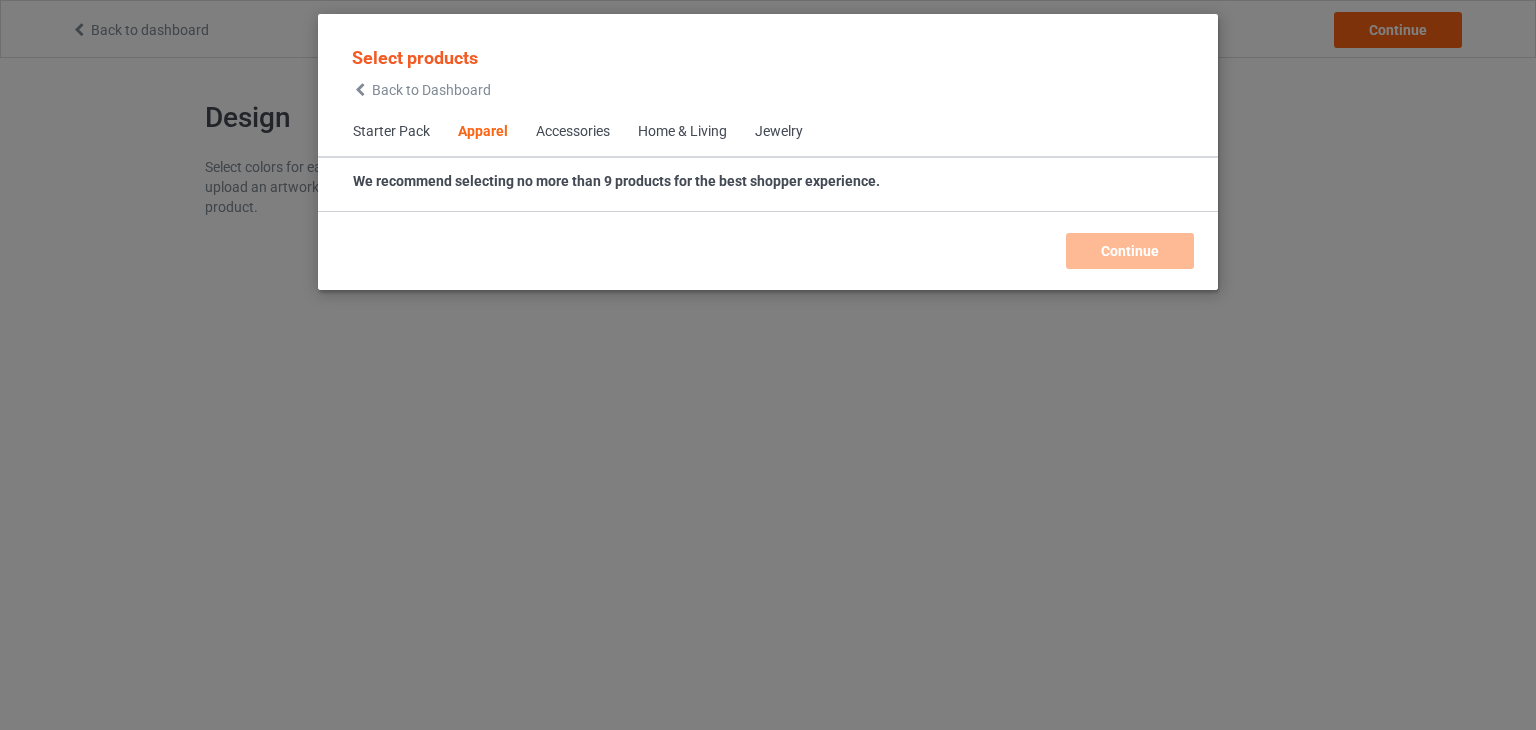 scroll, scrollTop: 0, scrollLeft: 0, axis: both 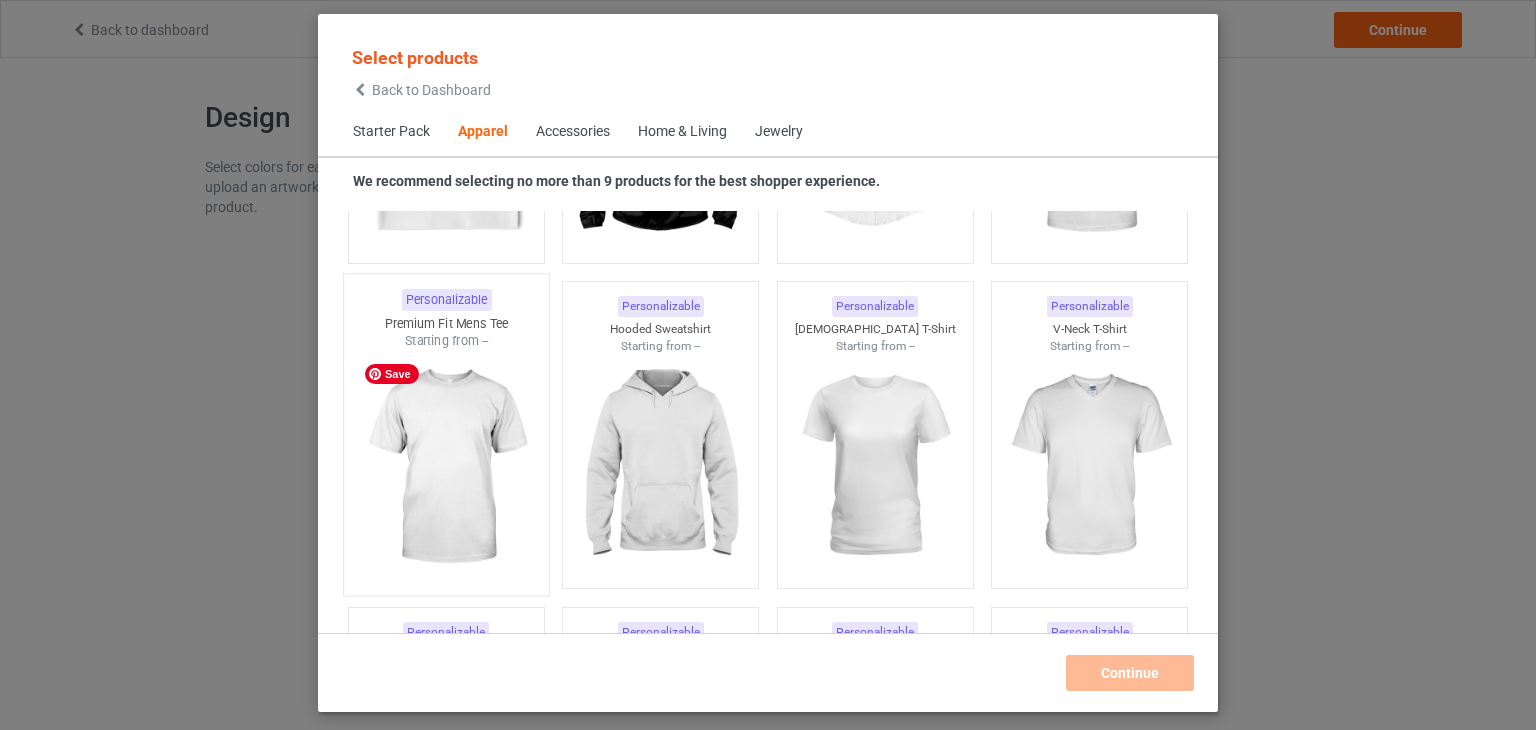 click at bounding box center (446, 467) 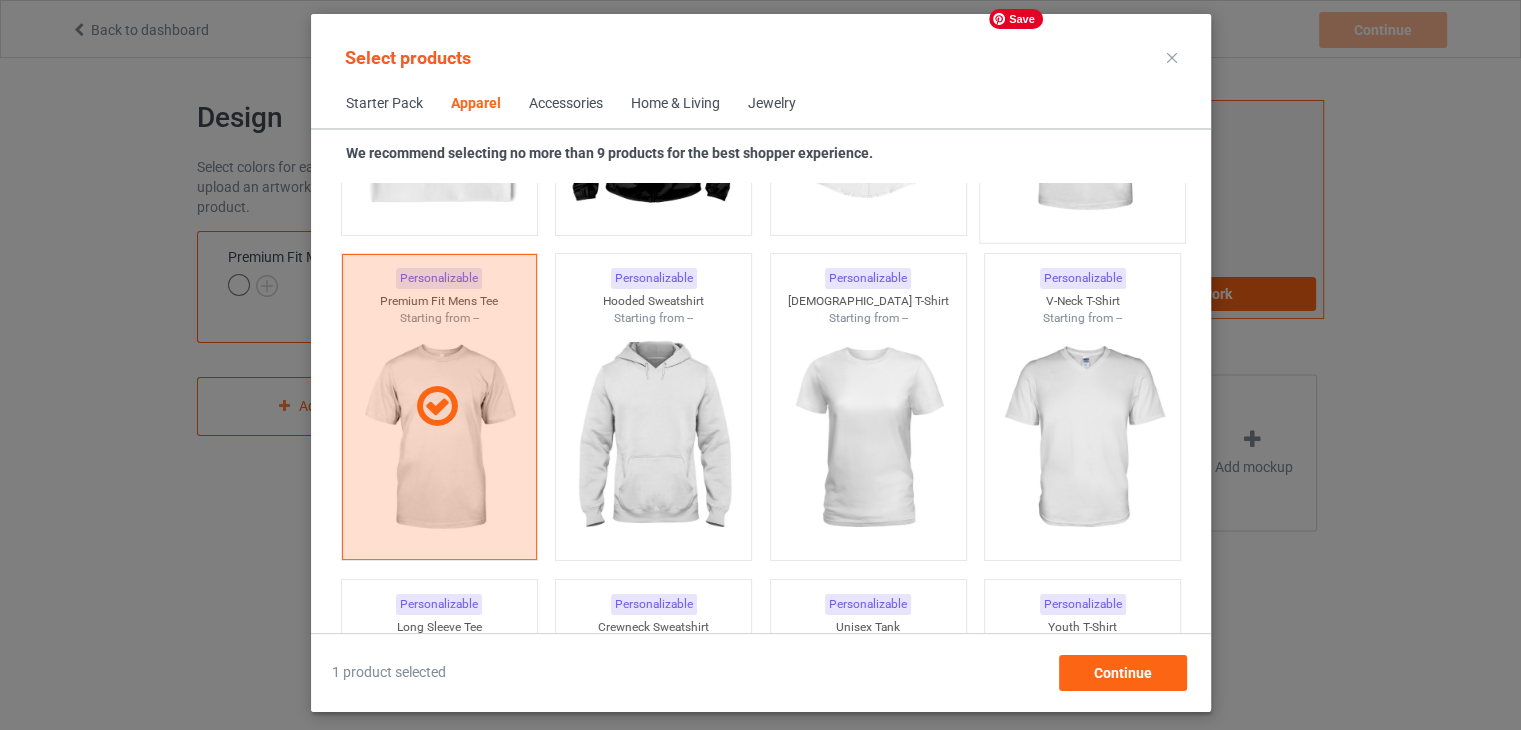 click at bounding box center (1082, 114) 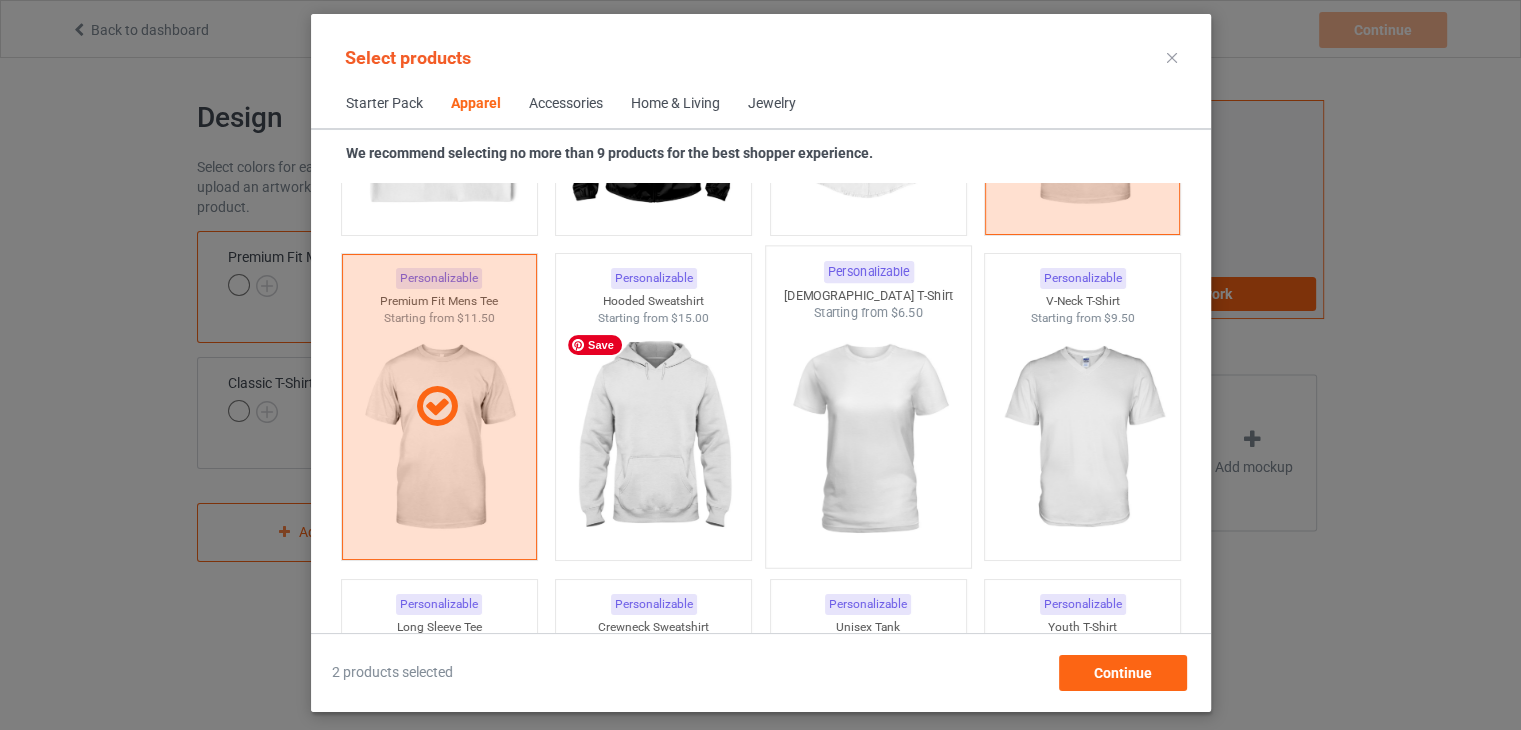 drag, startPoint x: 672, startPoint y: 464, endPoint x: 764, endPoint y: 446, distance: 93.74433 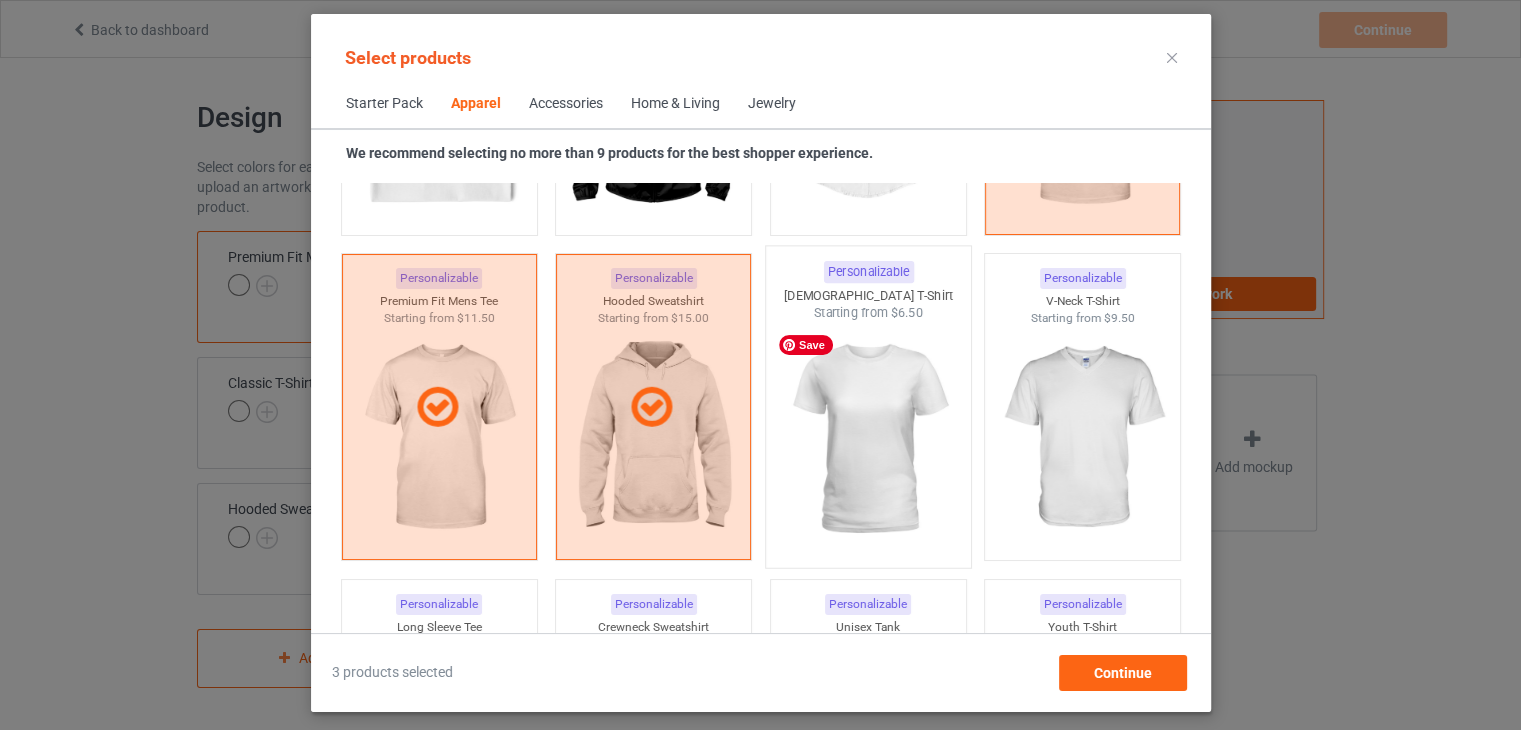 click at bounding box center (868, 439) 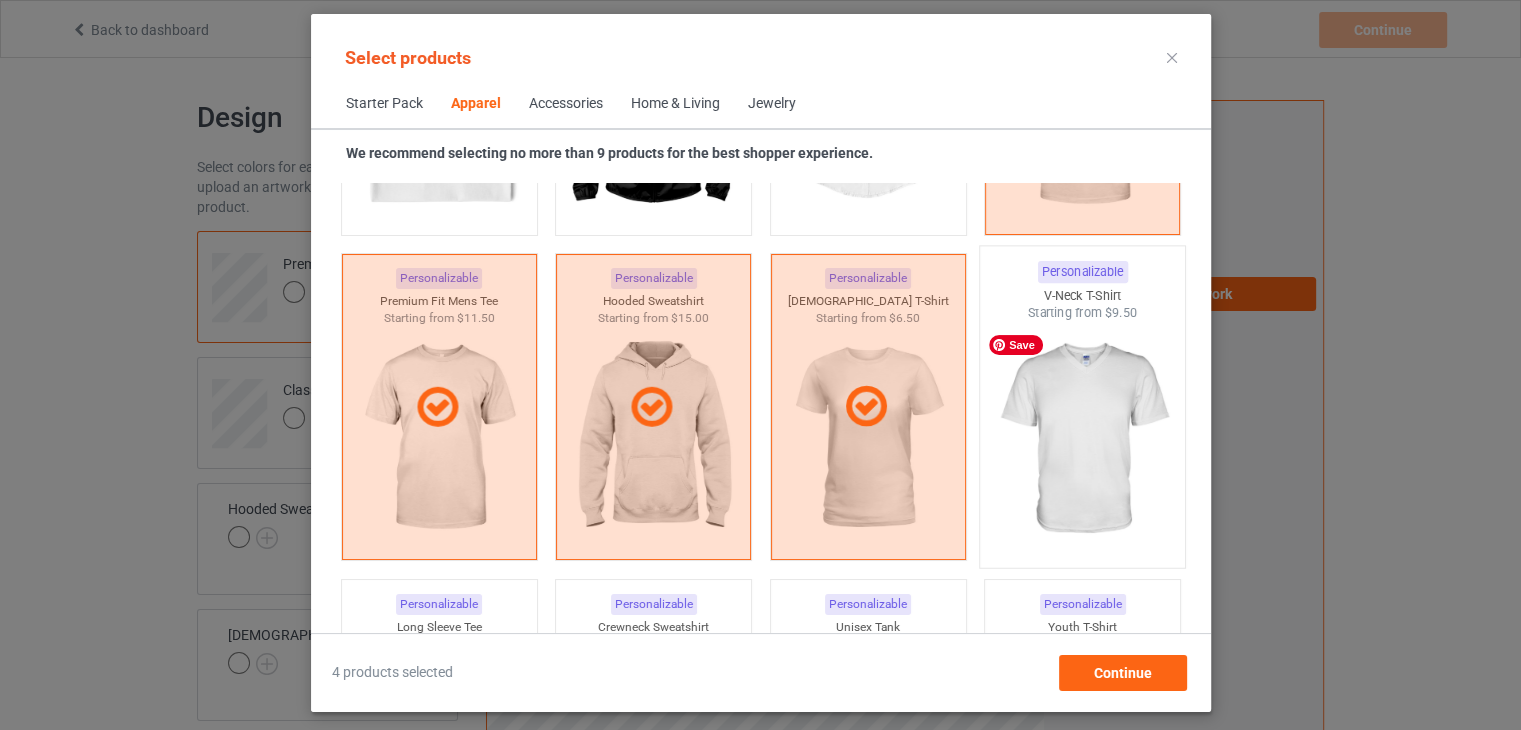 click at bounding box center (1082, 439) 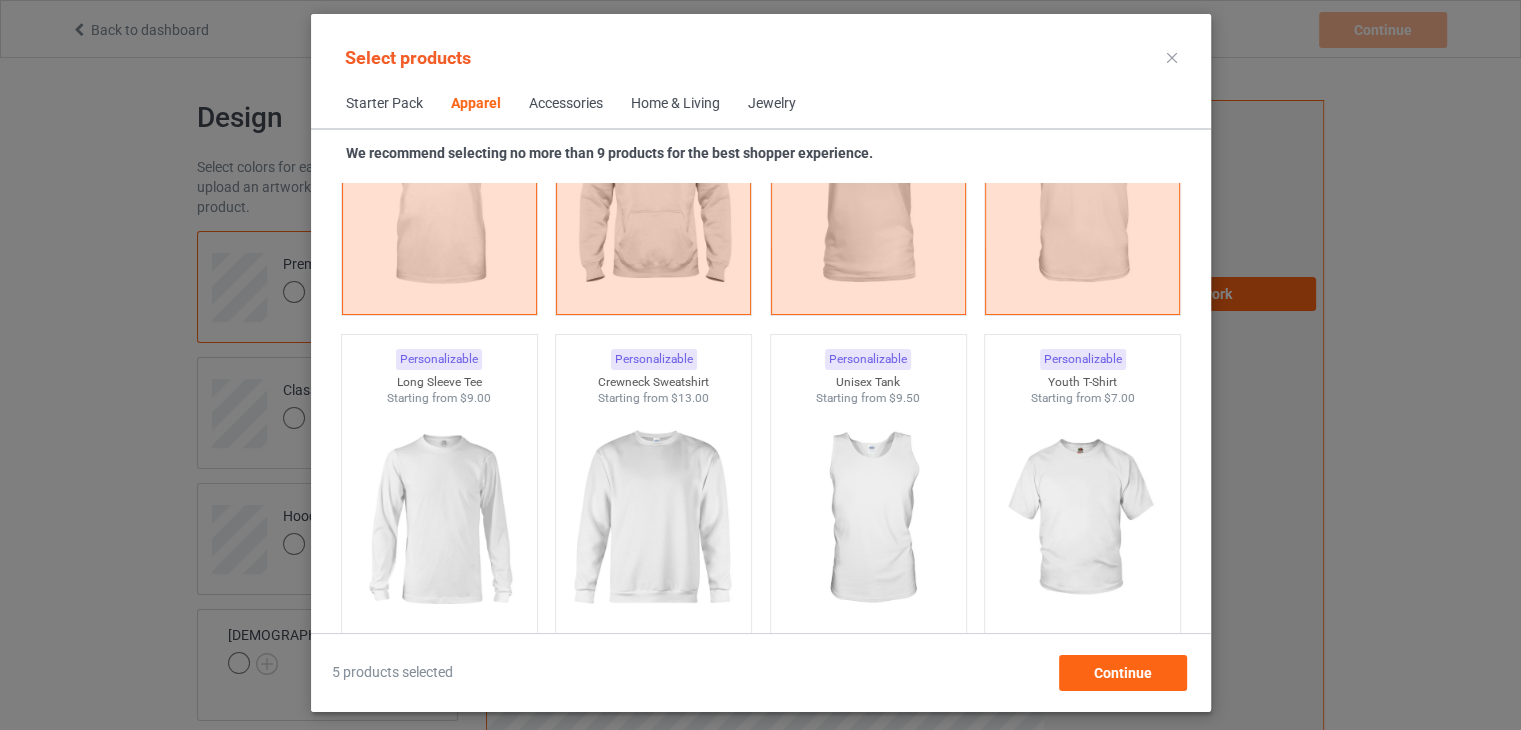 scroll, scrollTop: 1544, scrollLeft: 0, axis: vertical 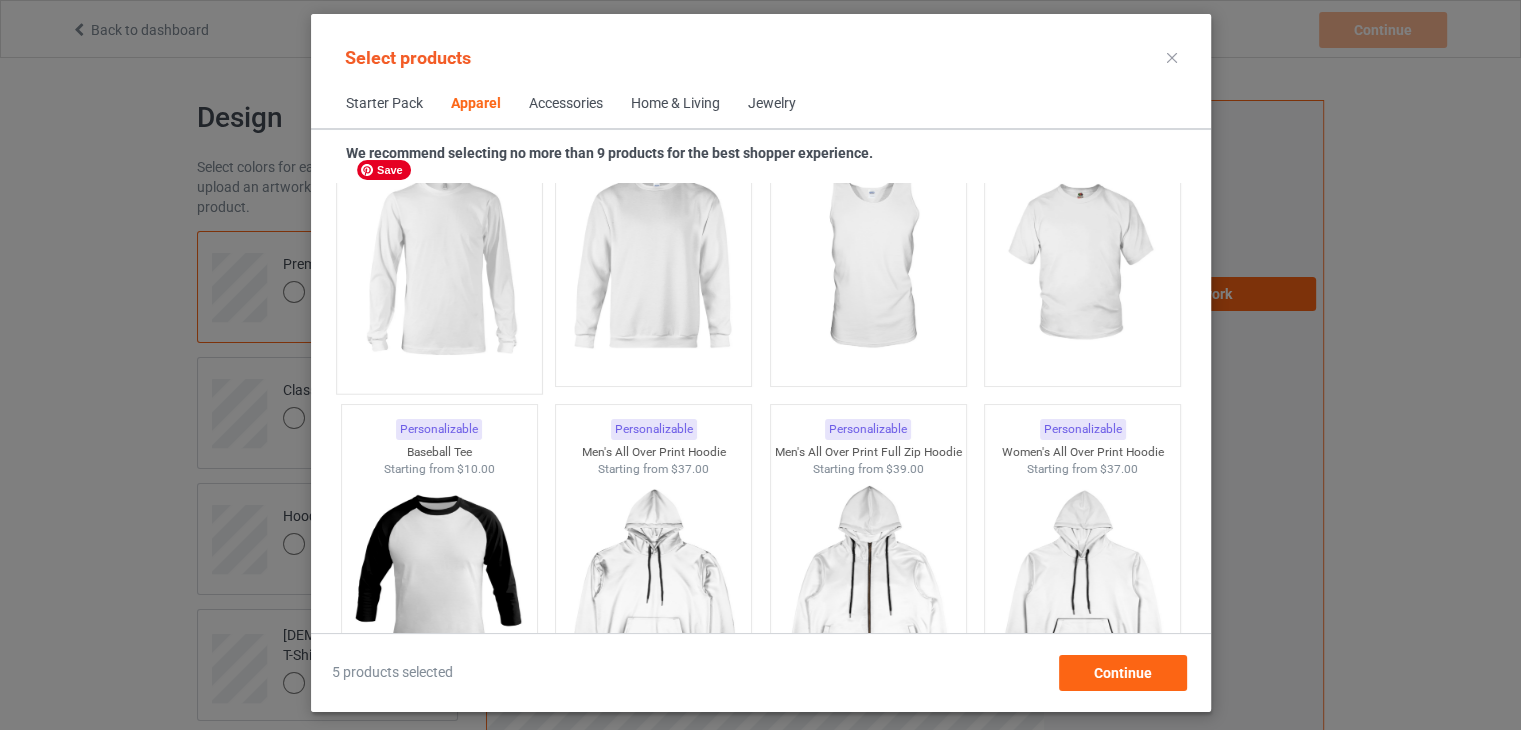 click at bounding box center [439, 265] 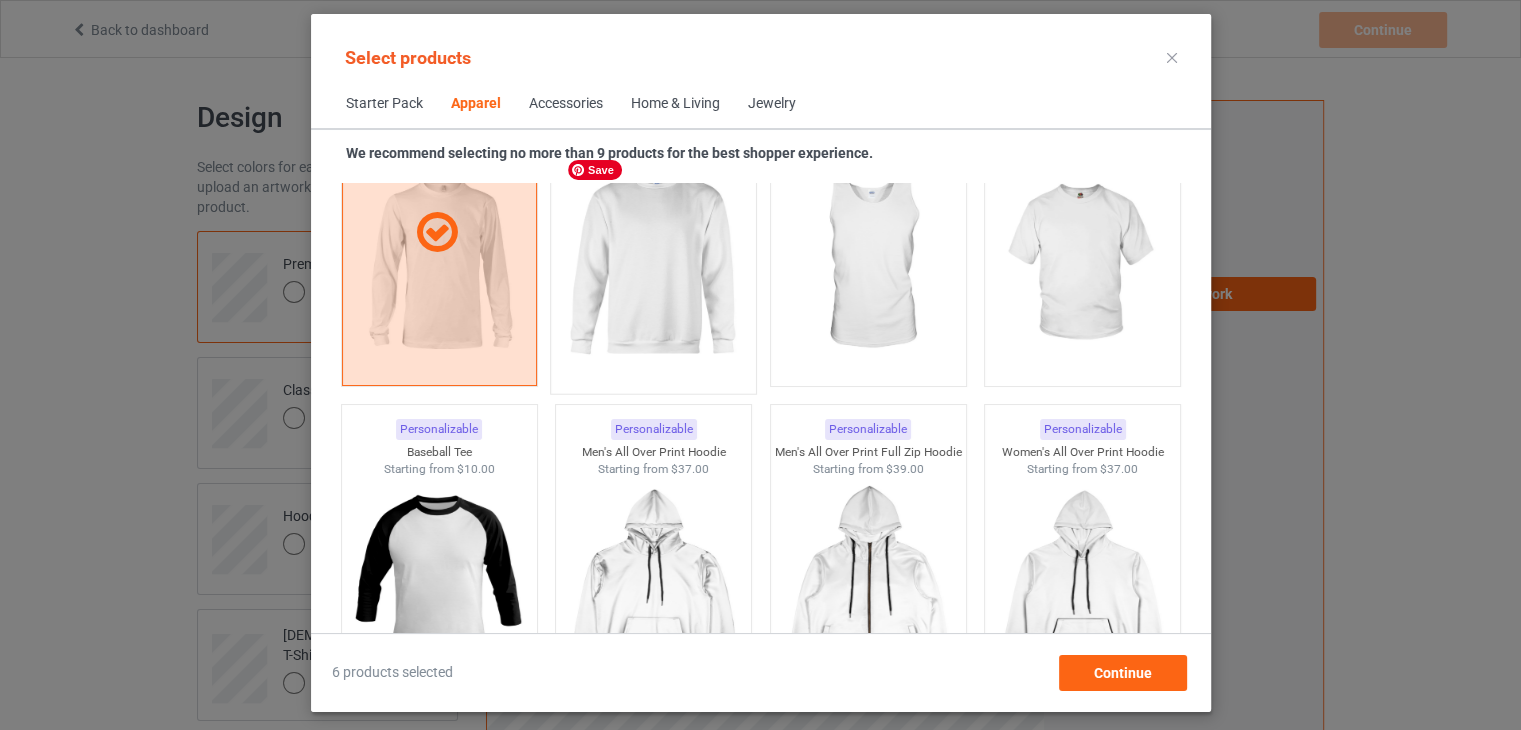 click at bounding box center [653, 265] 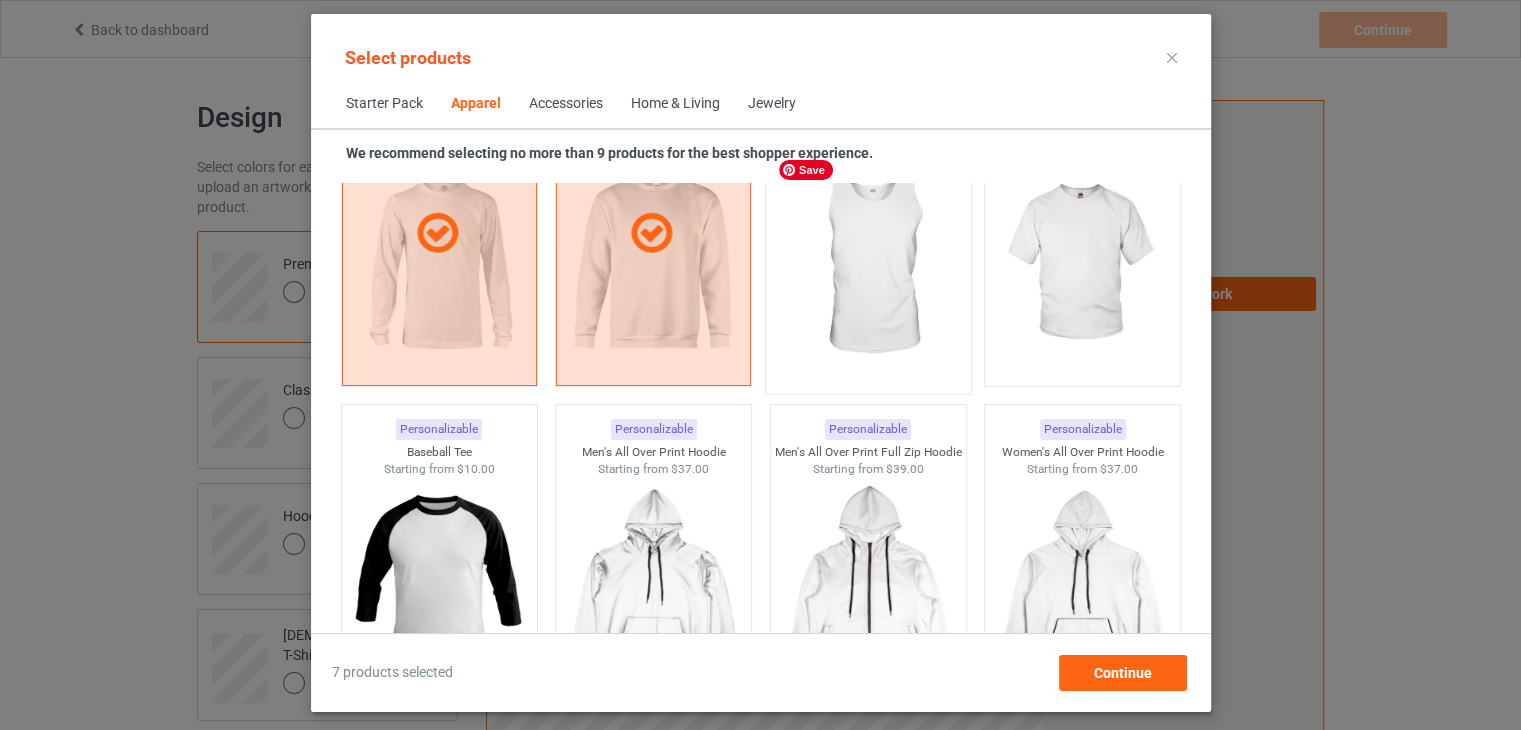 click at bounding box center (868, 265) 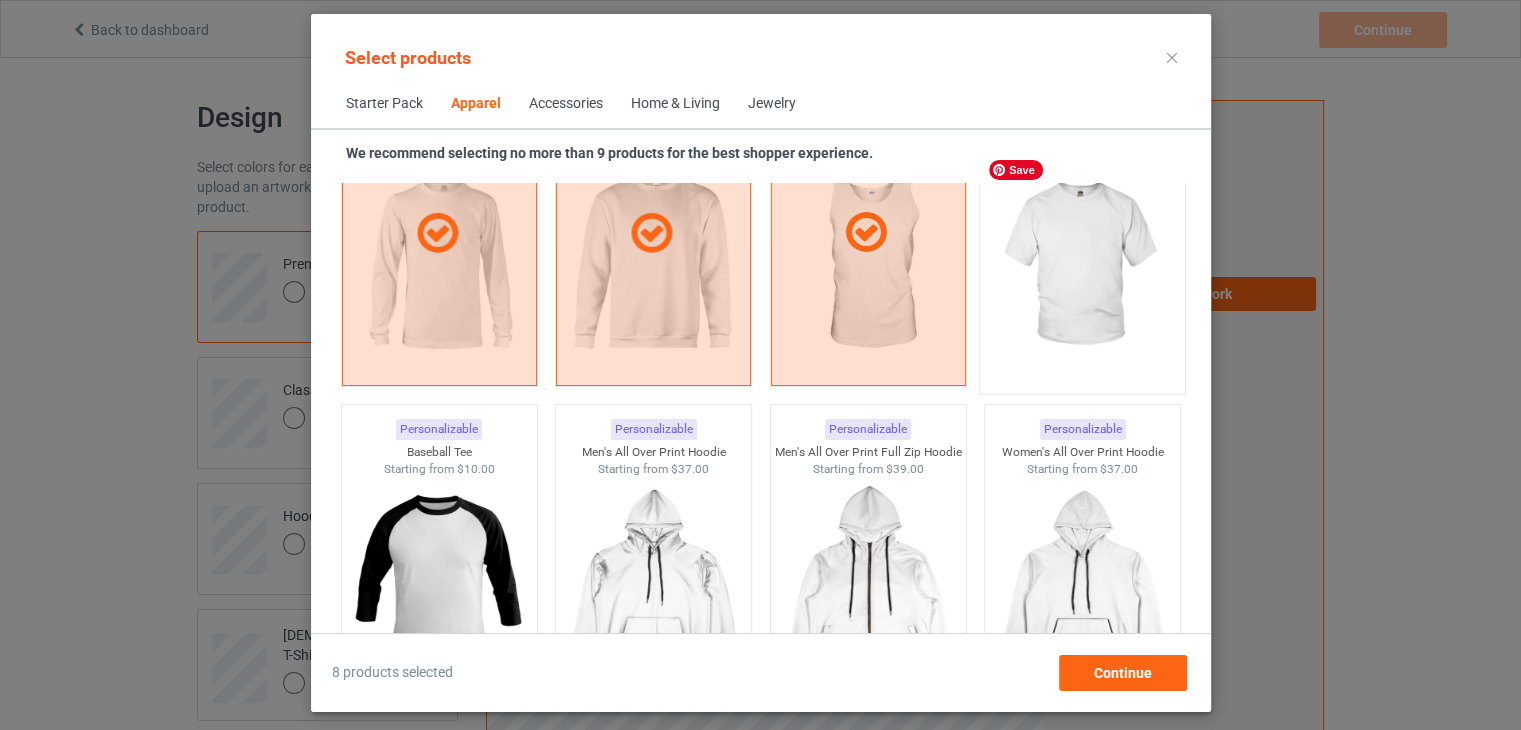click at bounding box center (1082, 265) 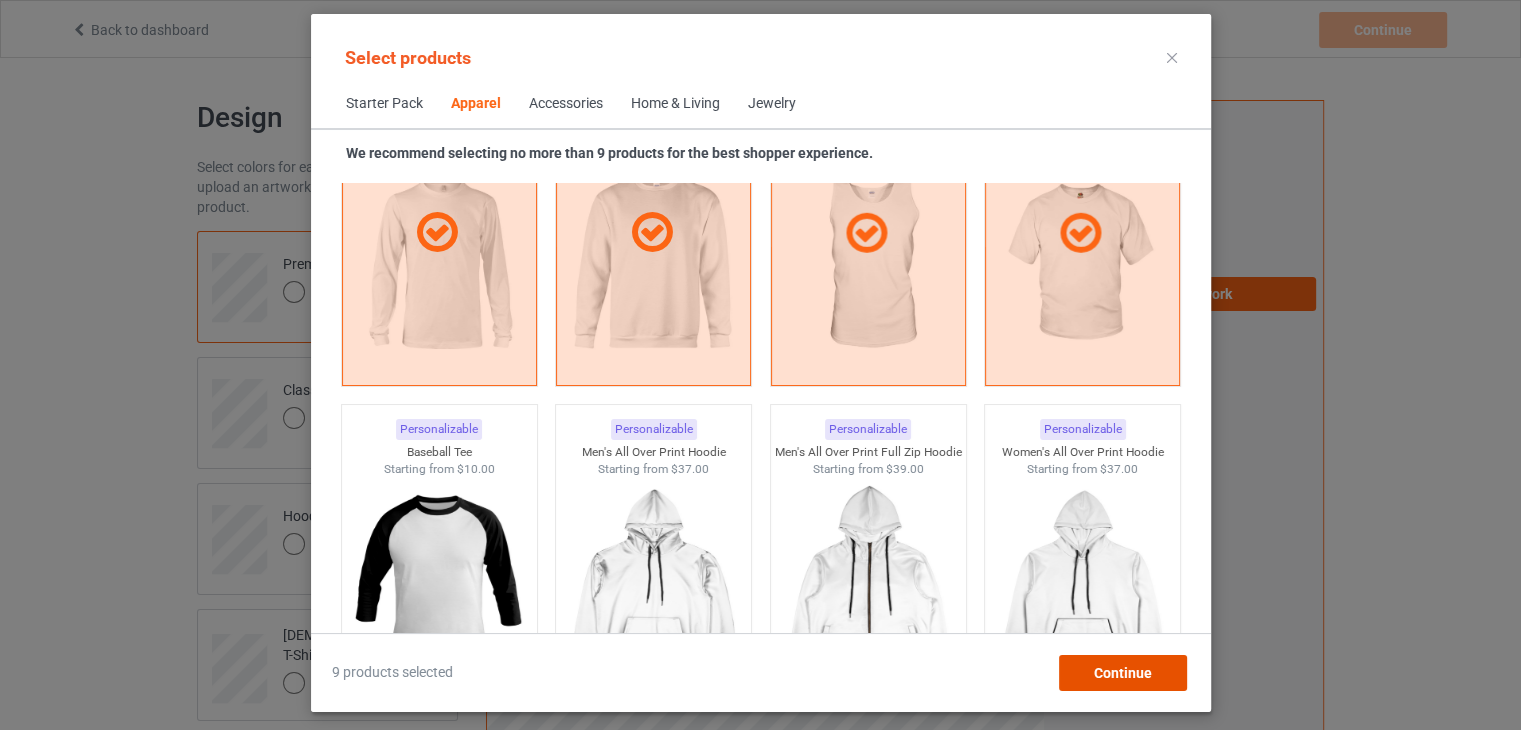 click on "Continue" at bounding box center [1122, 673] 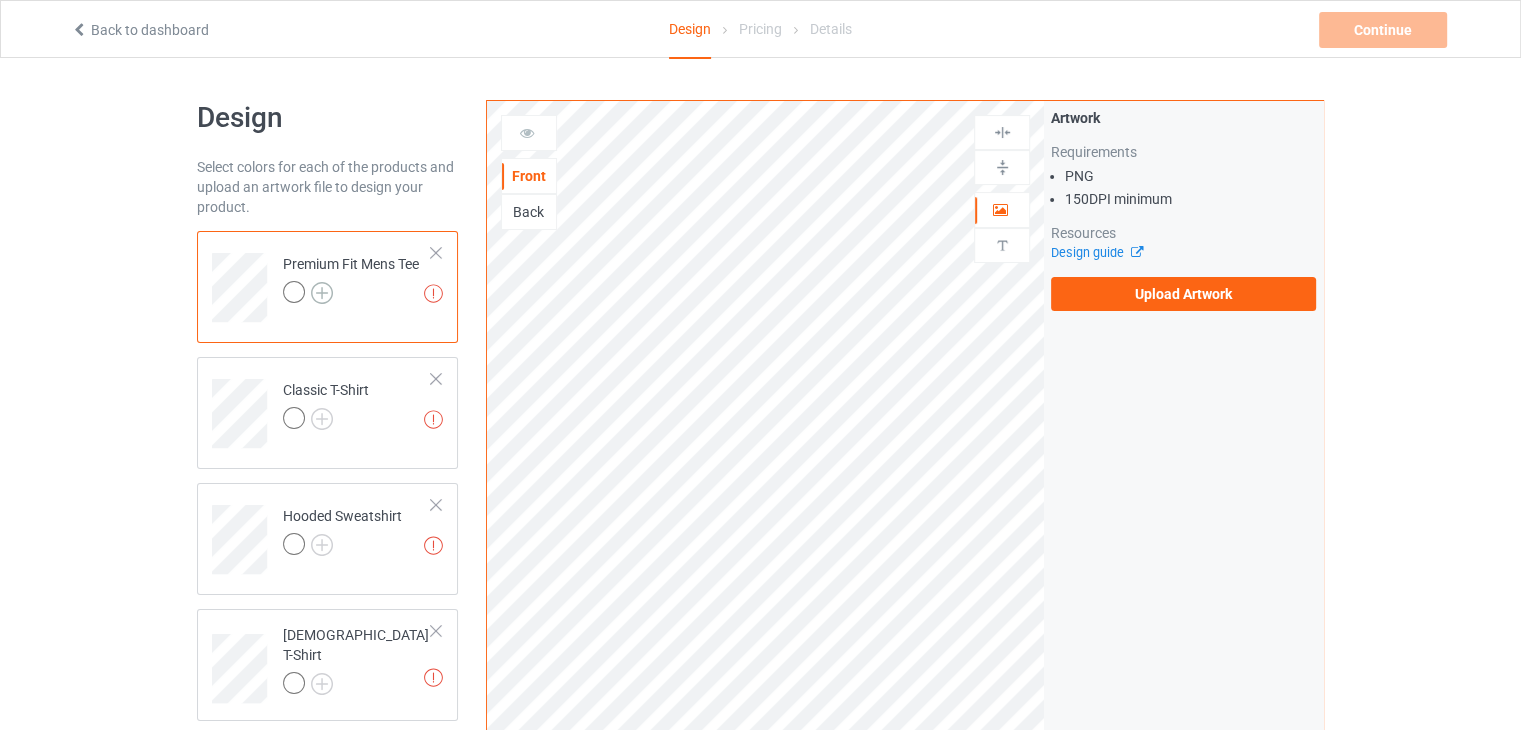 click at bounding box center (322, 293) 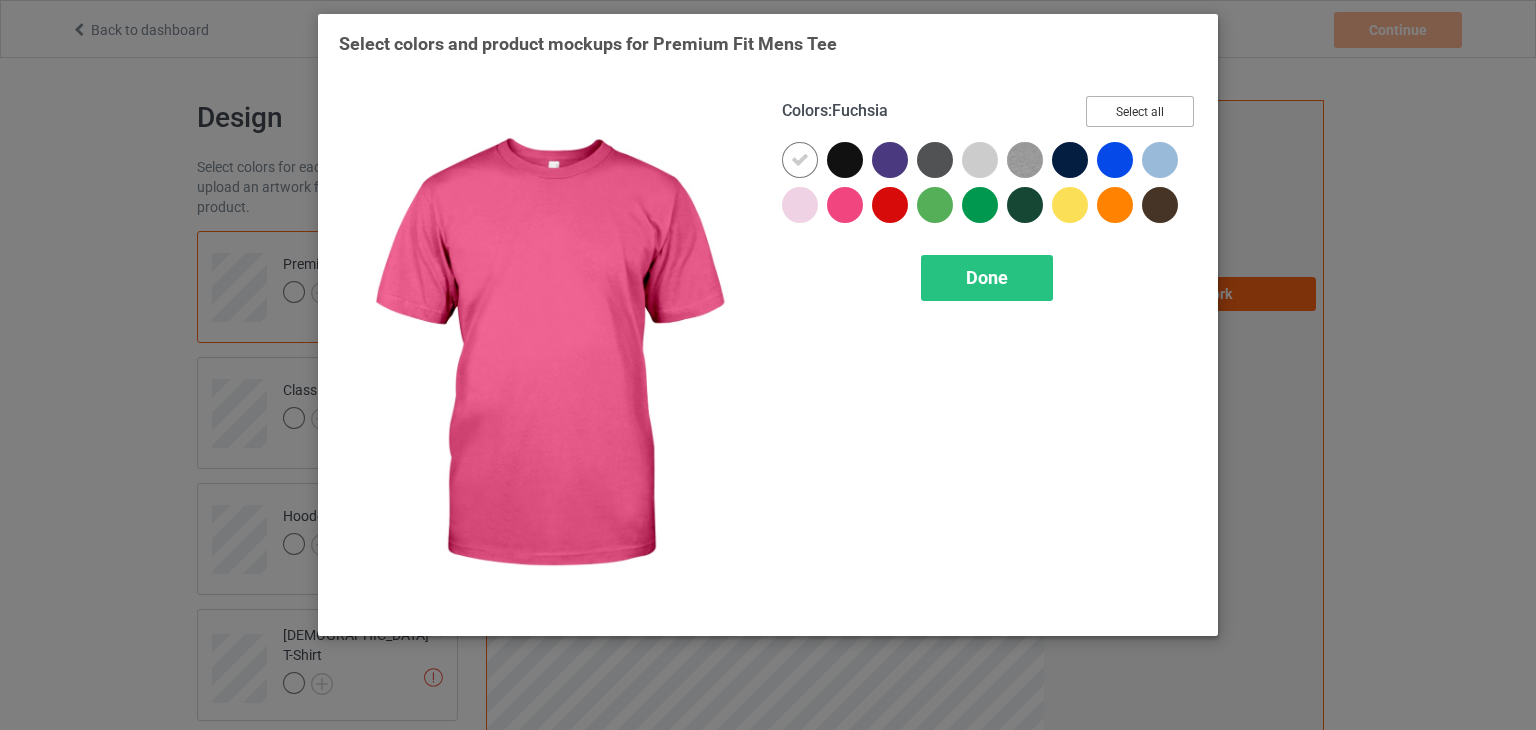 click on "Select all" at bounding box center (1140, 111) 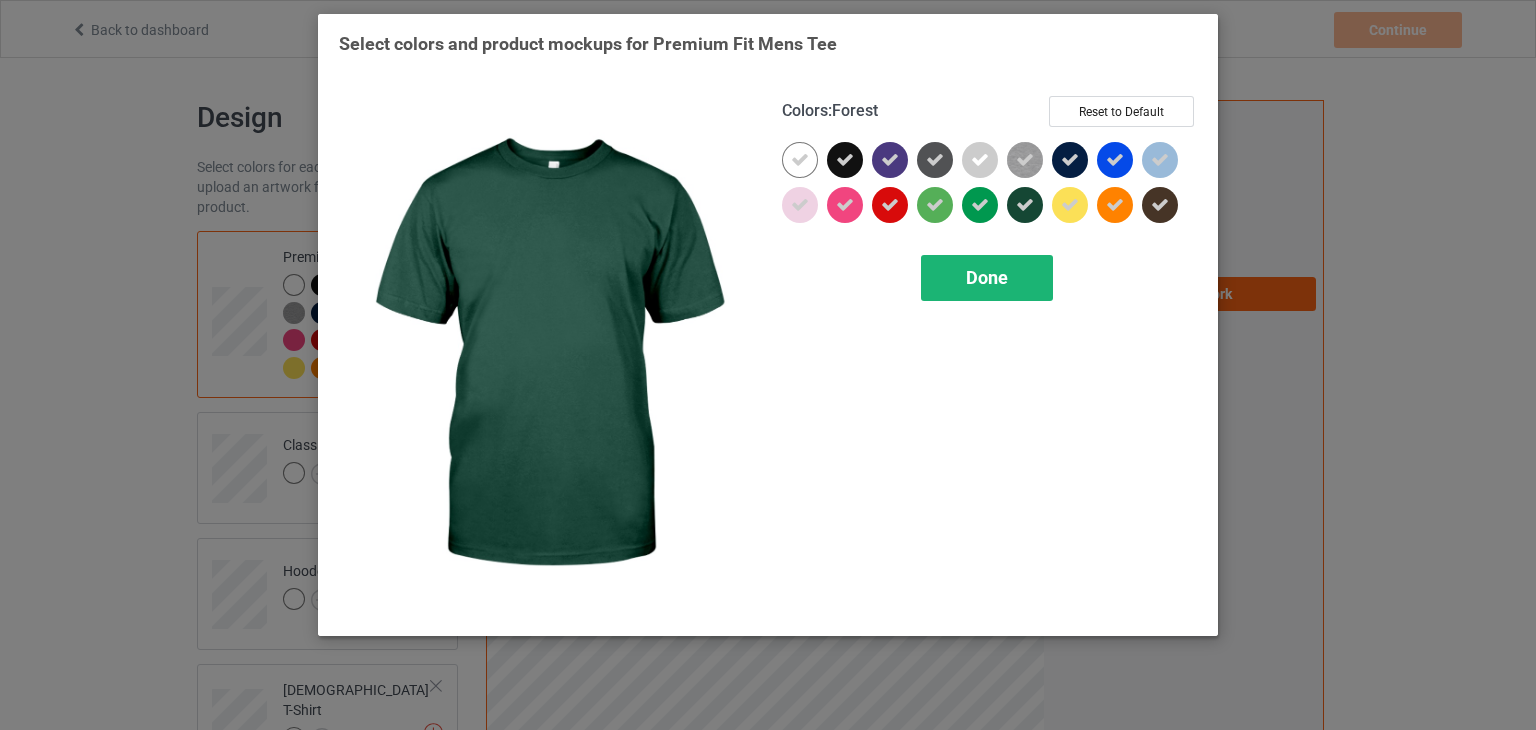 click on "Done" at bounding box center [987, 277] 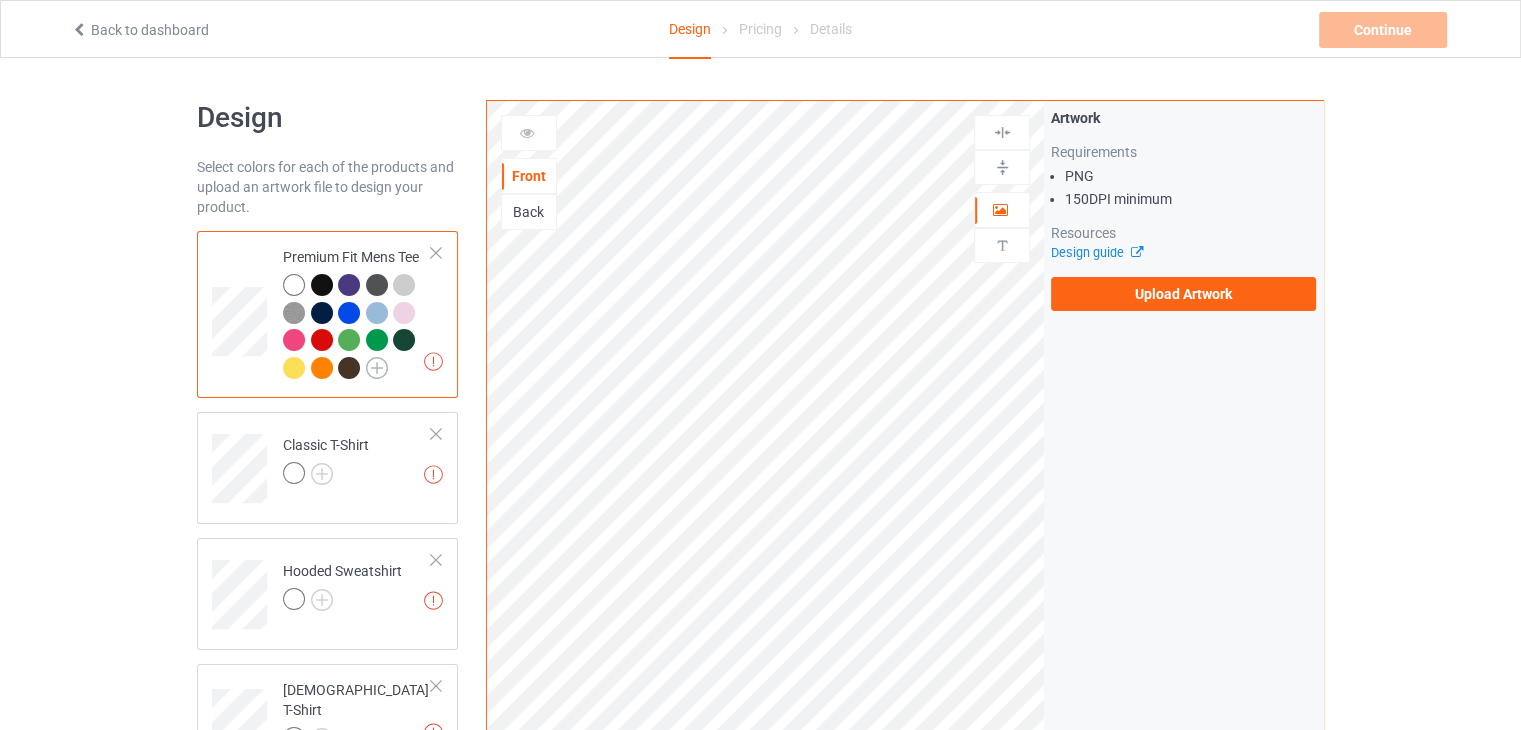 click at bounding box center [377, 368] 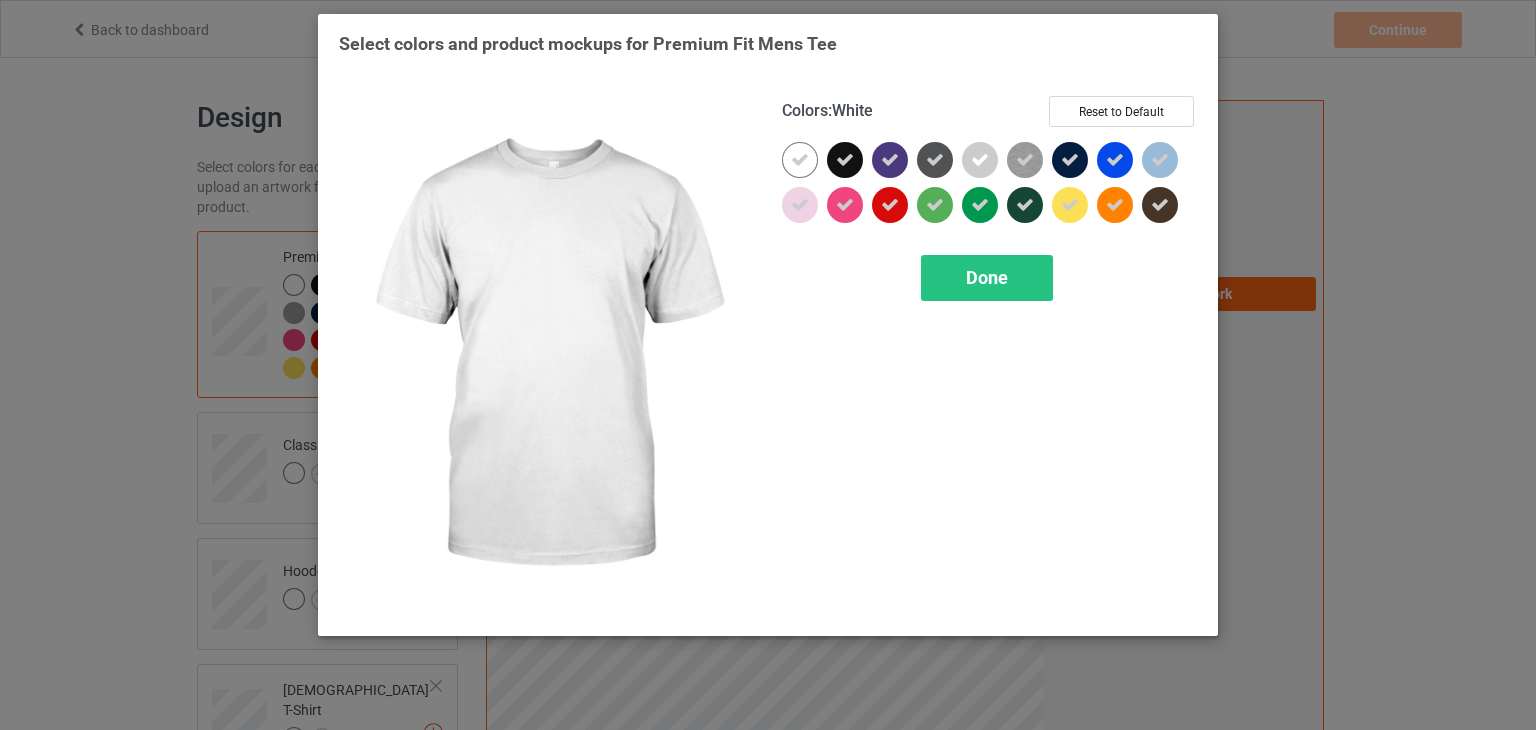 click at bounding box center (800, 160) 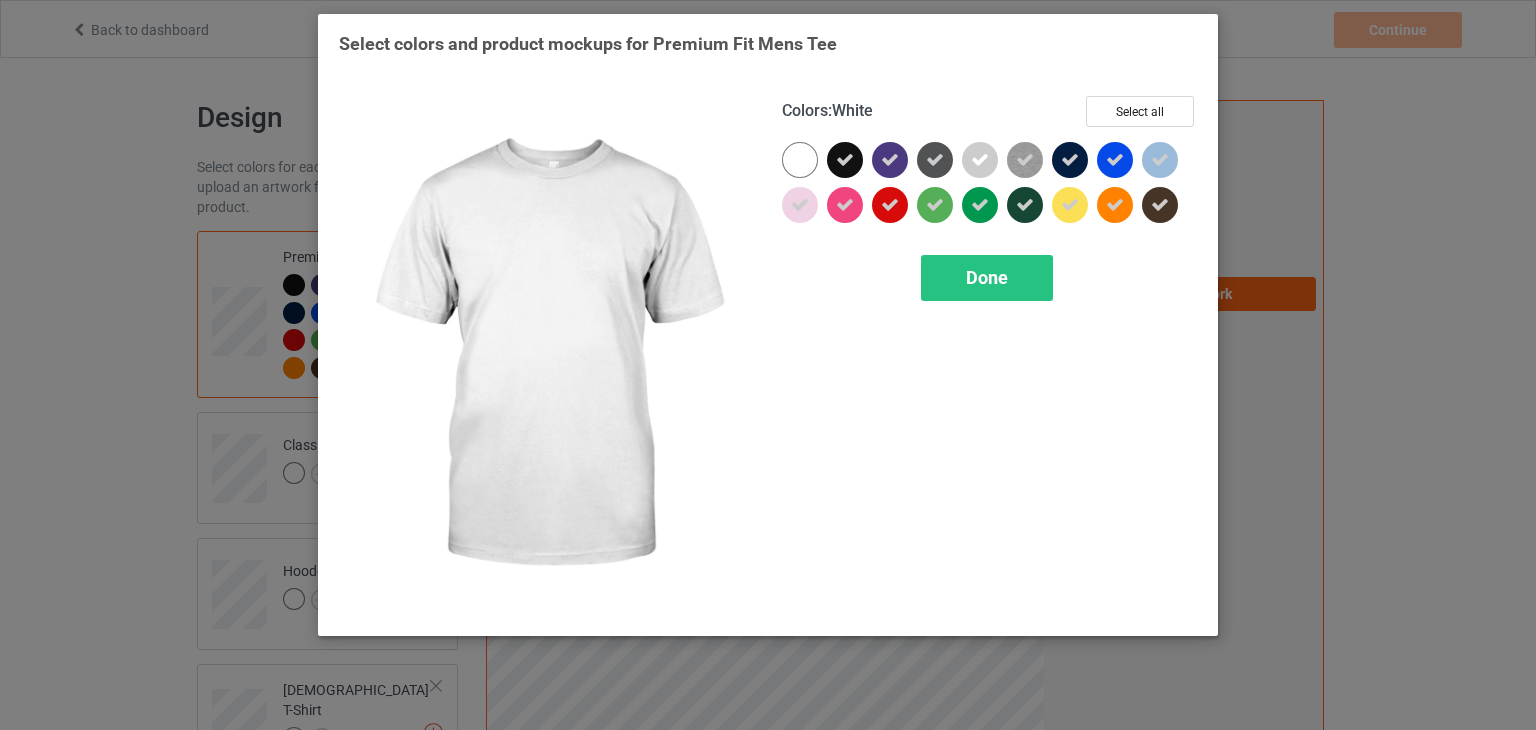 click at bounding box center [800, 160] 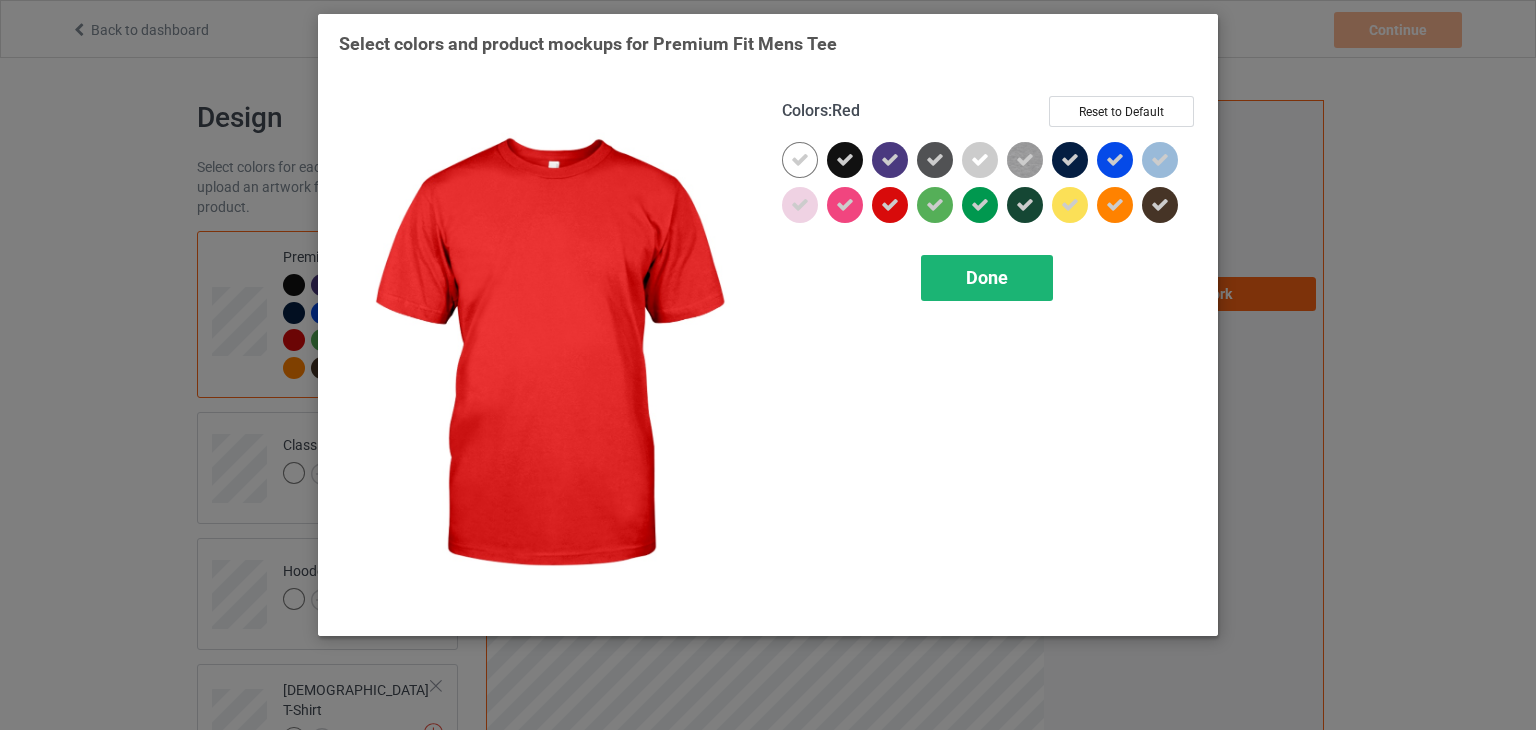 click on "Done" at bounding box center [987, 278] 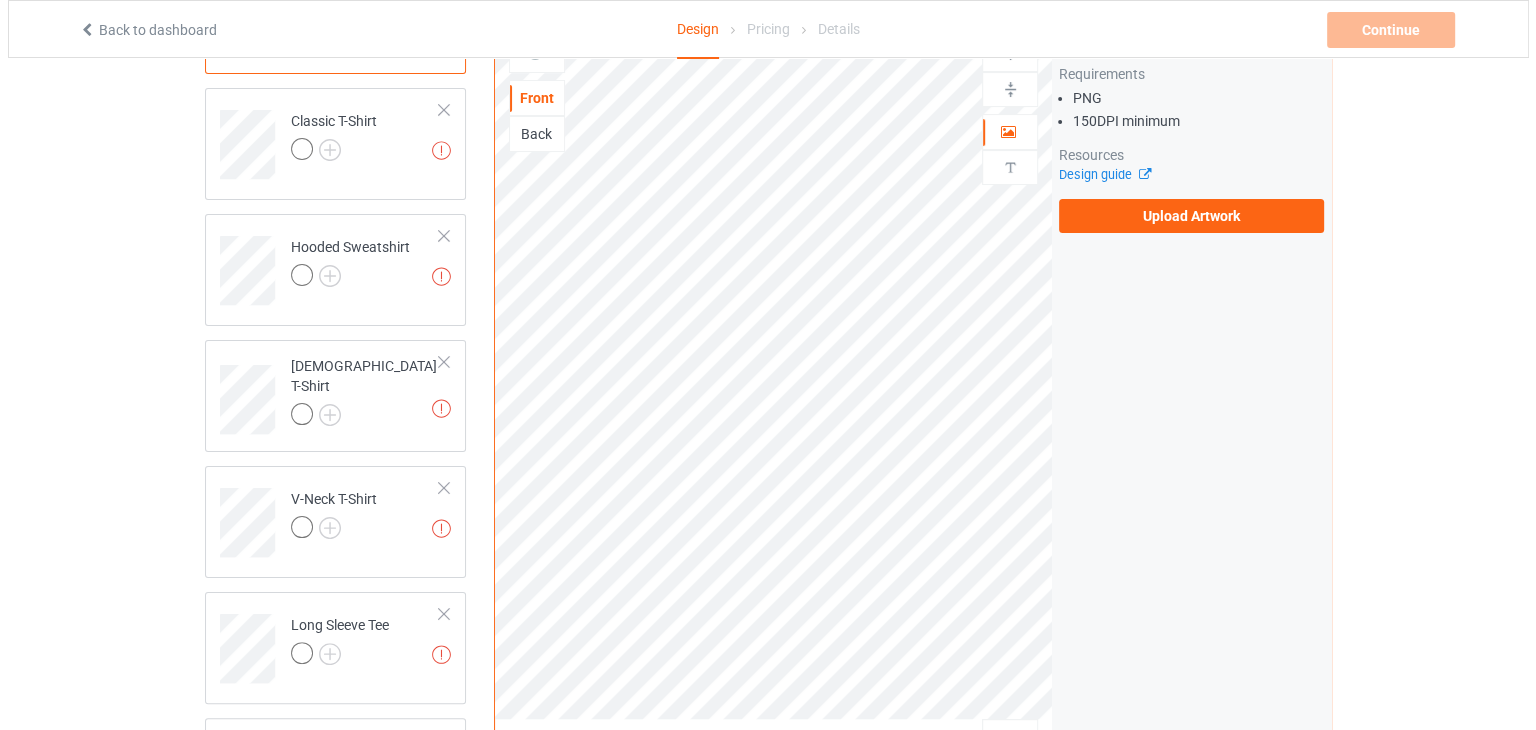scroll, scrollTop: 600, scrollLeft: 0, axis: vertical 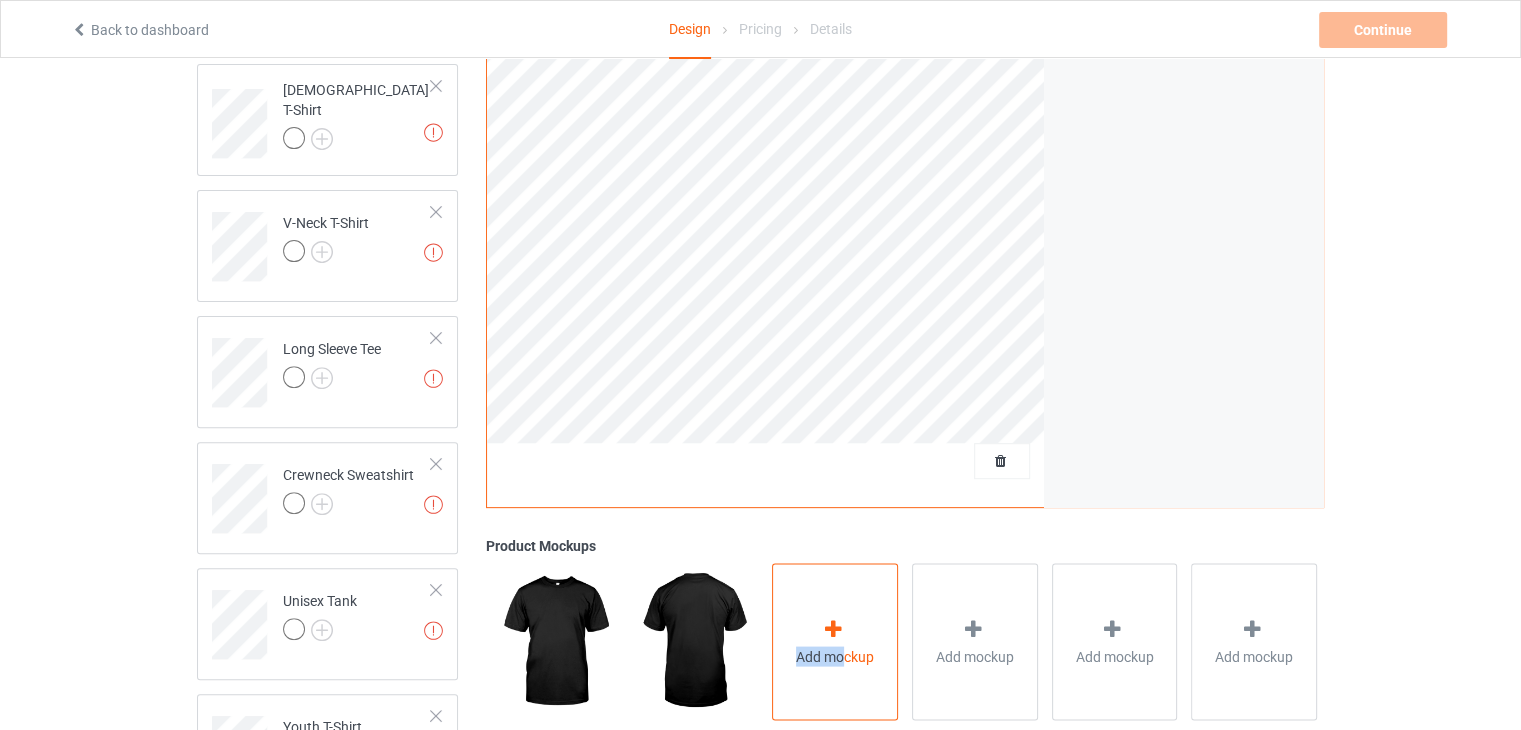 click on "Add mockup" at bounding box center (835, 642) 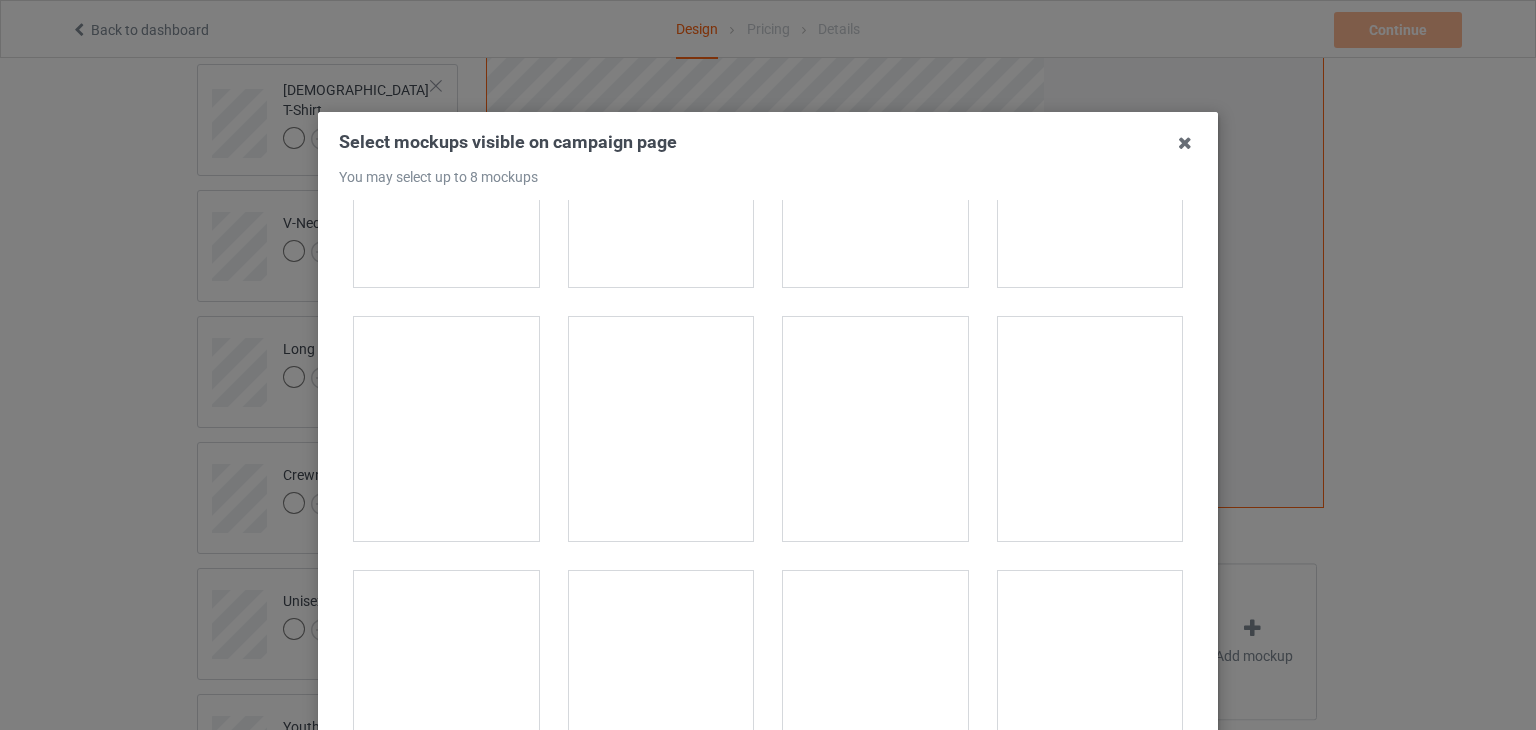 scroll, scrollTop: 1400, scrollLeft: 0, axis: vertical 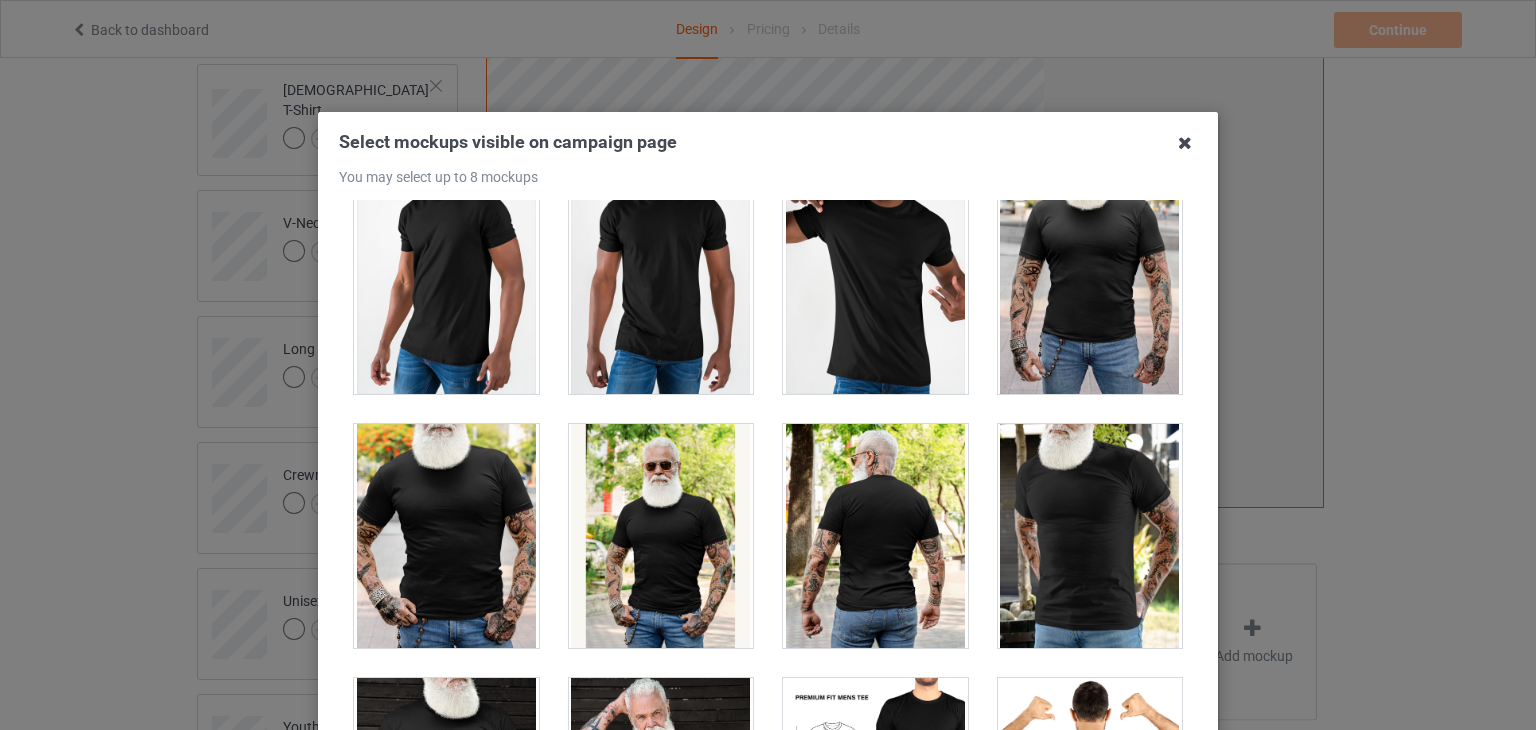 click at bounding box center [1185, 143] 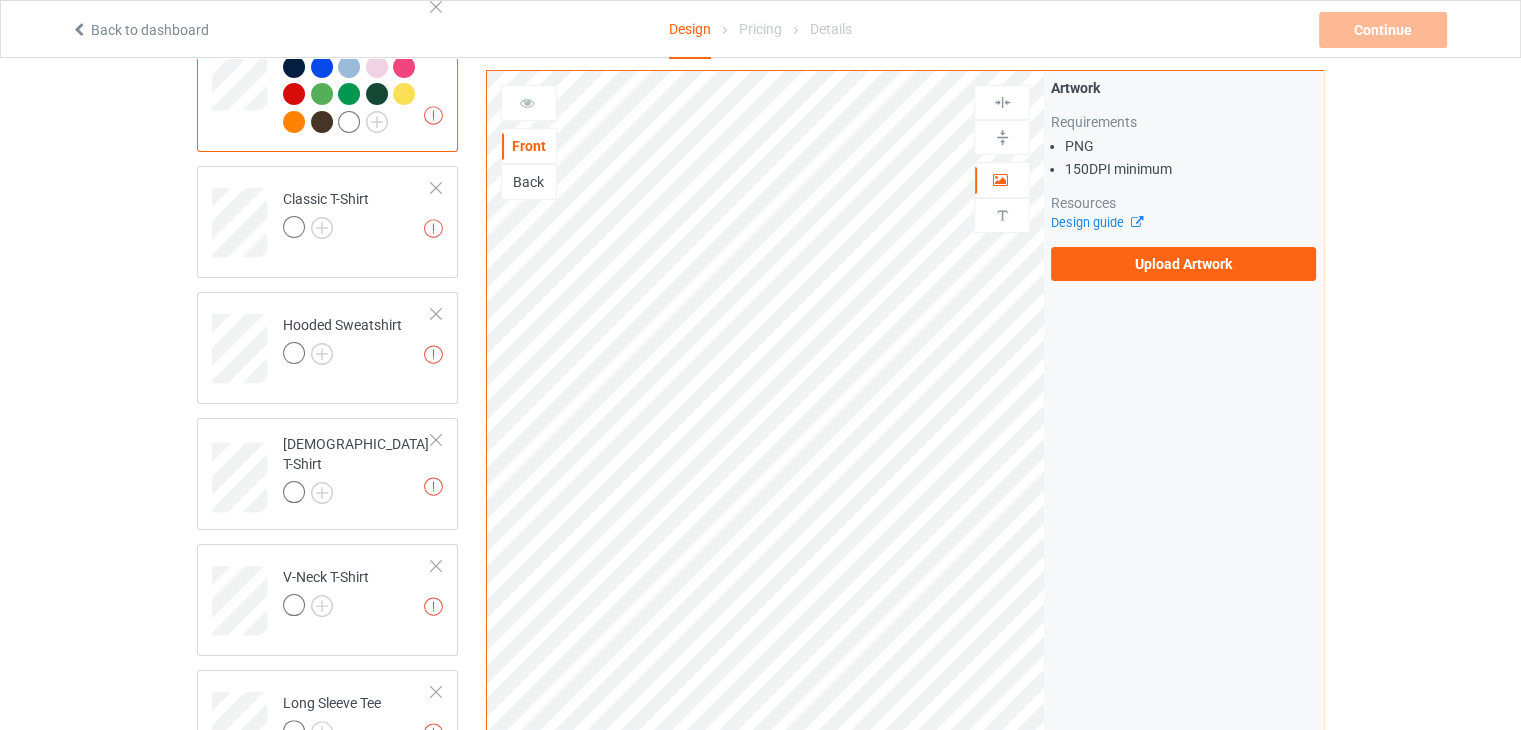 scroll, scrollTop: 0, scrollLeft: 0, axis: both 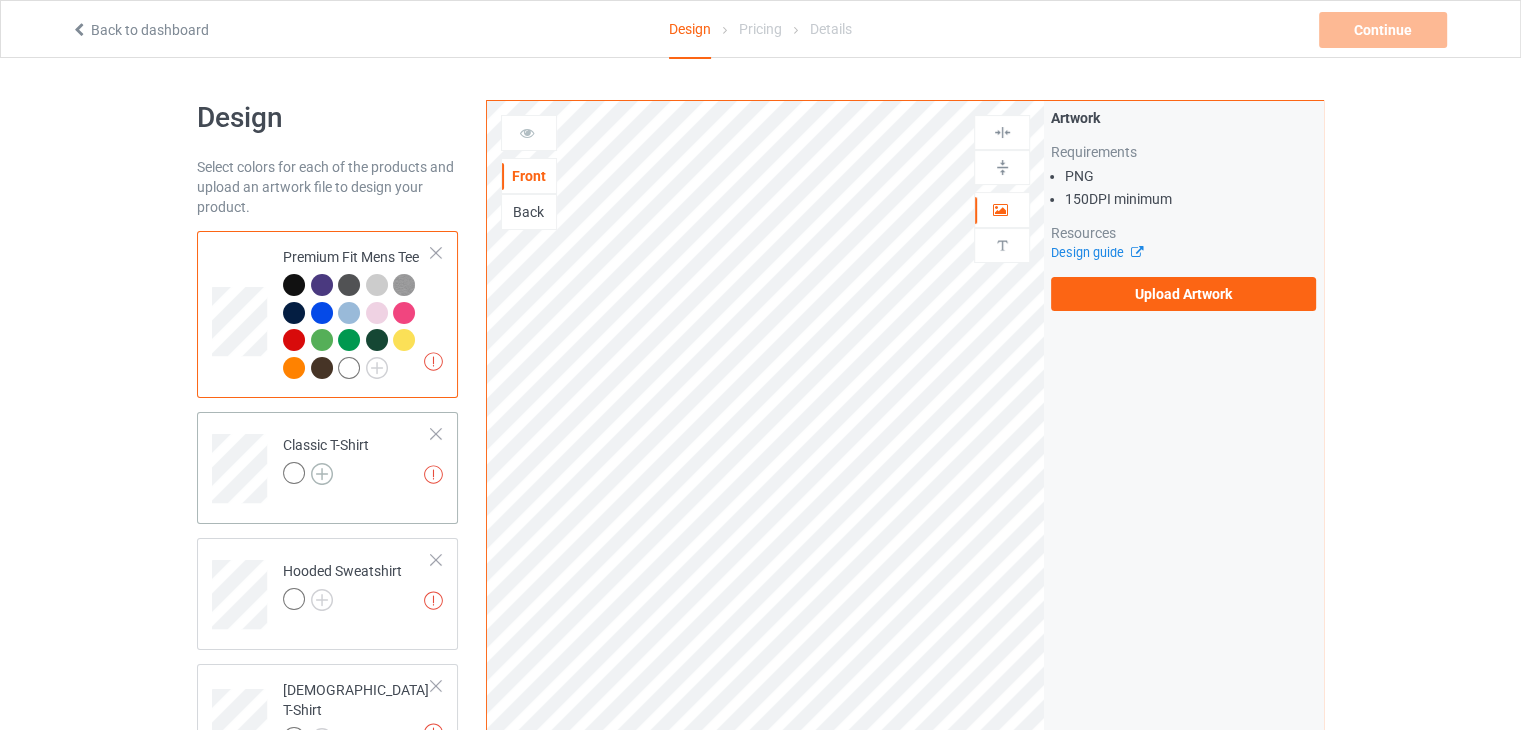 click at bounding box center (322, 474) 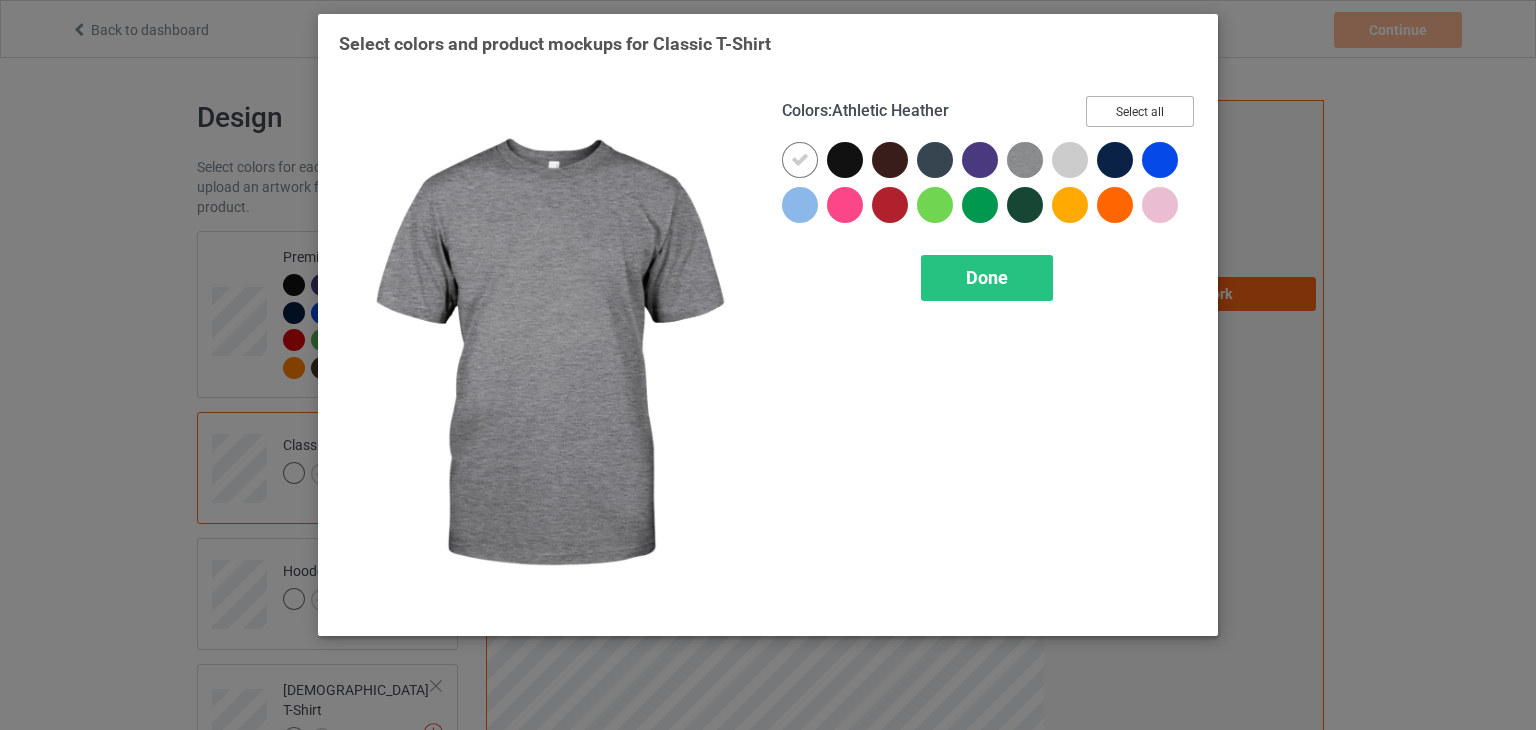 click on "Select all" at bounding box center (1140, 111) 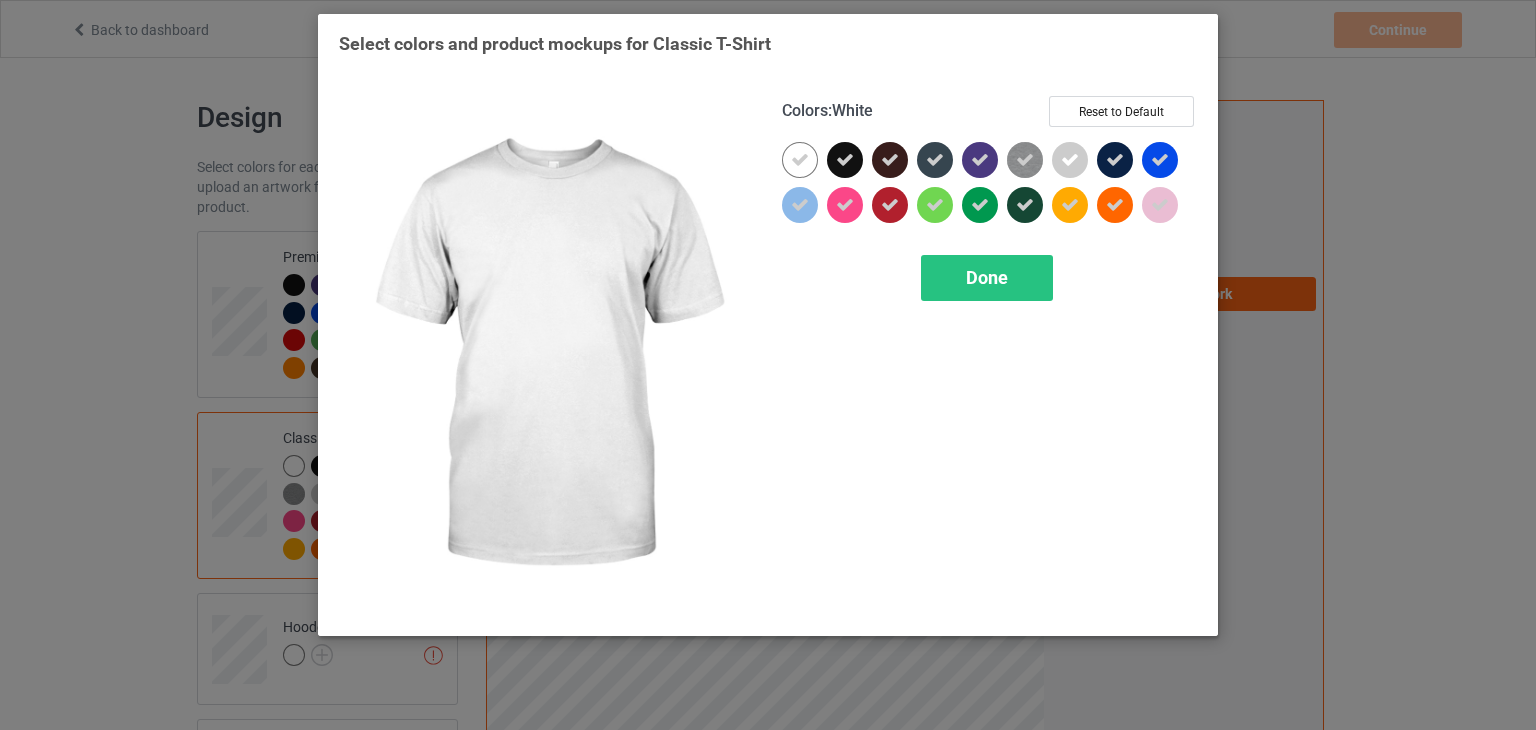 click at bounding box center (800, 160) 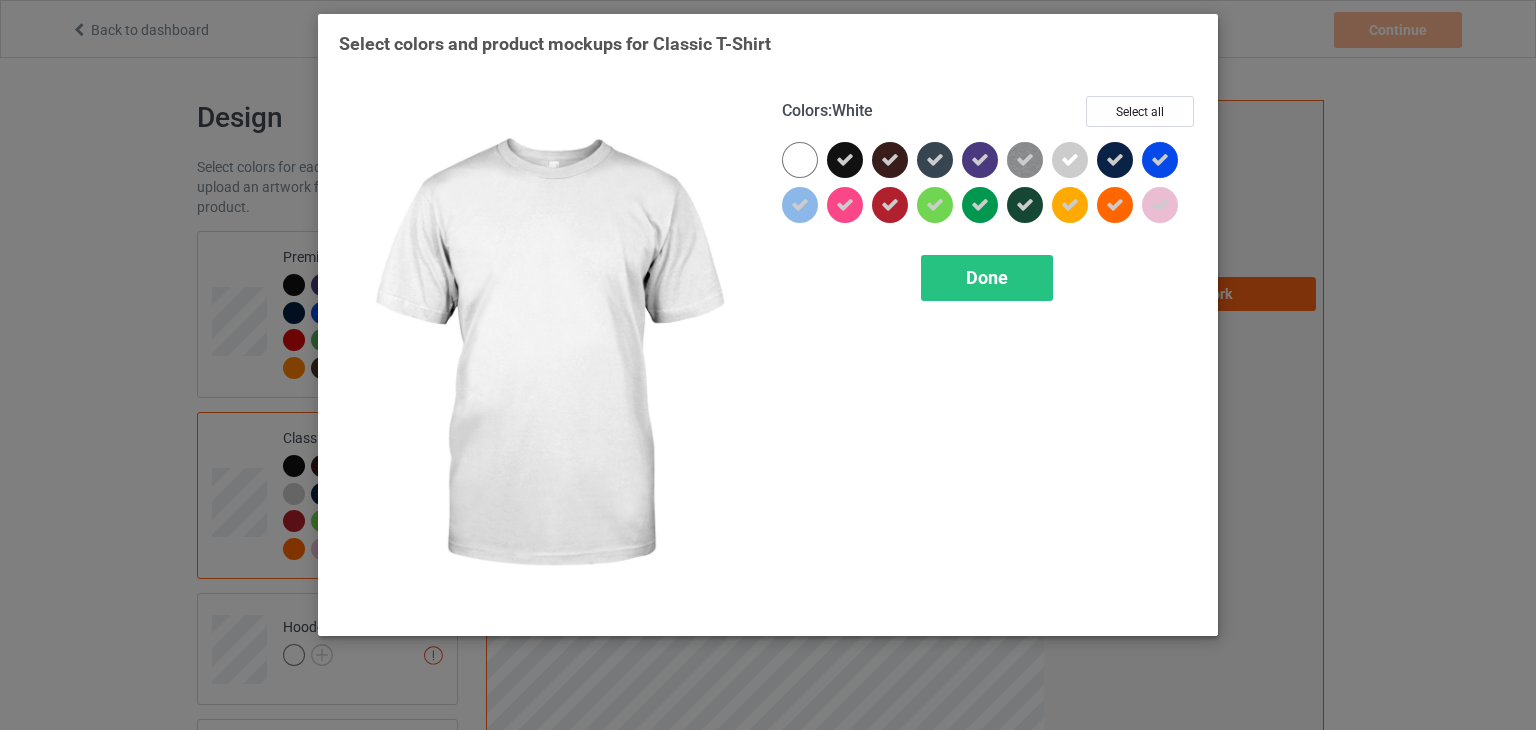 click at bounding box center [800, 160] 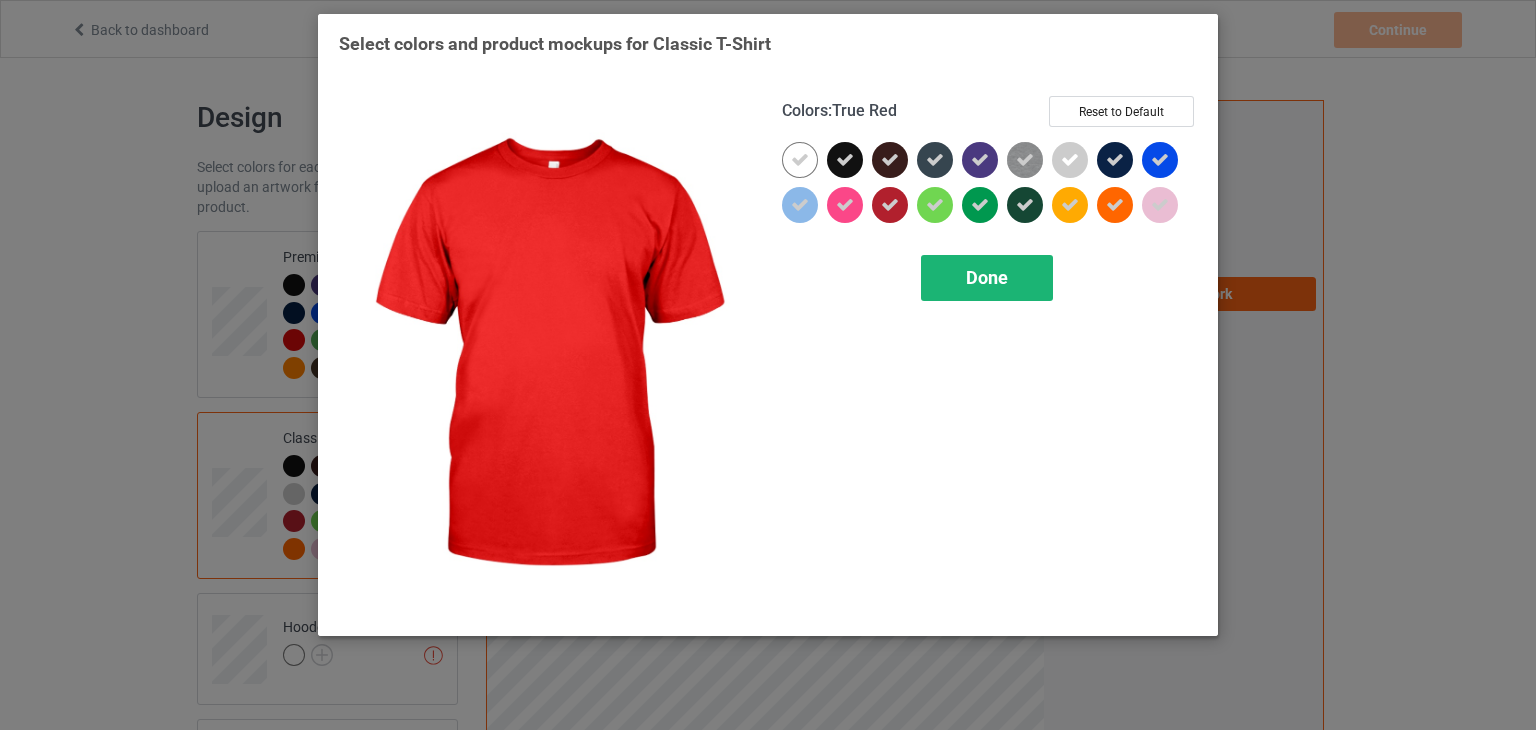 click on "Done" at bounding box center (987, 277) 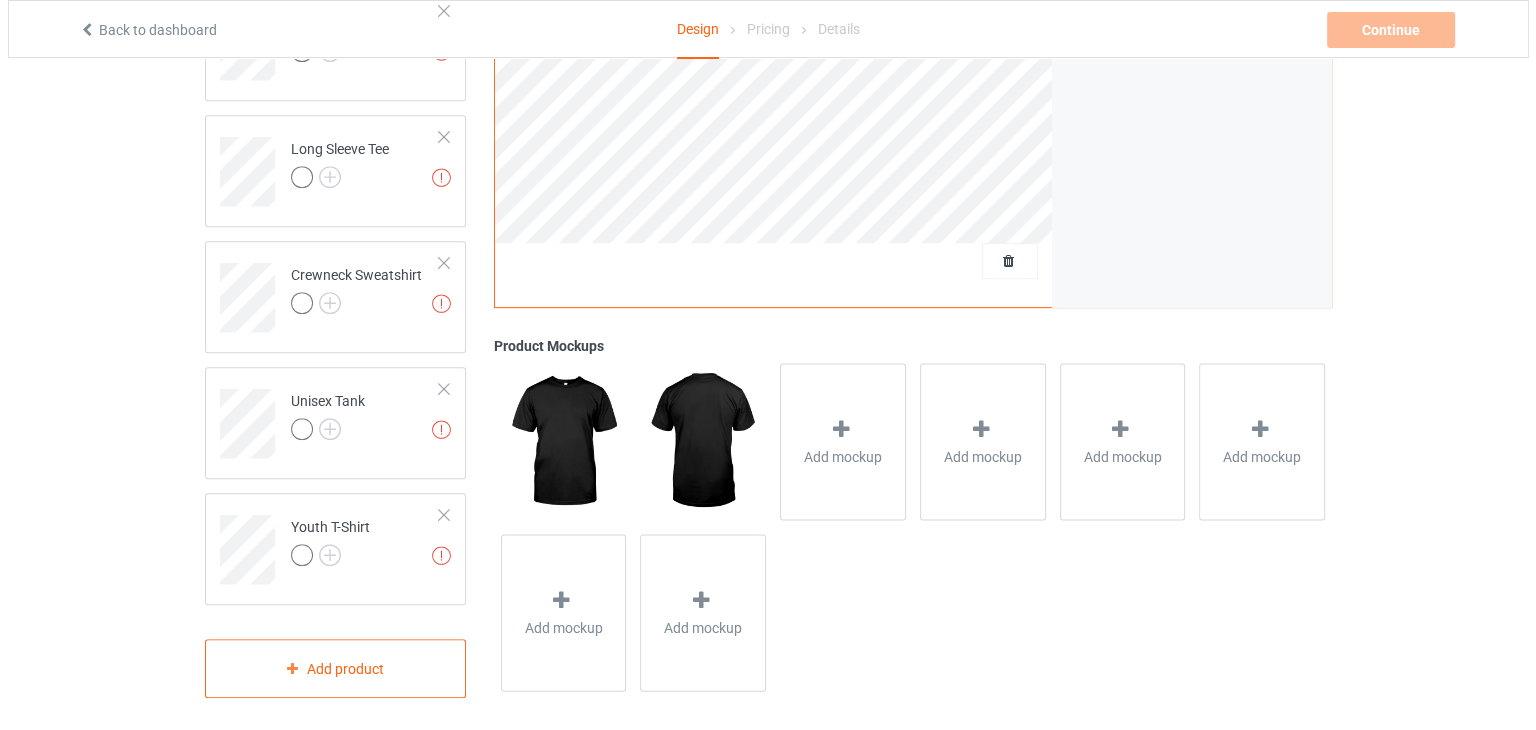 scroll, scrollTop: 865, scrollLeft: 0, axis: vertical 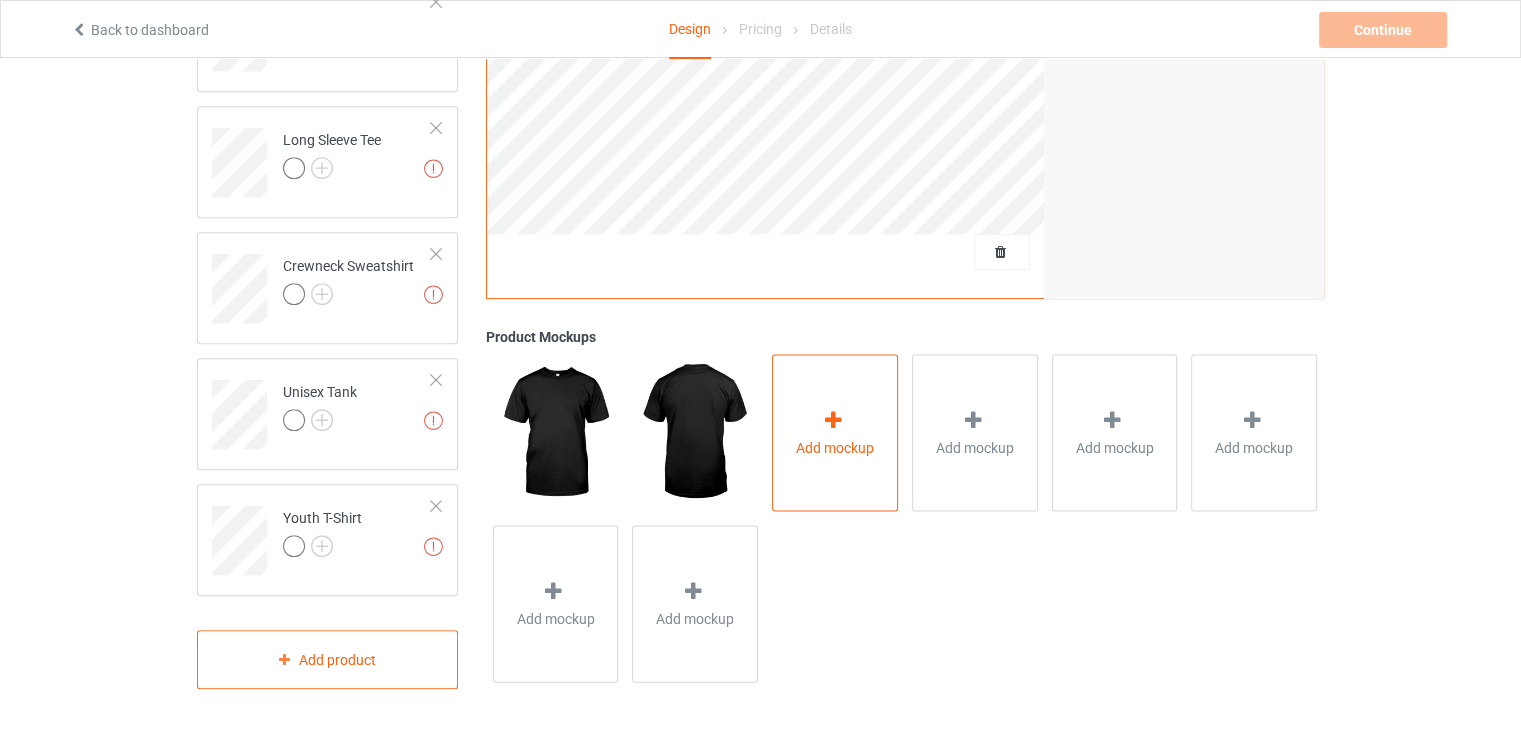 click at bounding box center [833, 419] 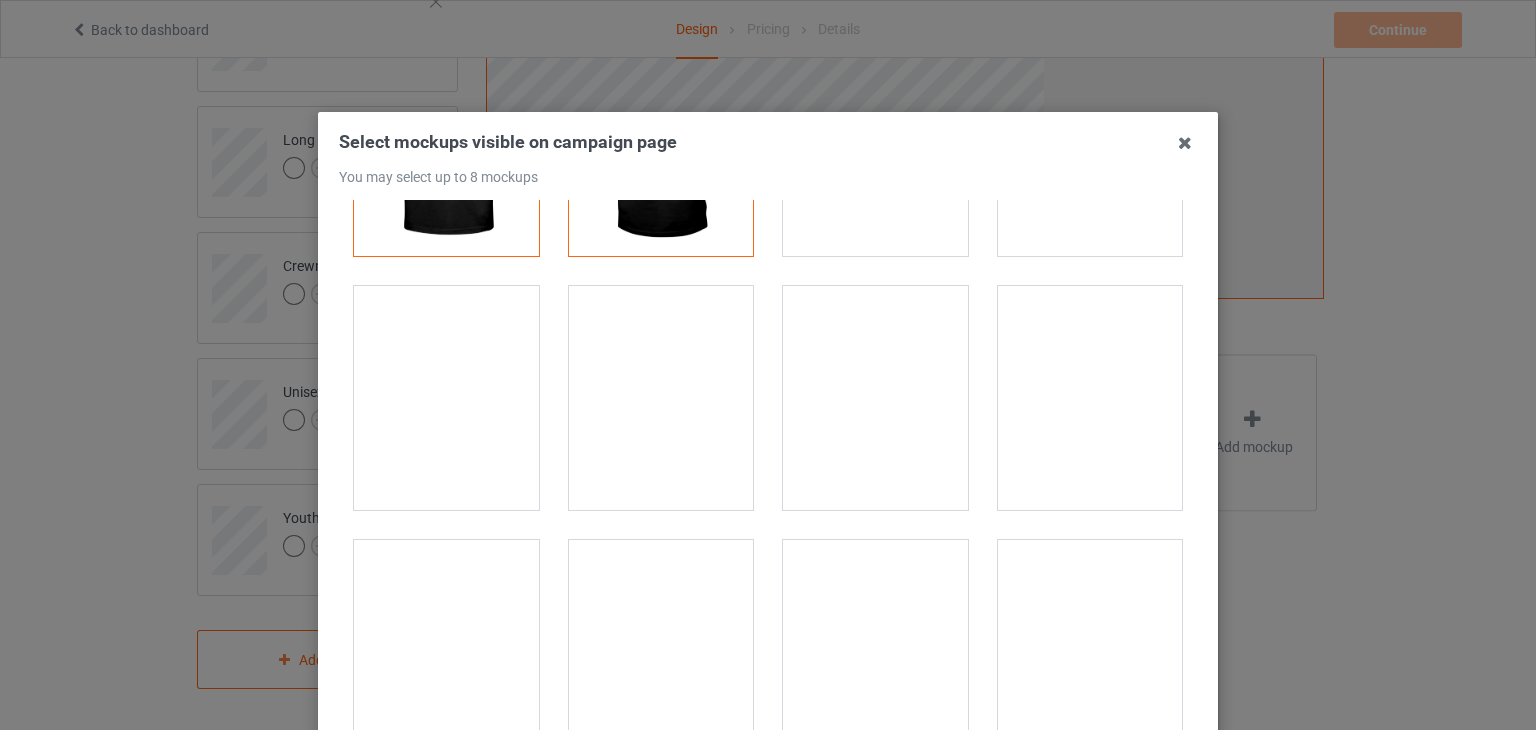 scroll, scrollTop: 400, scrollLeft: 0, axis: vertical 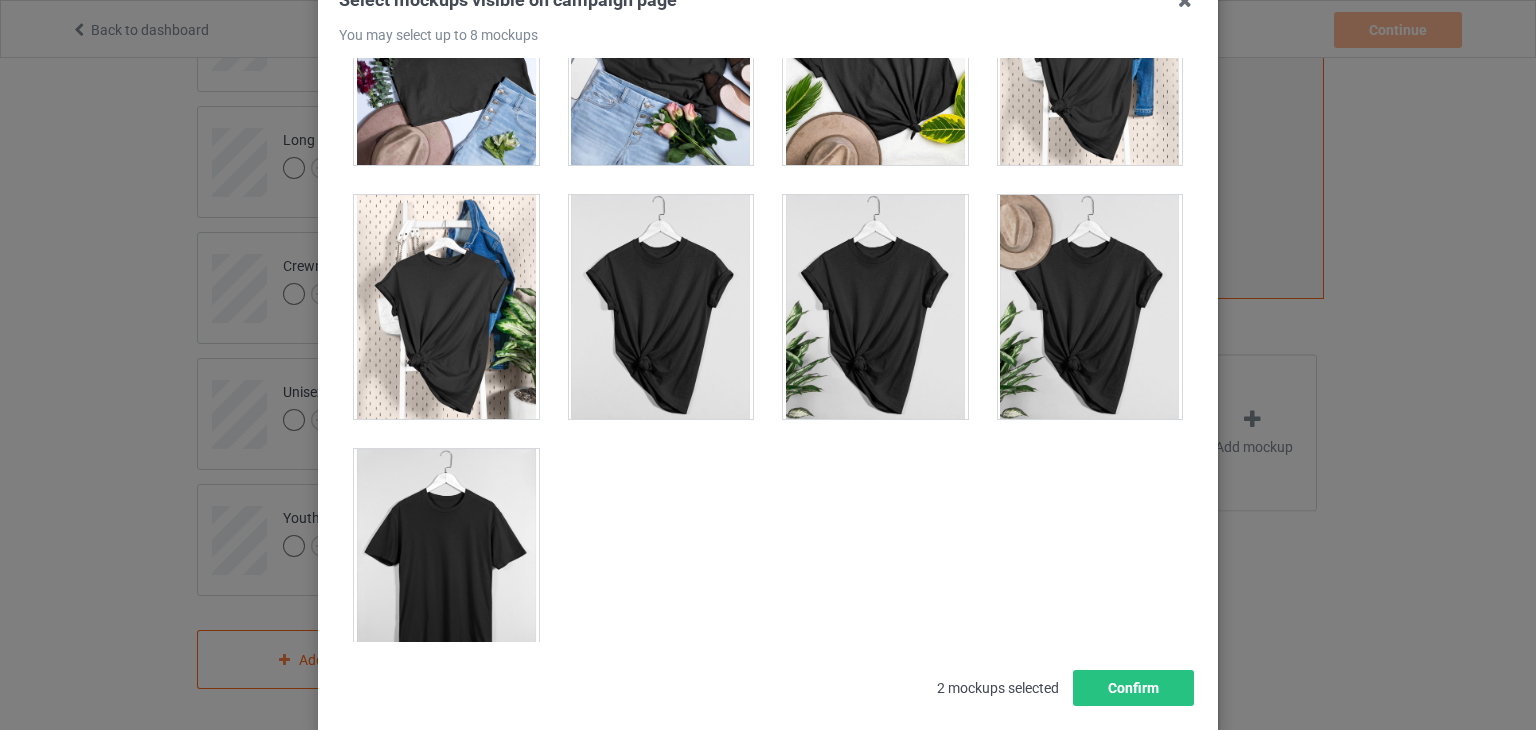 click at bounding box center [446, 561] 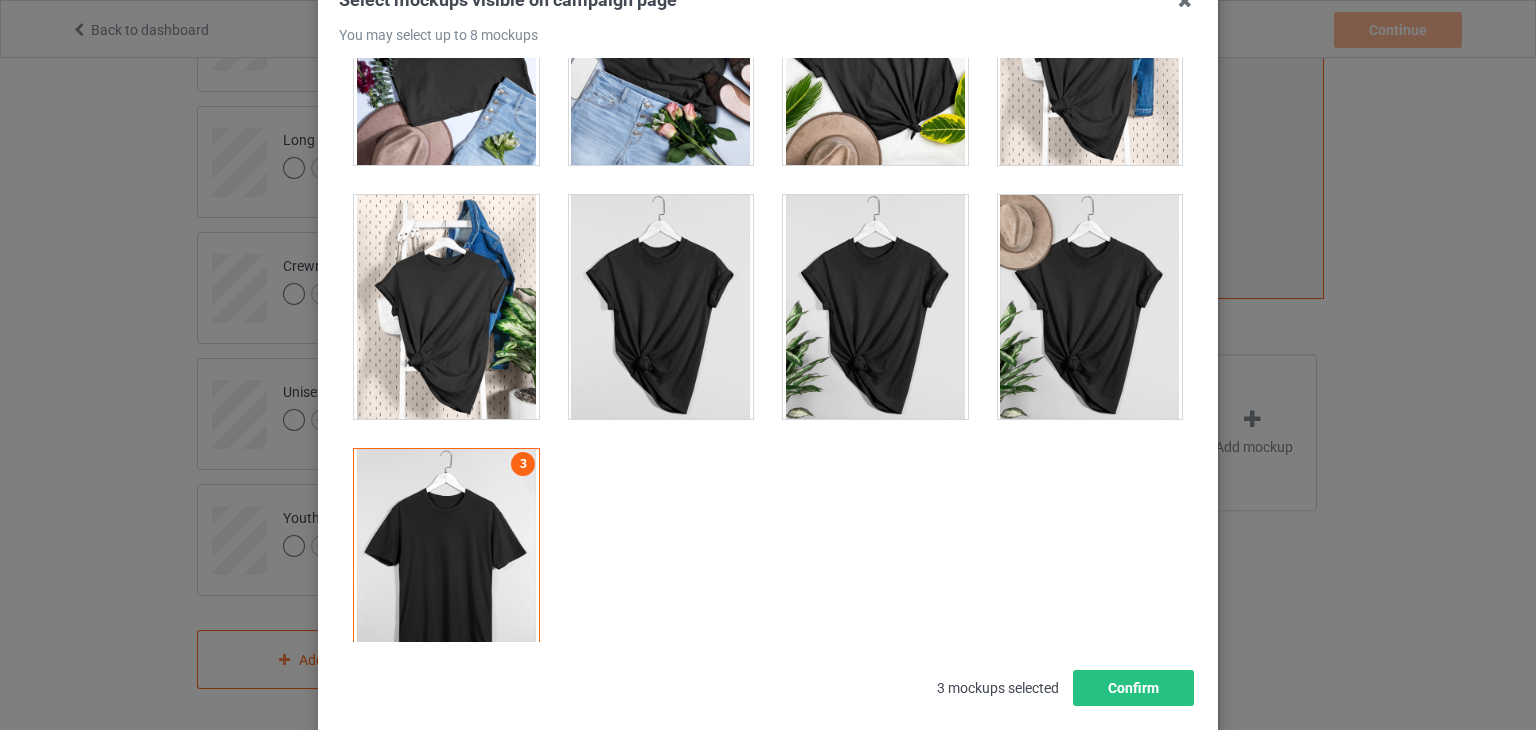 click at bounding box center (875, 307) 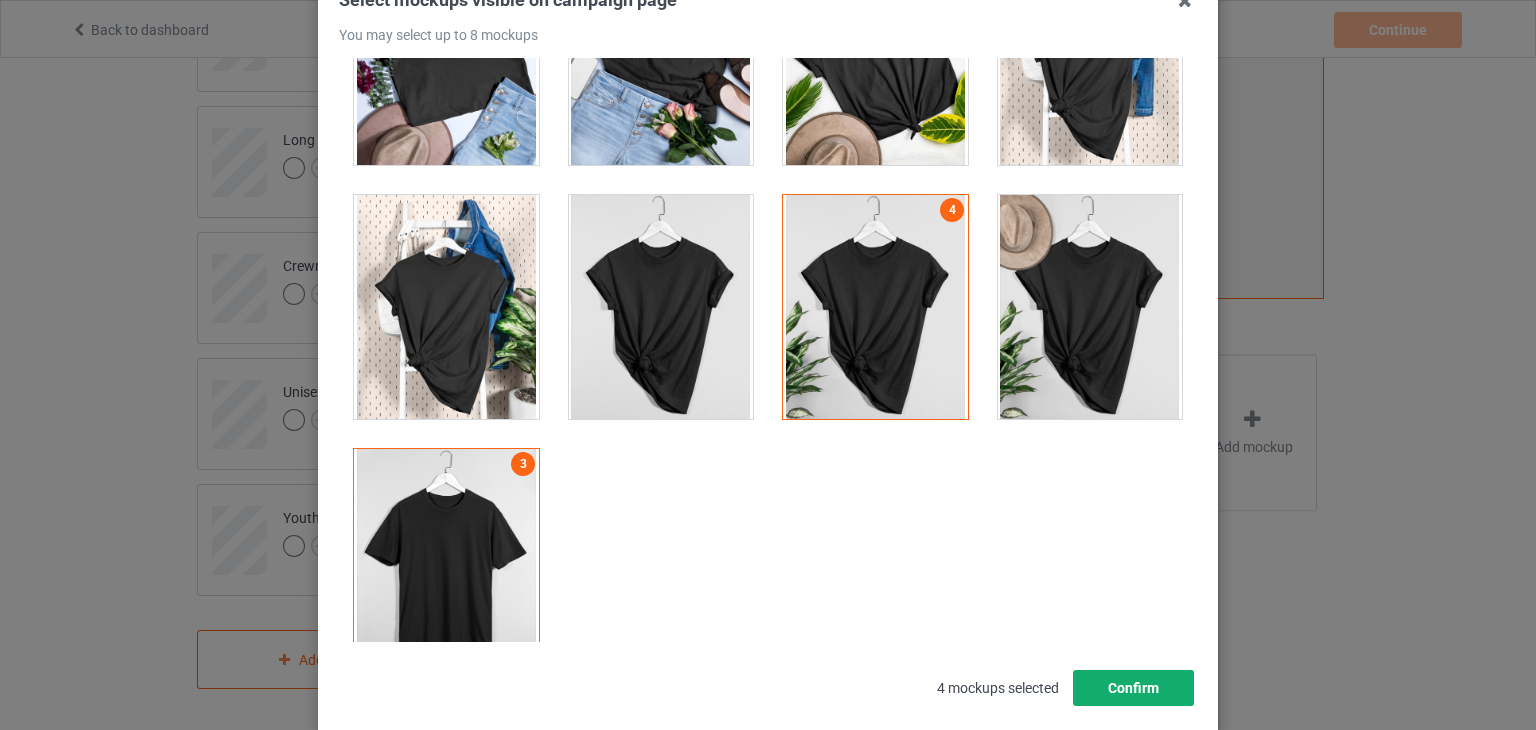click on "Confirm" at bounding box center (1133, 688) 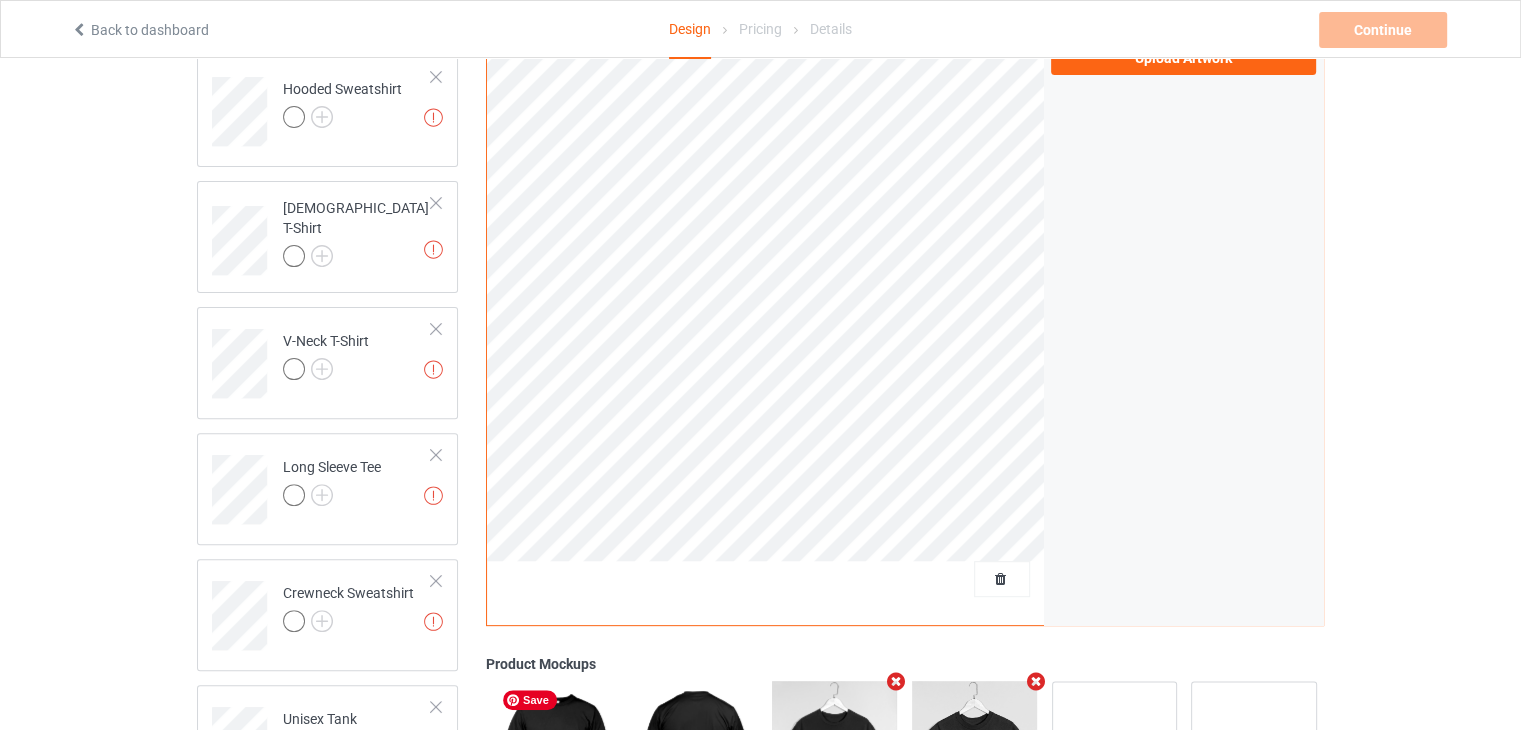 scroll, scrollTop: 365, scrollLeft: 0, axis: vertical 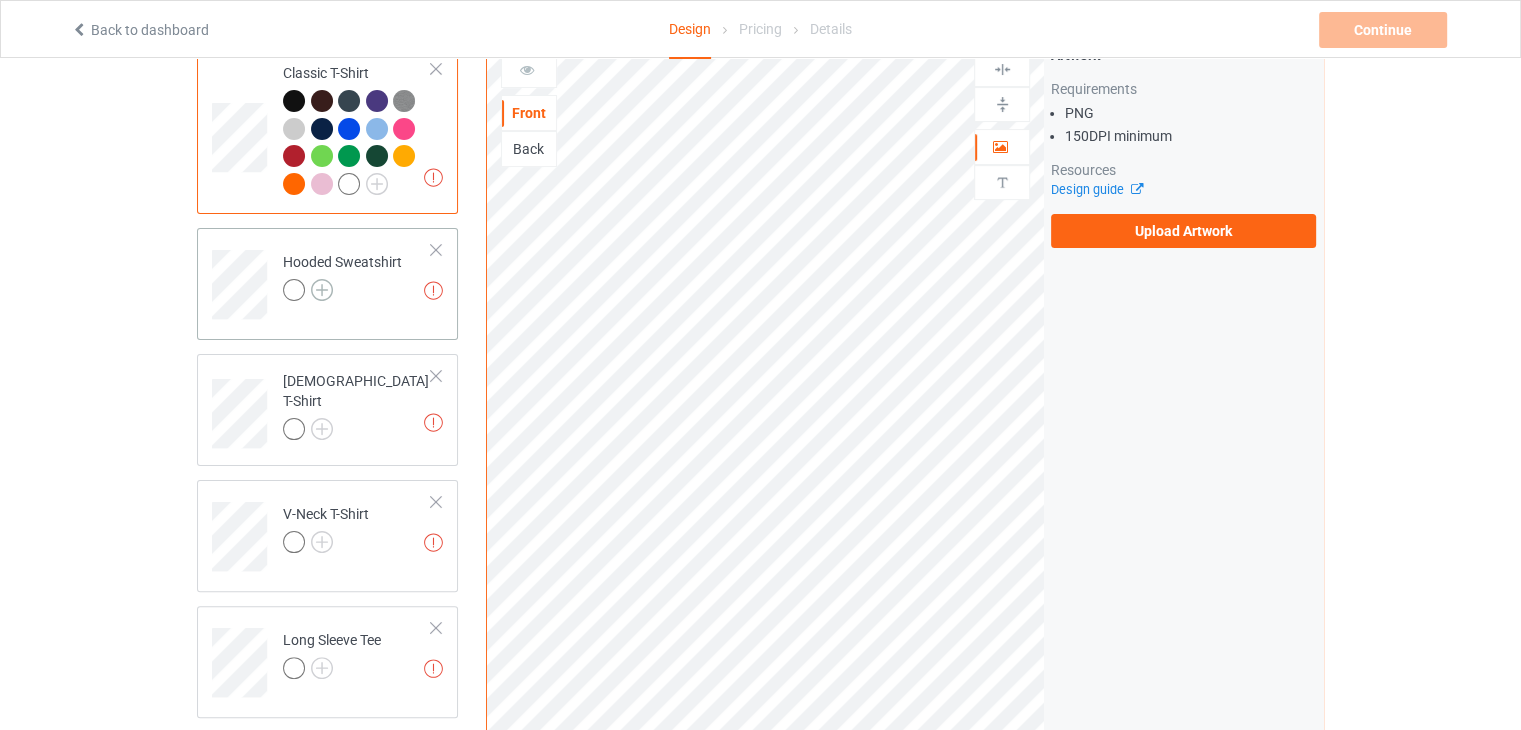 click at bounding box center (322, 290) 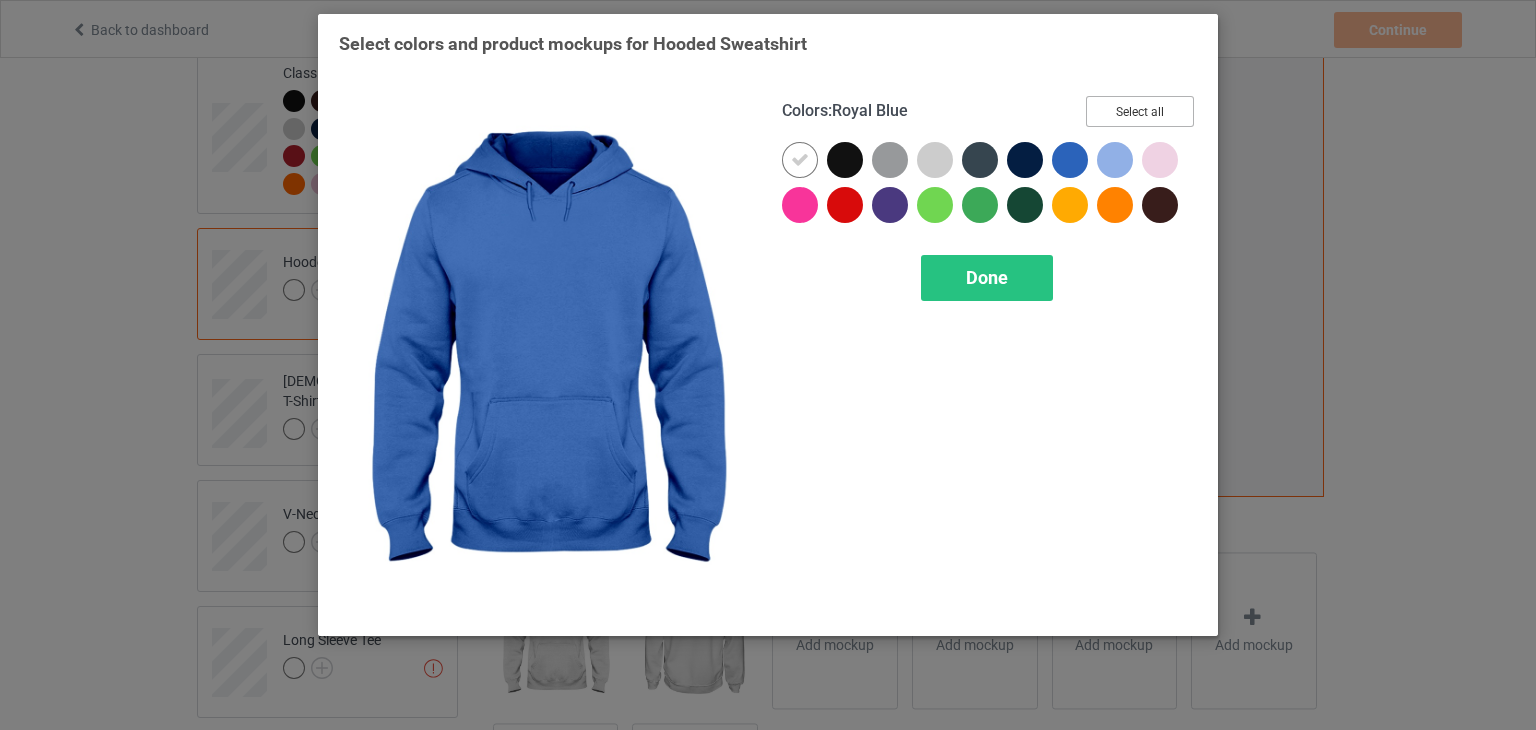 click on "Select all" at bounding box center [1140, 111] 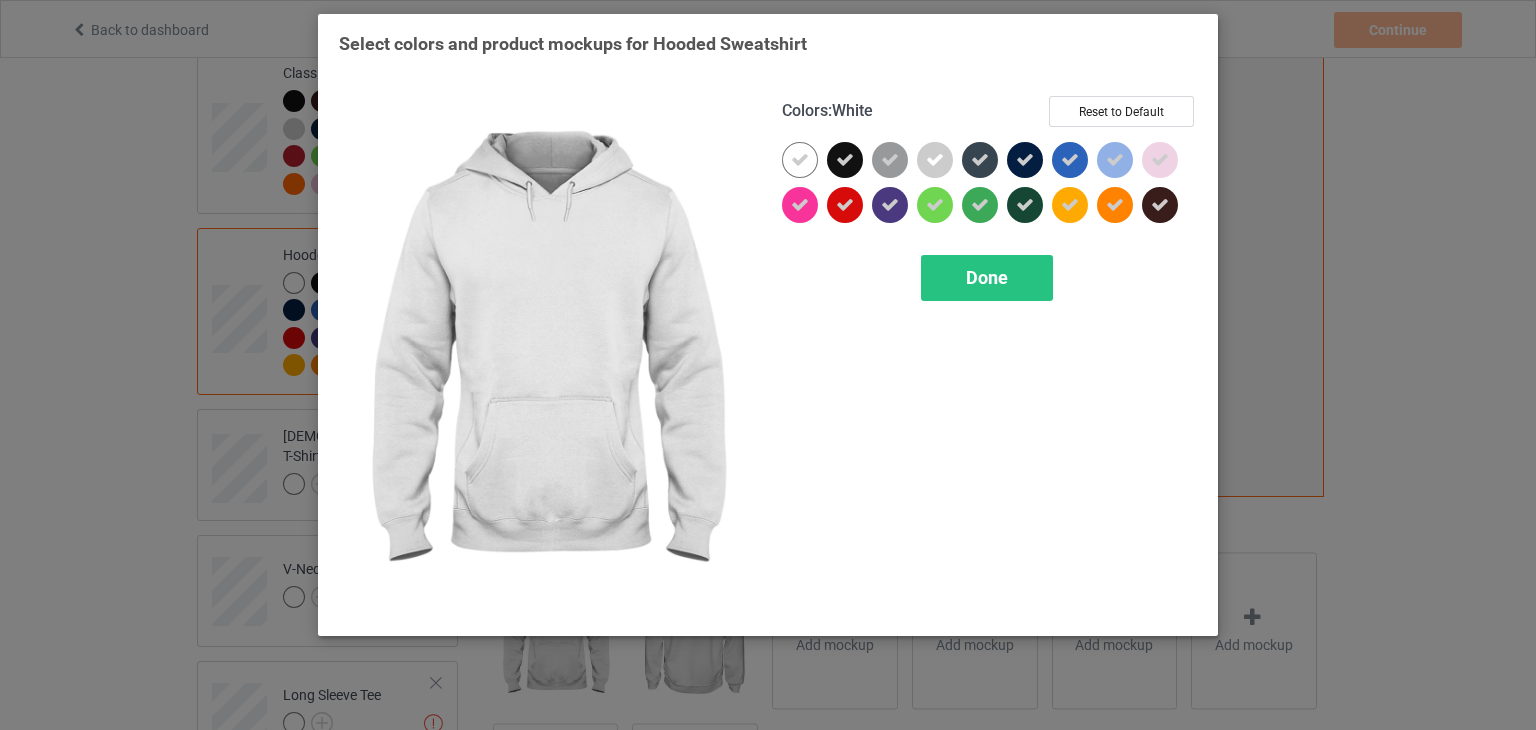 click at bounding box center (800, 160) 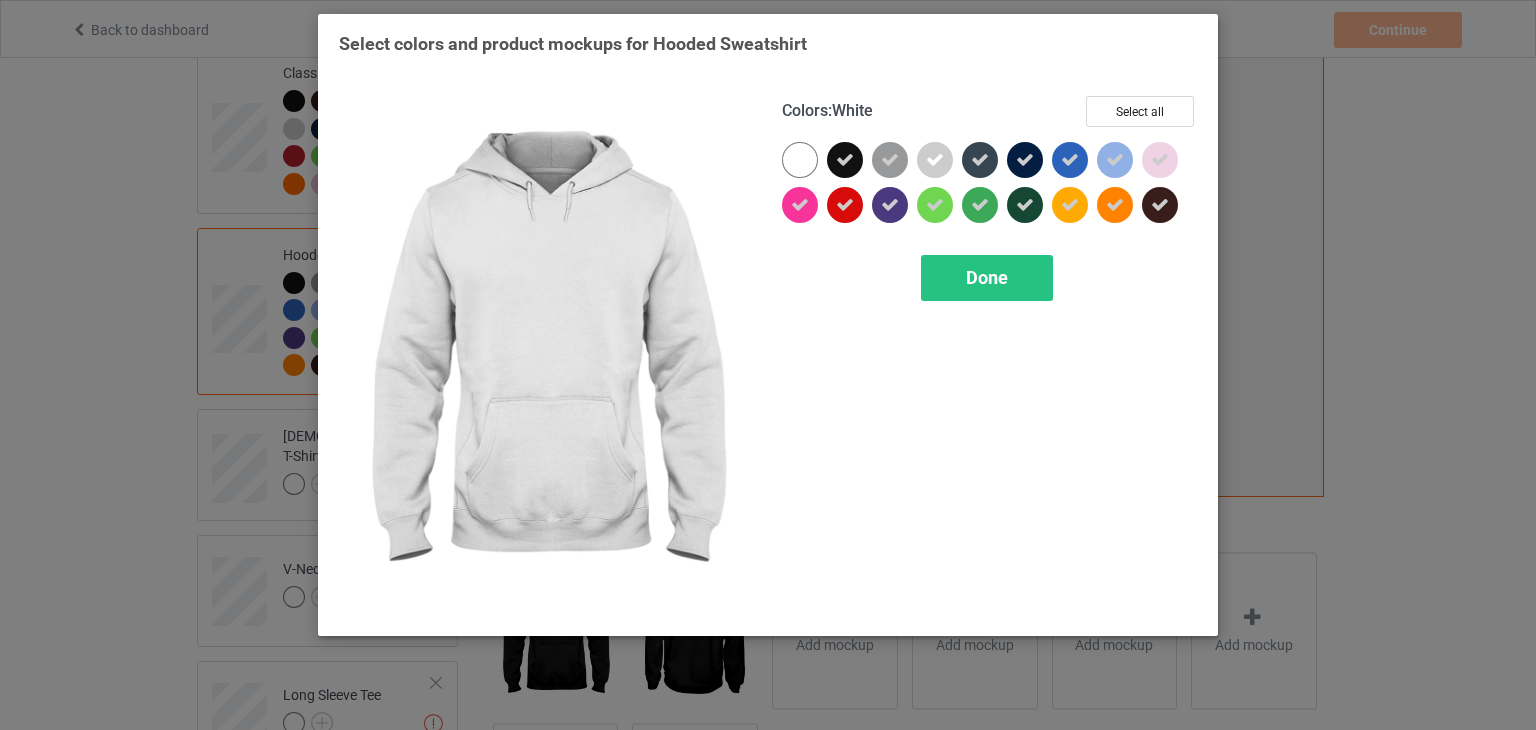 click at bounding box center (800, 160) 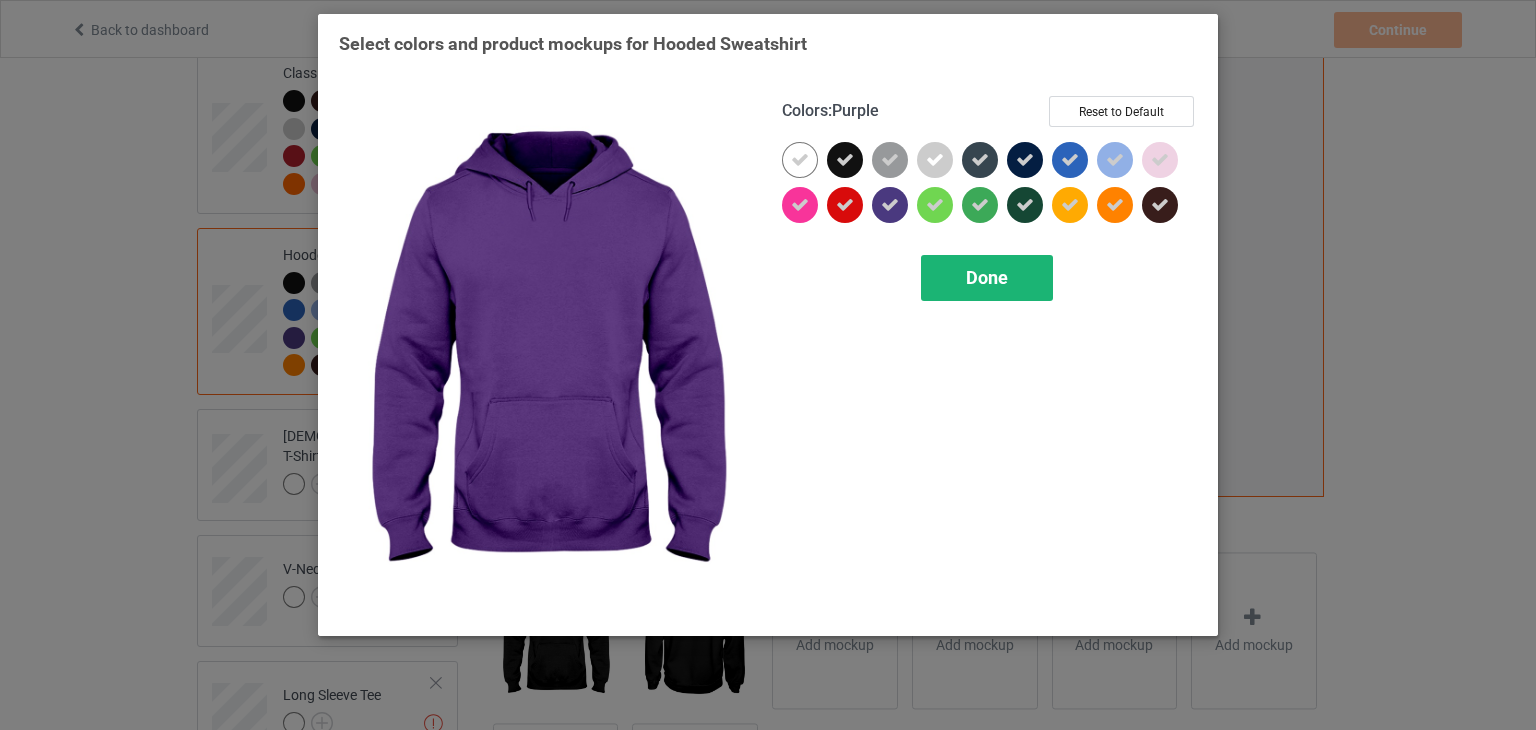 click on "Done" at bounding box center (987, 278) 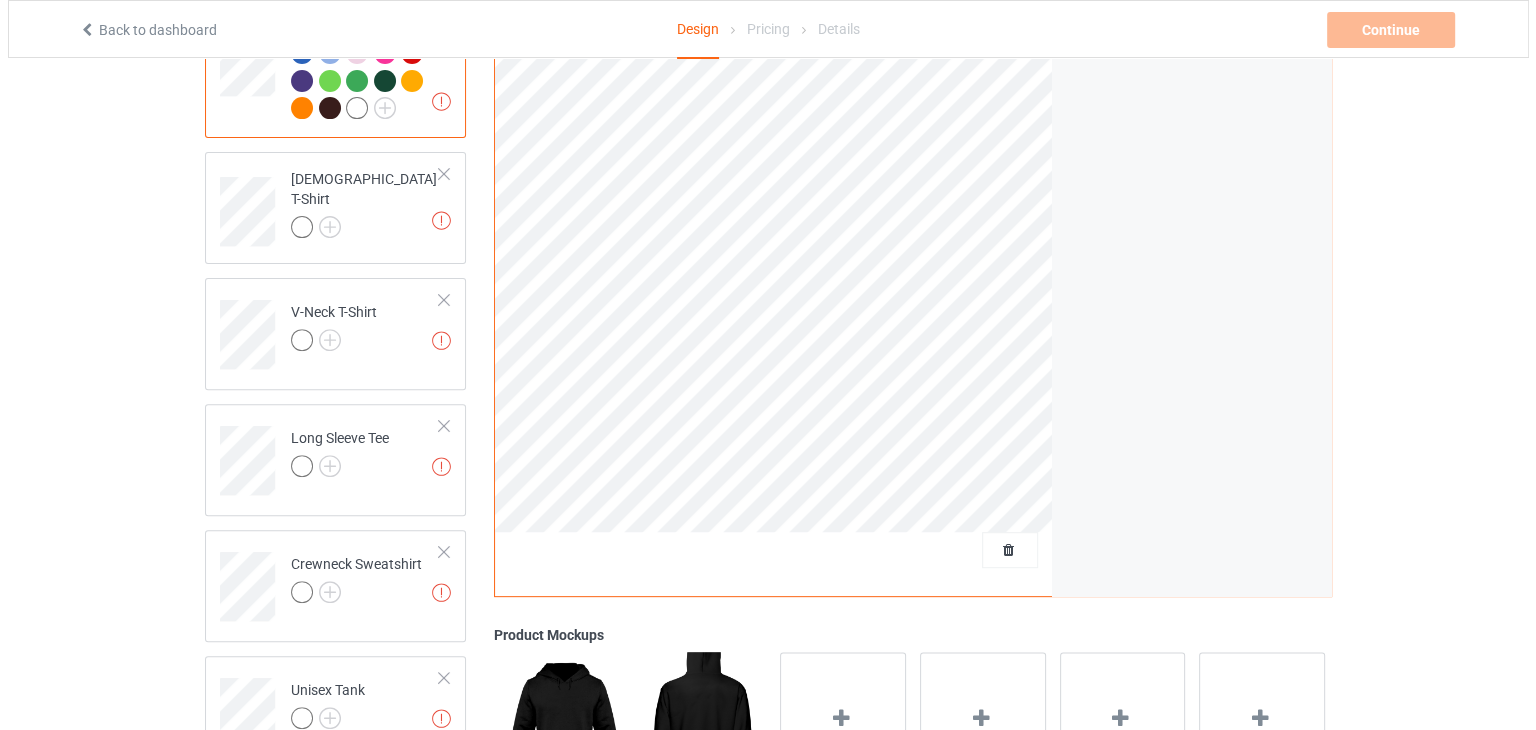 scroll, scrollTop: 865, scrollLeft: 0, axis: vertical 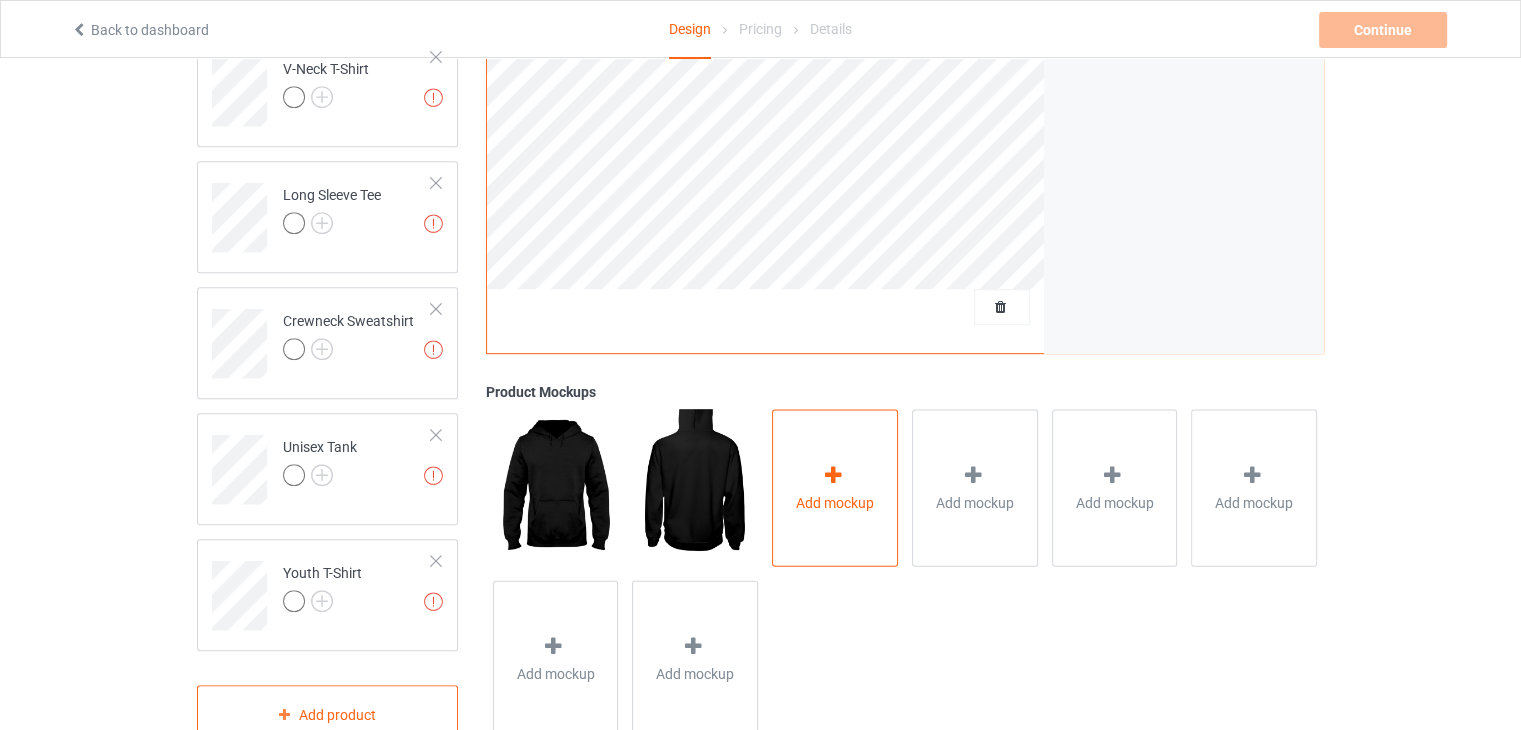 click on "Add mockup" at bounding box center [835, 487] 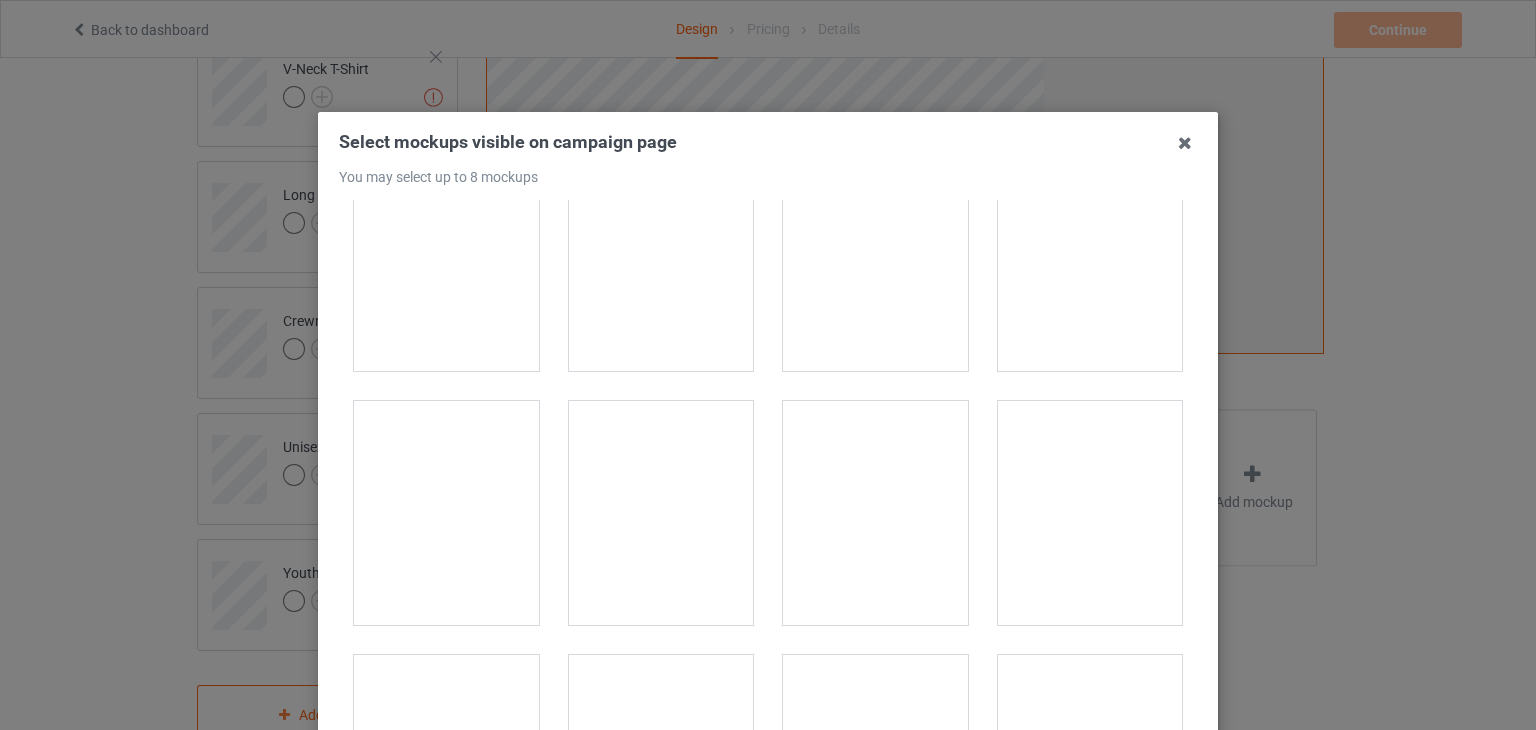 scroll, scrollTop: 600, scrollLeft: 0, axis: vertical 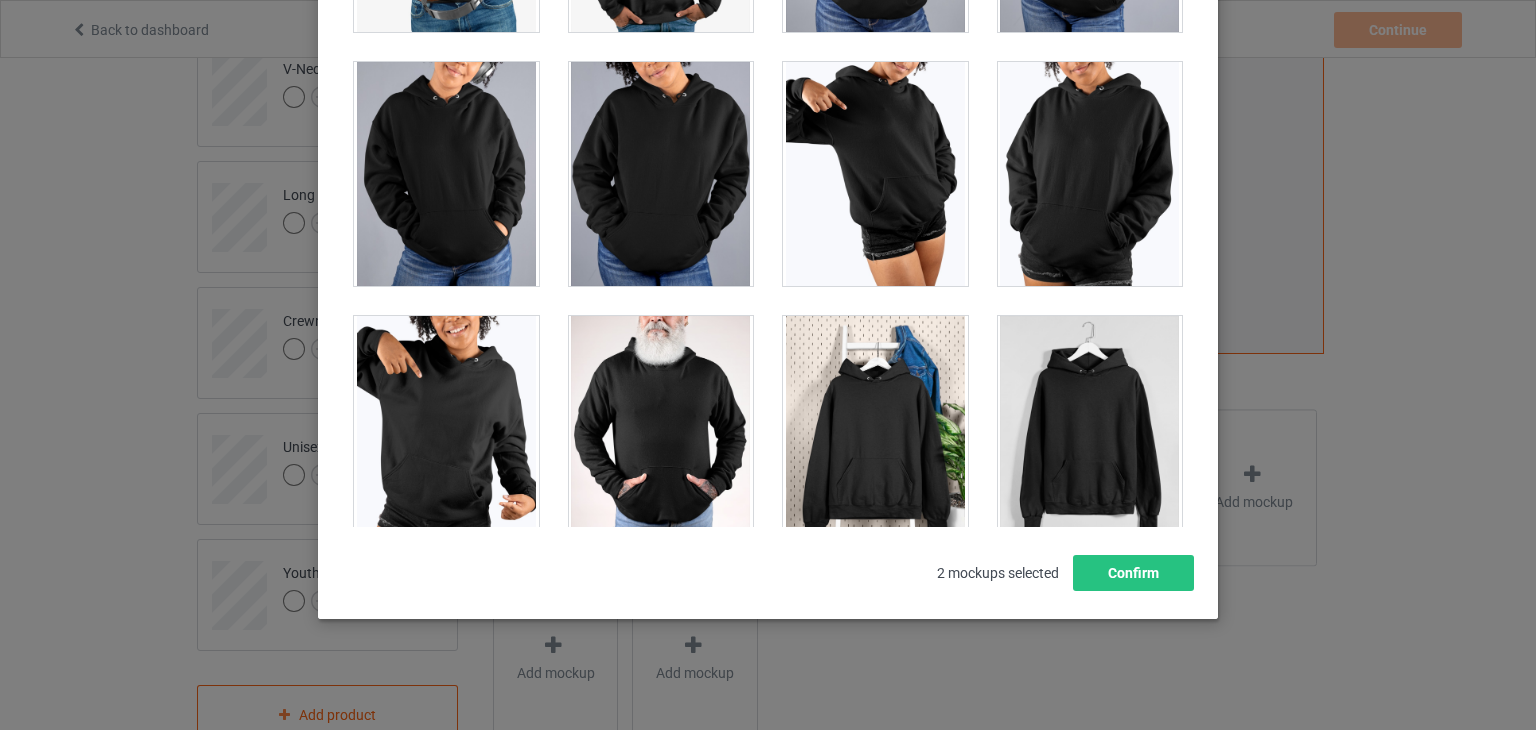 click at bounding box center (875, 428) 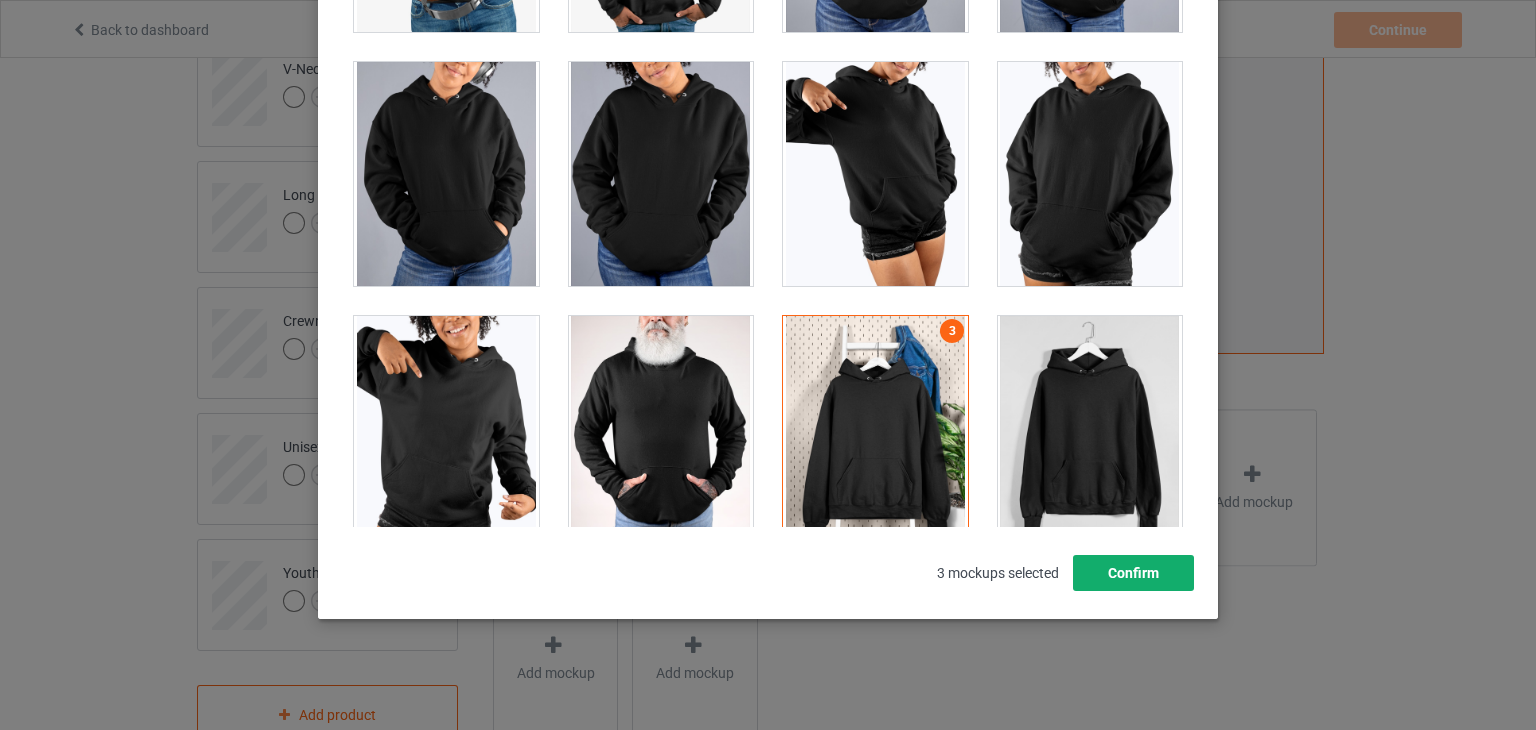 click on "Confirm" at bounding box center (1133, 573) 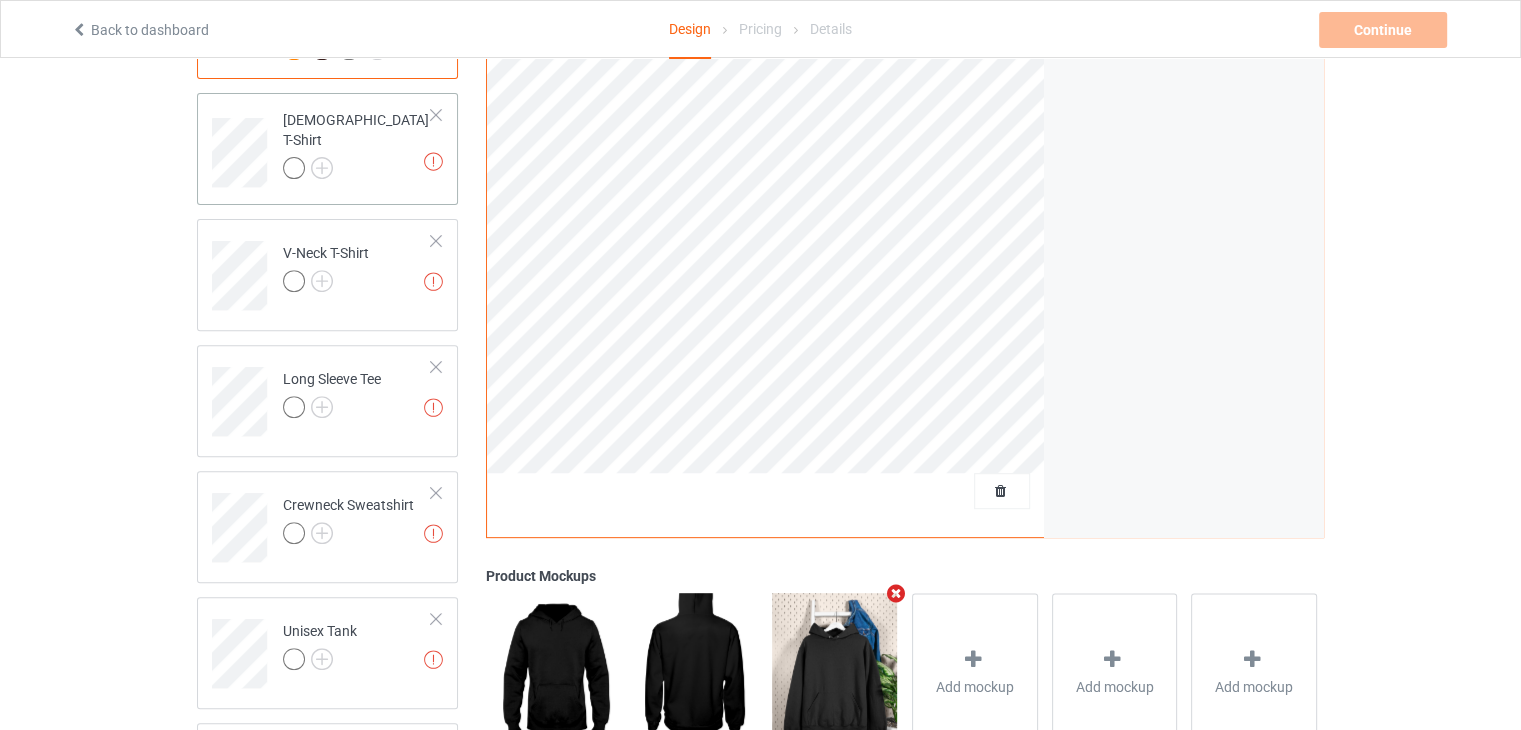 scroll, scrollTop: 565, scrollLeft: 0, axis: vertical 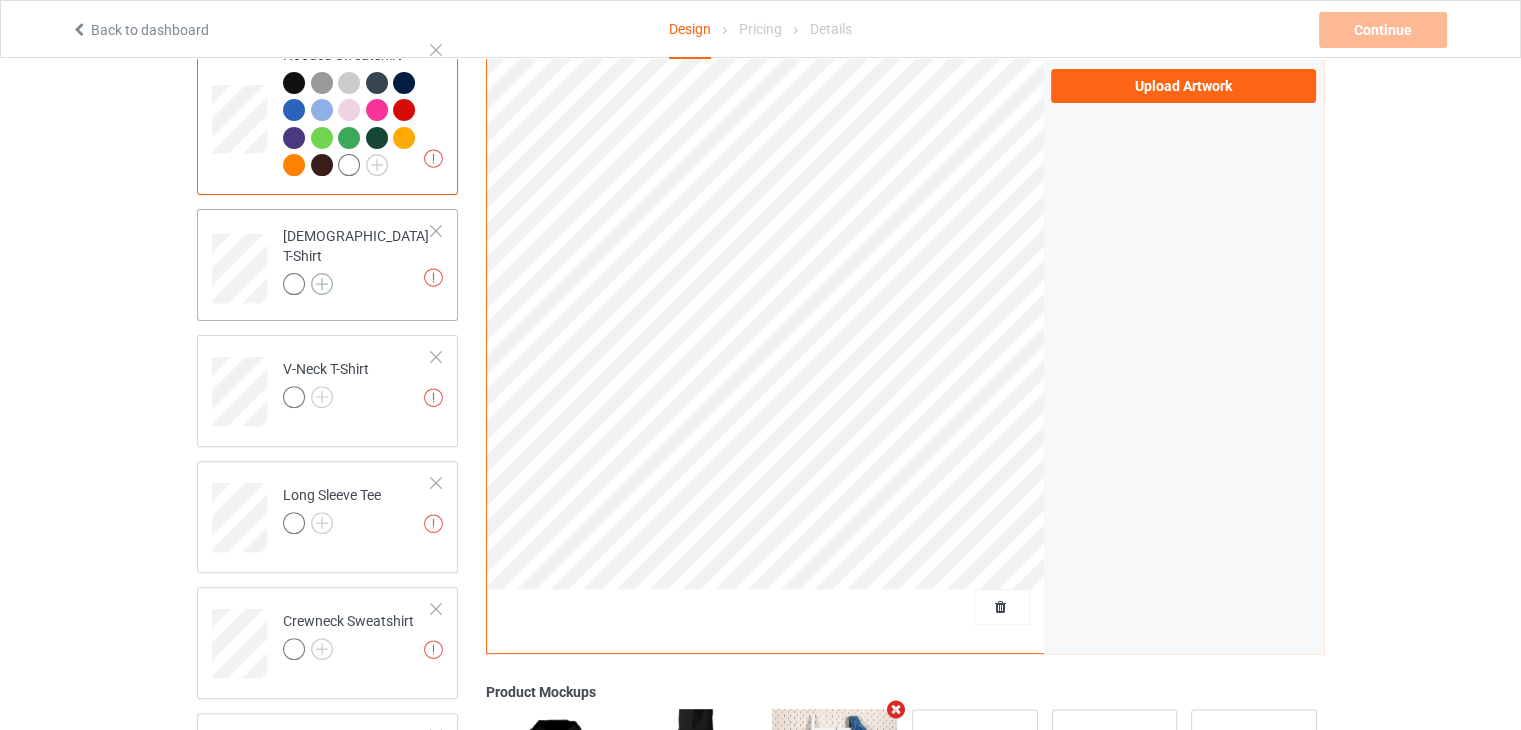 click at bounding box center (322, 284) 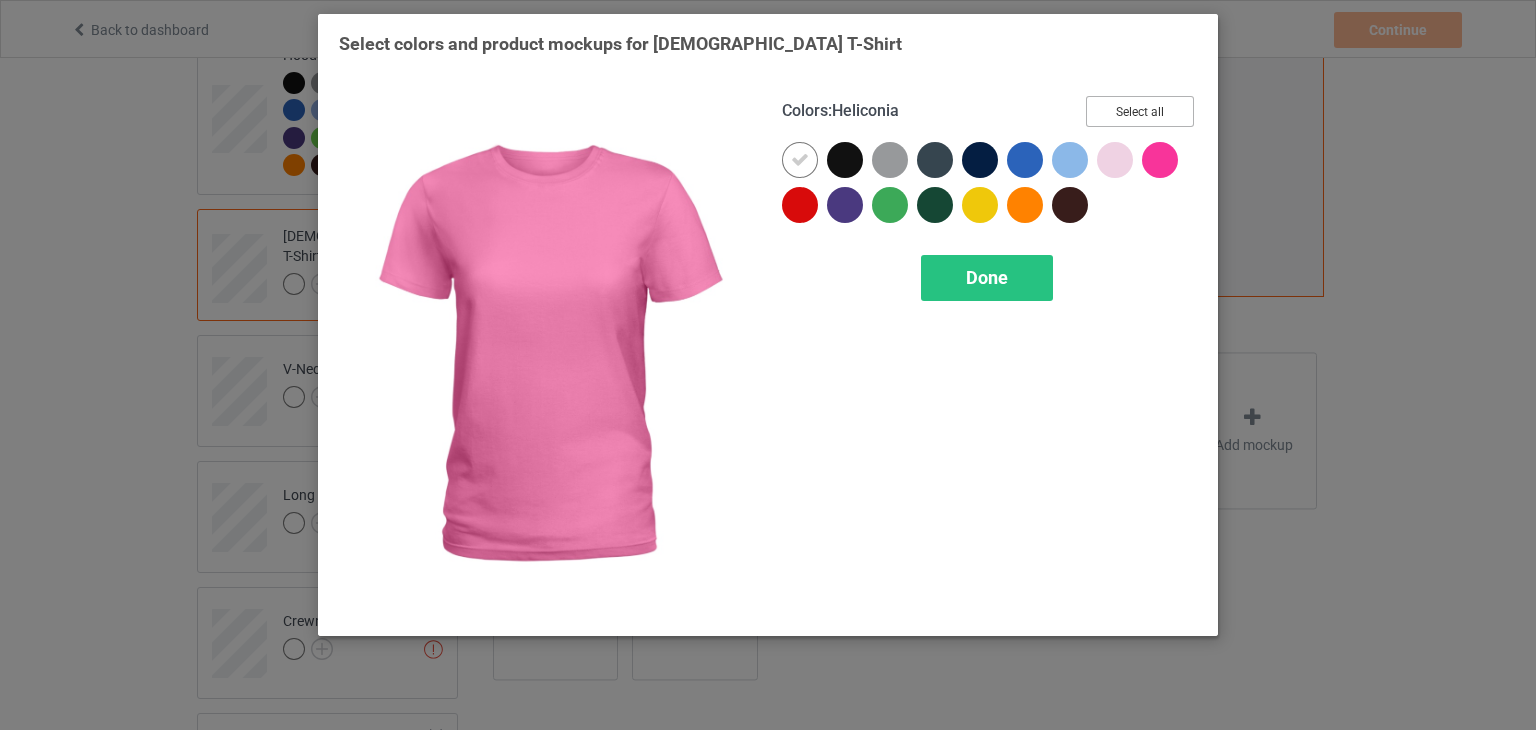 drag, startPoint x: 1182, startPoint y: 103, endPoint x: 866, endPoint y: 125, distance: 316.7649 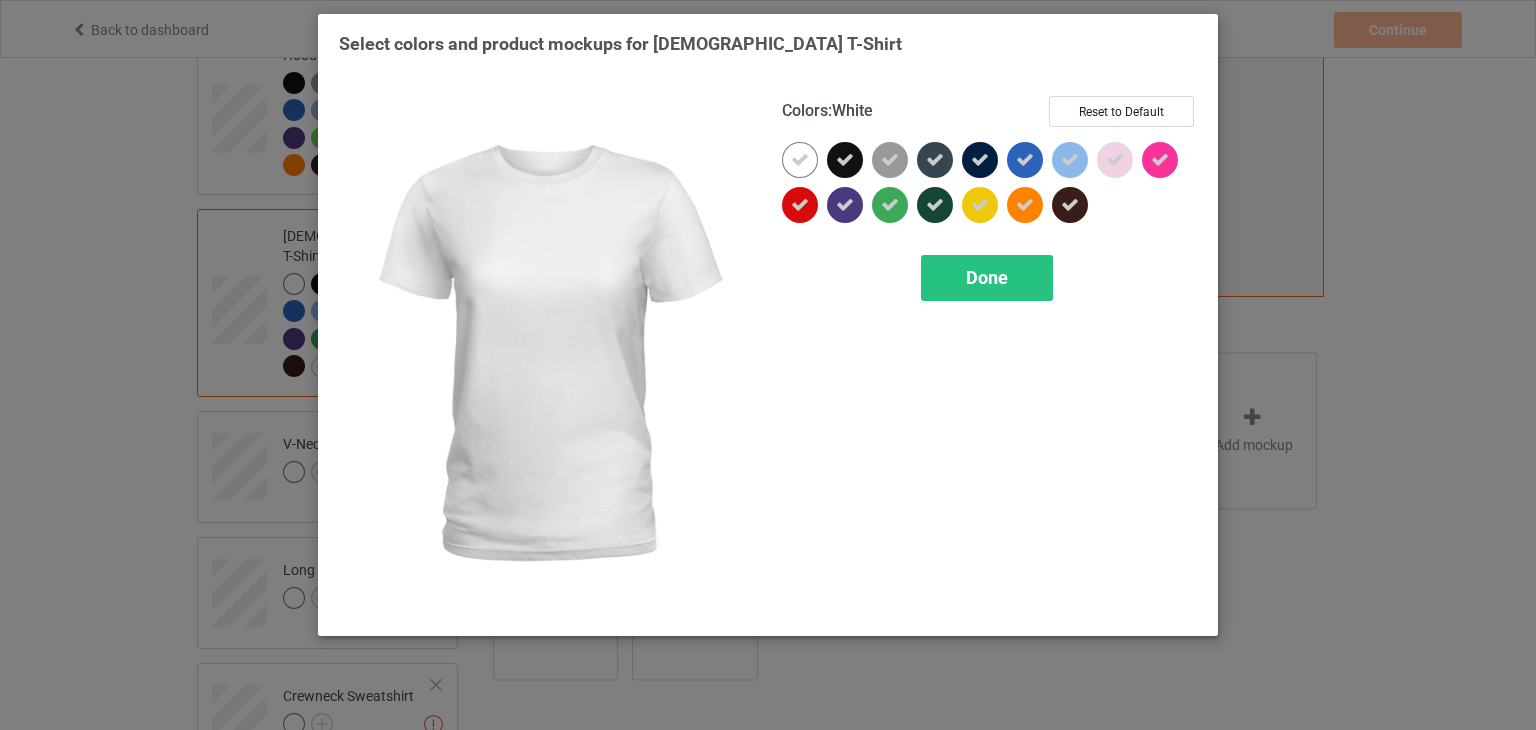 click at bounding box center [800, 160] 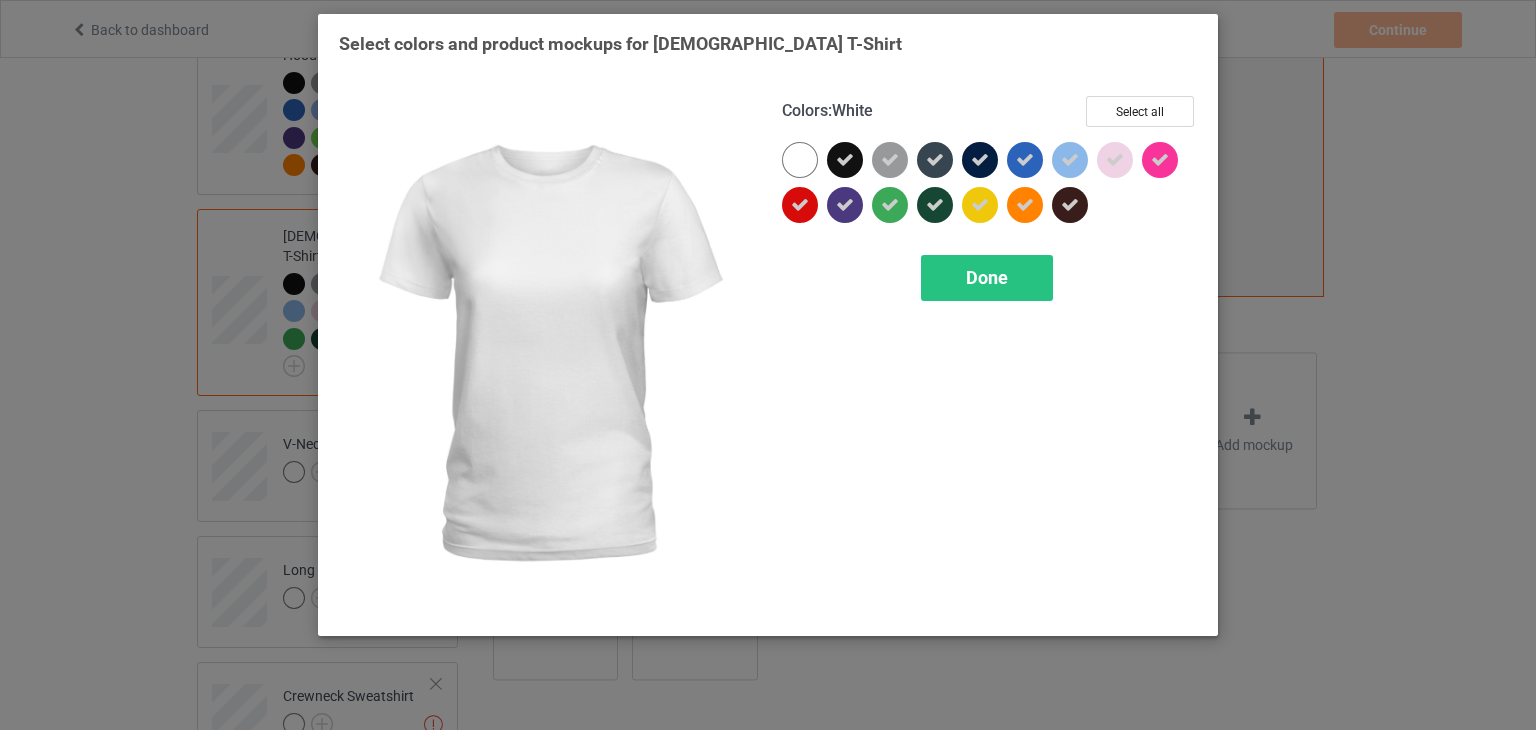 click at bounding box center (800, 160) 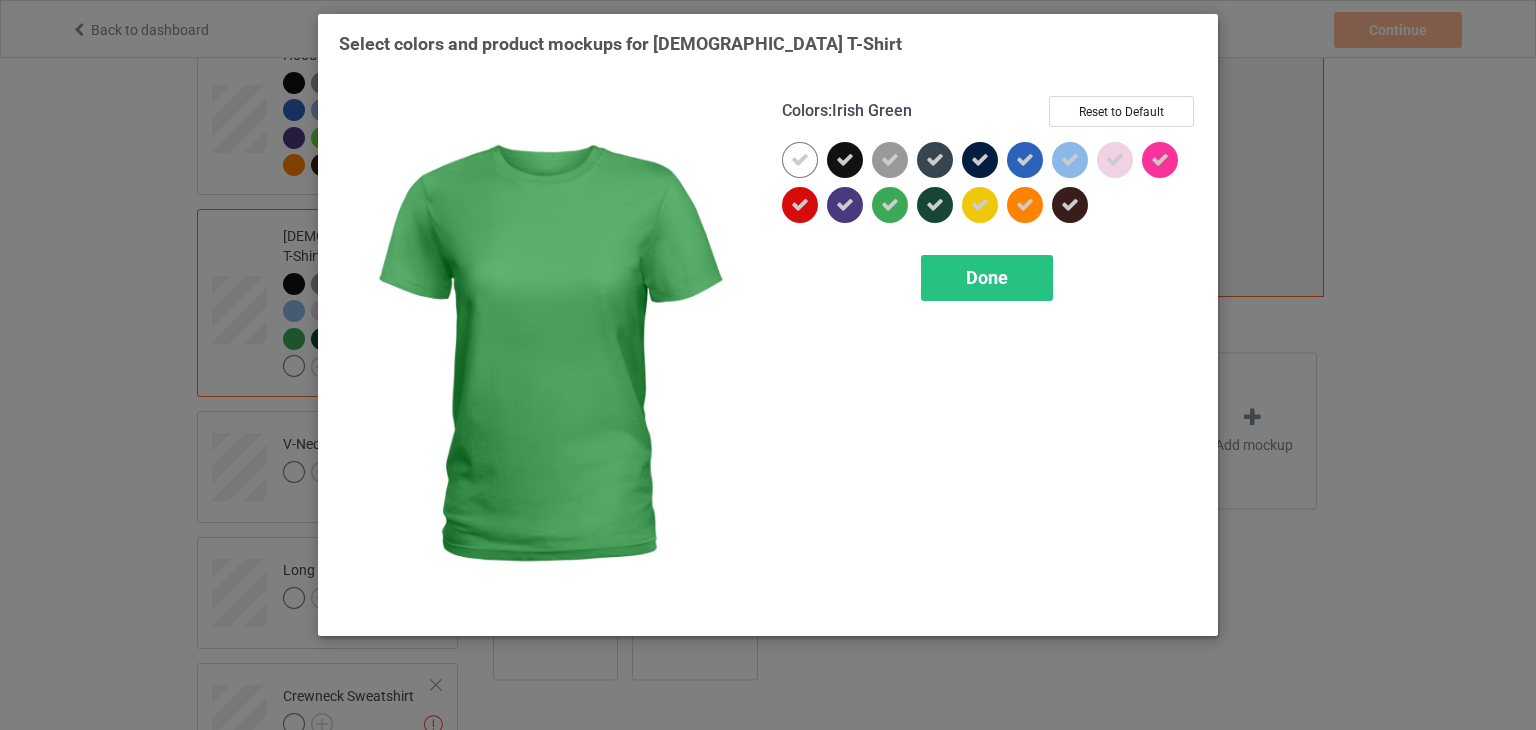 click on "Colors :  Irish Green Reset to Default Done" at bounding box center (989, 355) 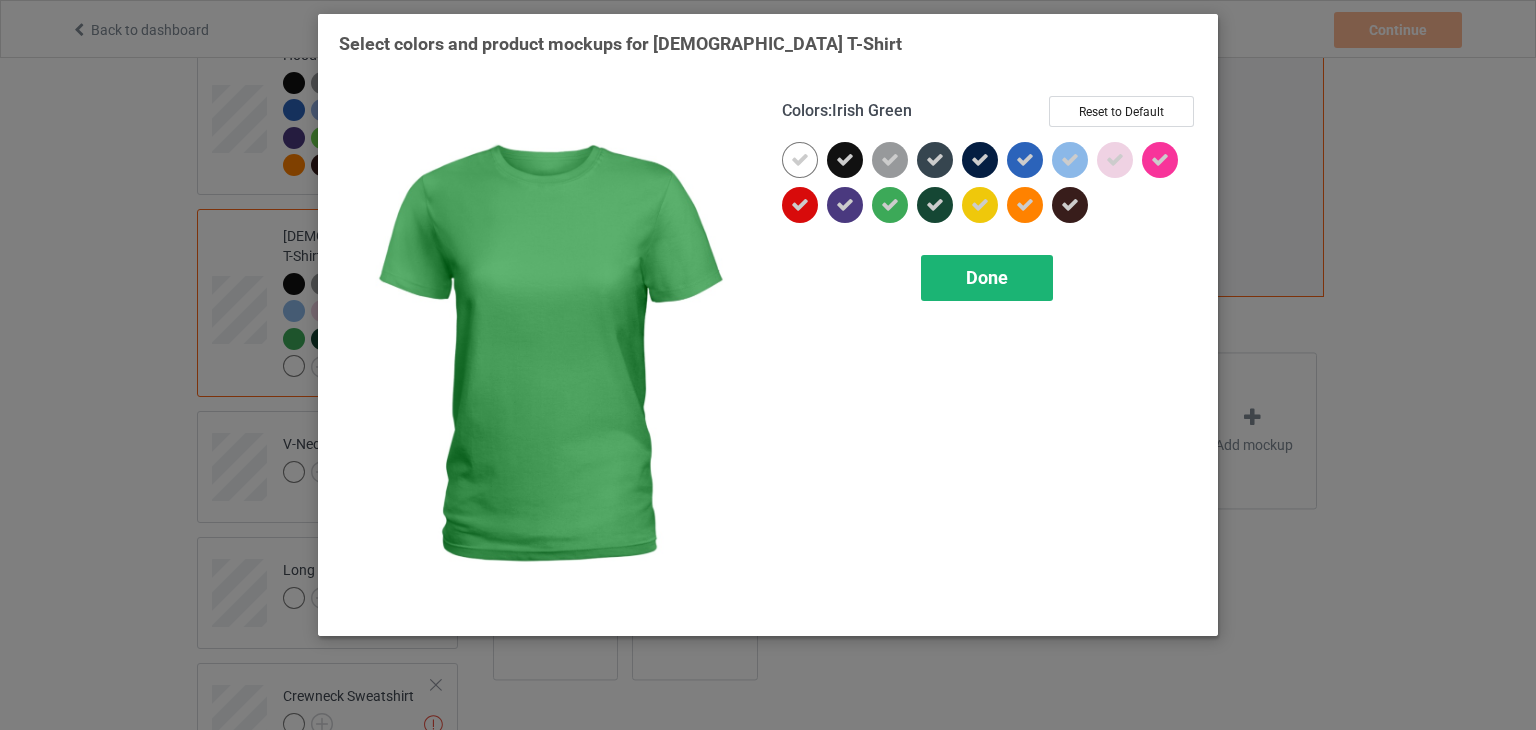 click on "Done" at bounding box center [987, 278] 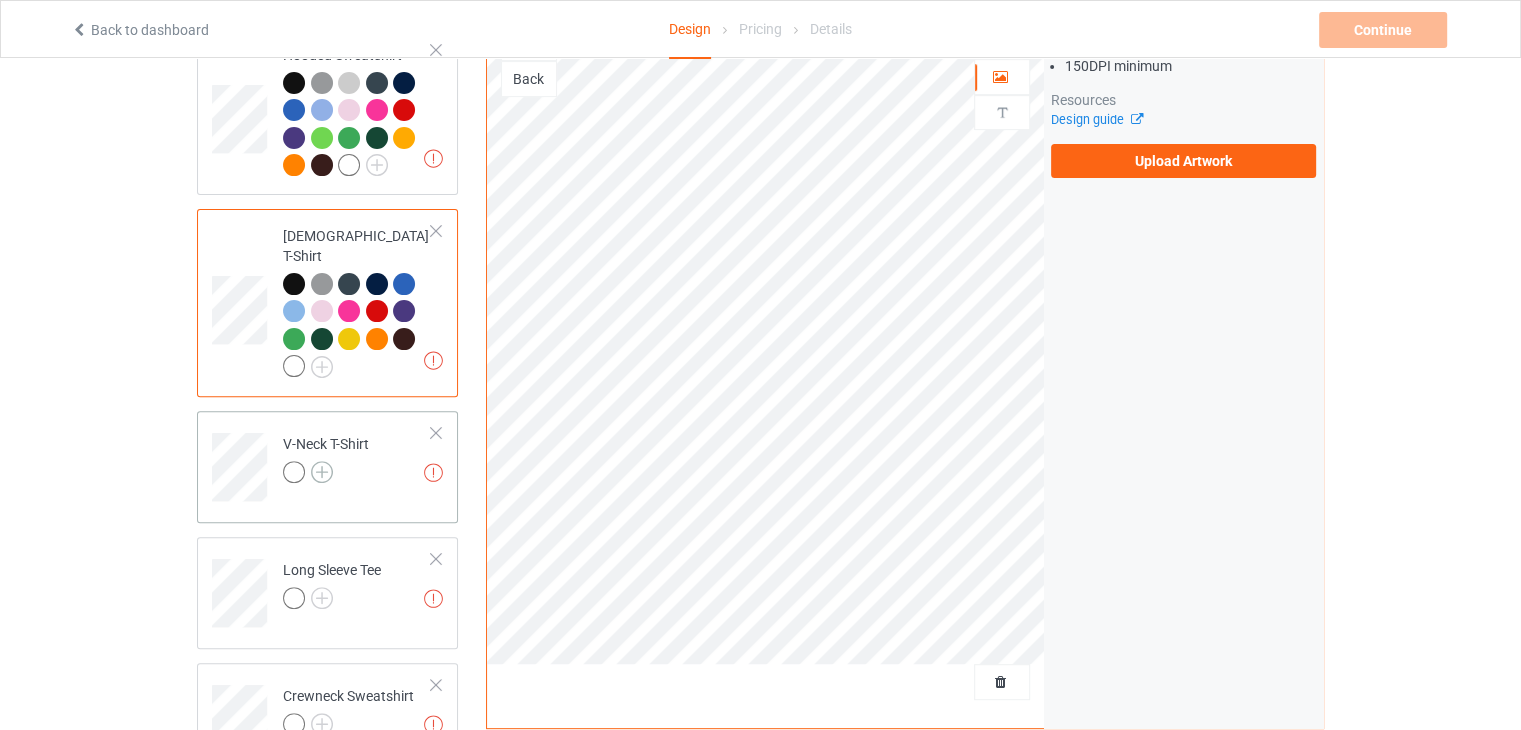 click at bounding box center (322, 472) 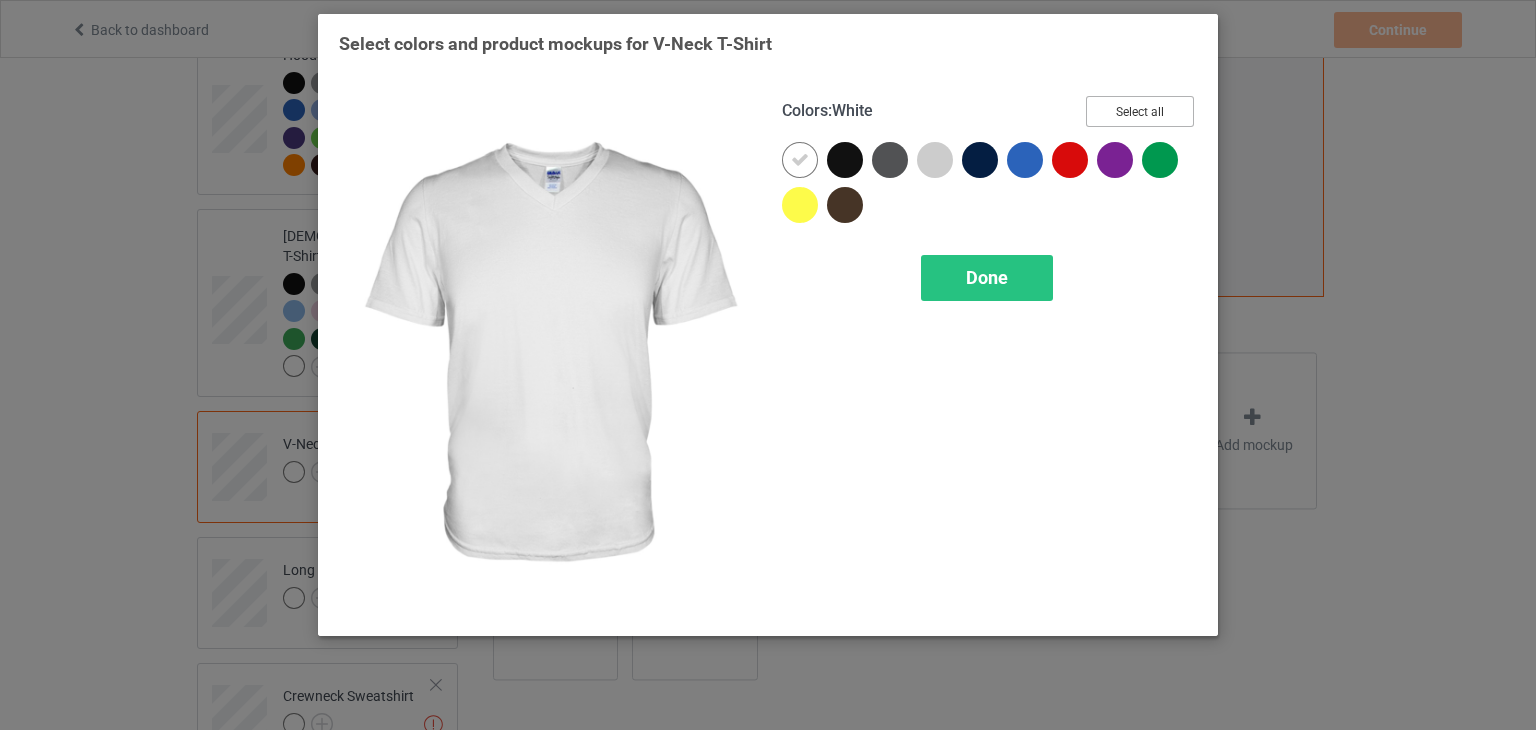 click on "Select all" at bounding box center [1140, 111] 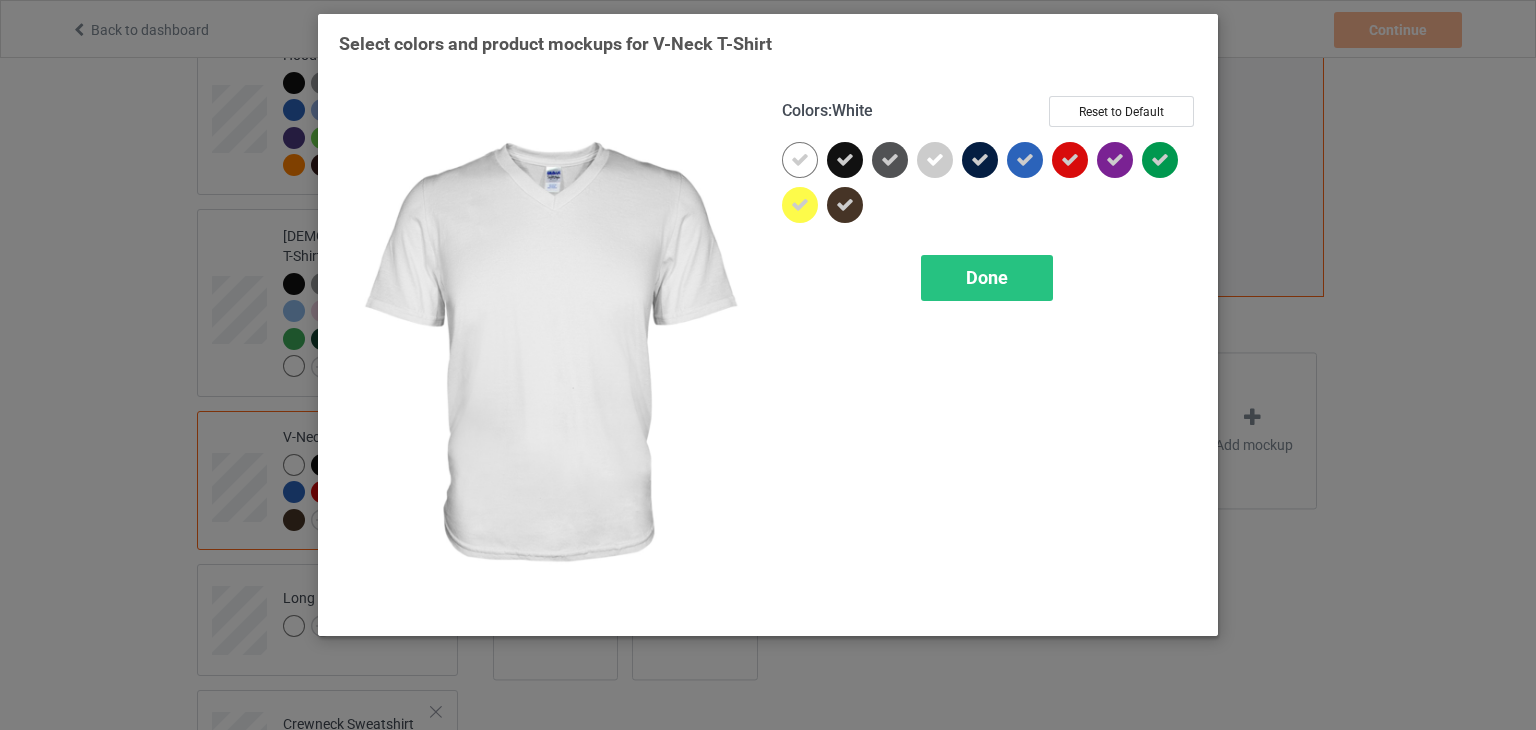 click at bounding box center [800, 160] 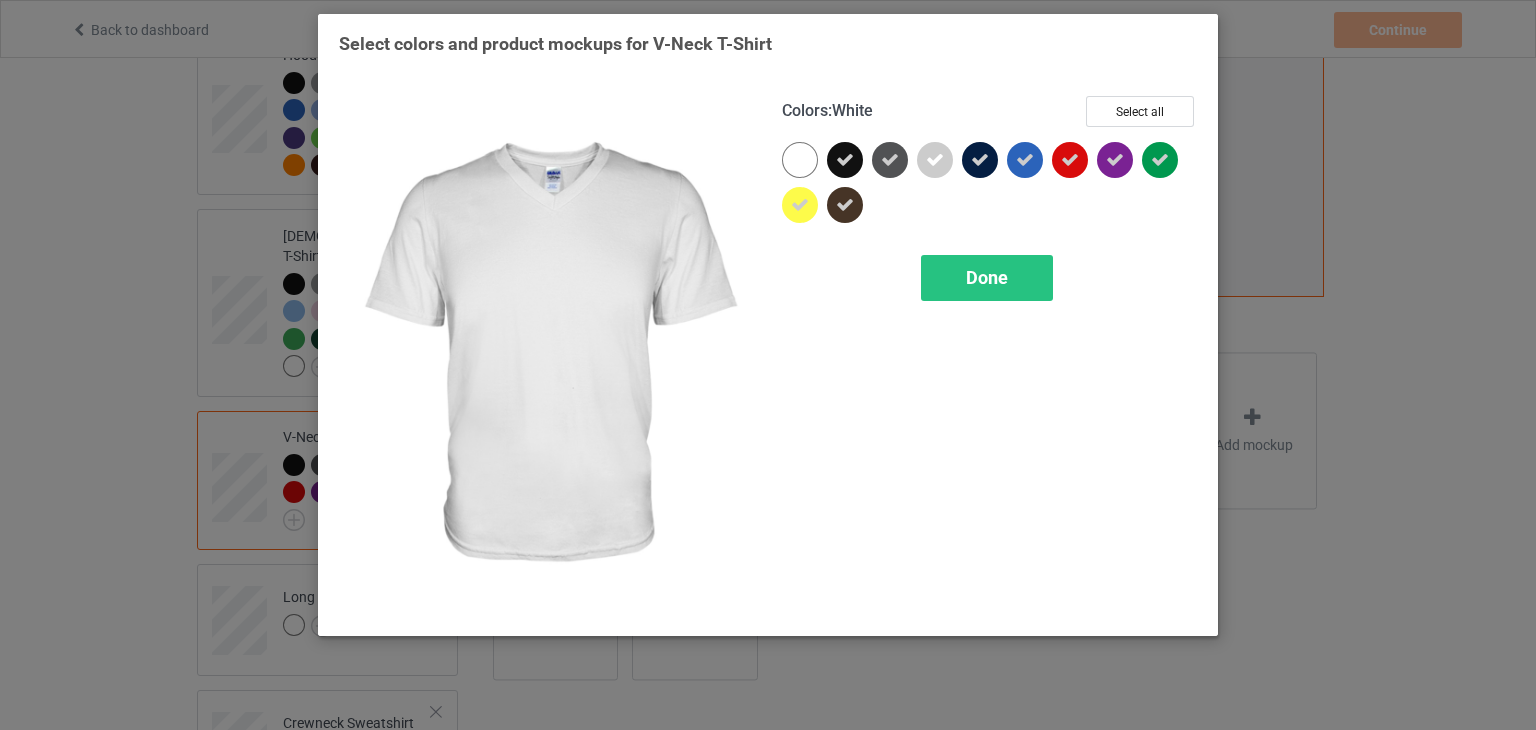 click at bounding box center (800, 160) 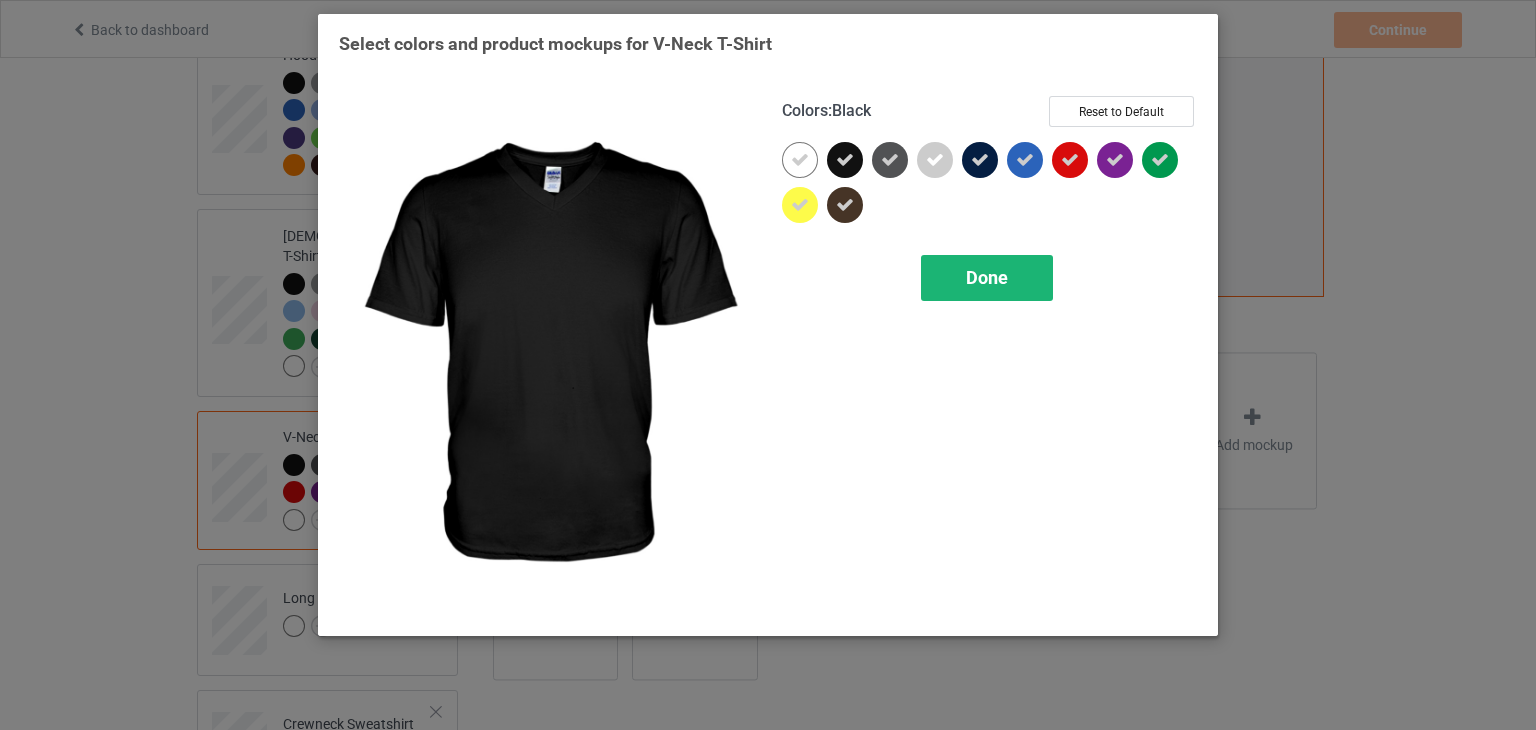 click on "Done" at bounding box center [987, 278] 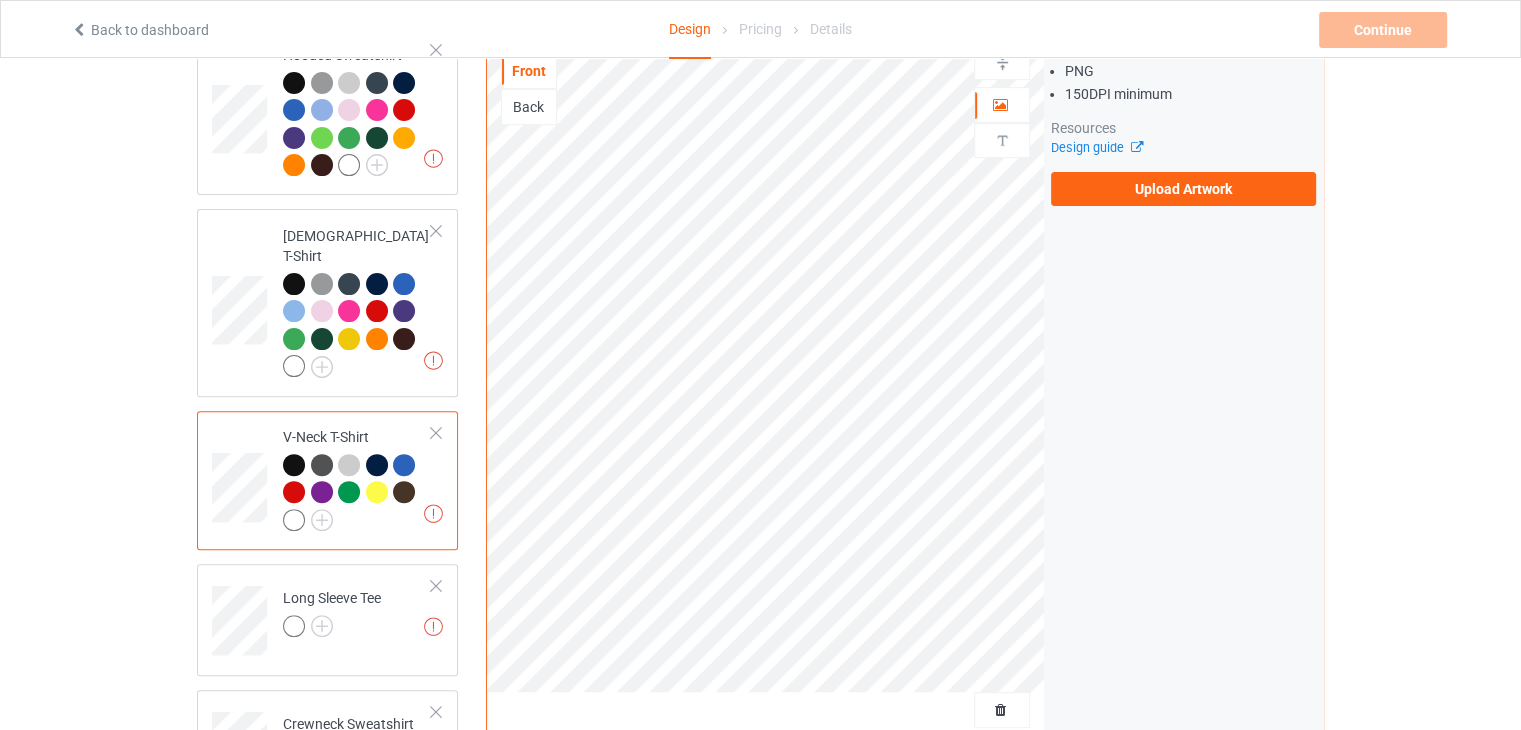 scroll, scrollTop: 965, scrollLeft: 0, axis: vertical 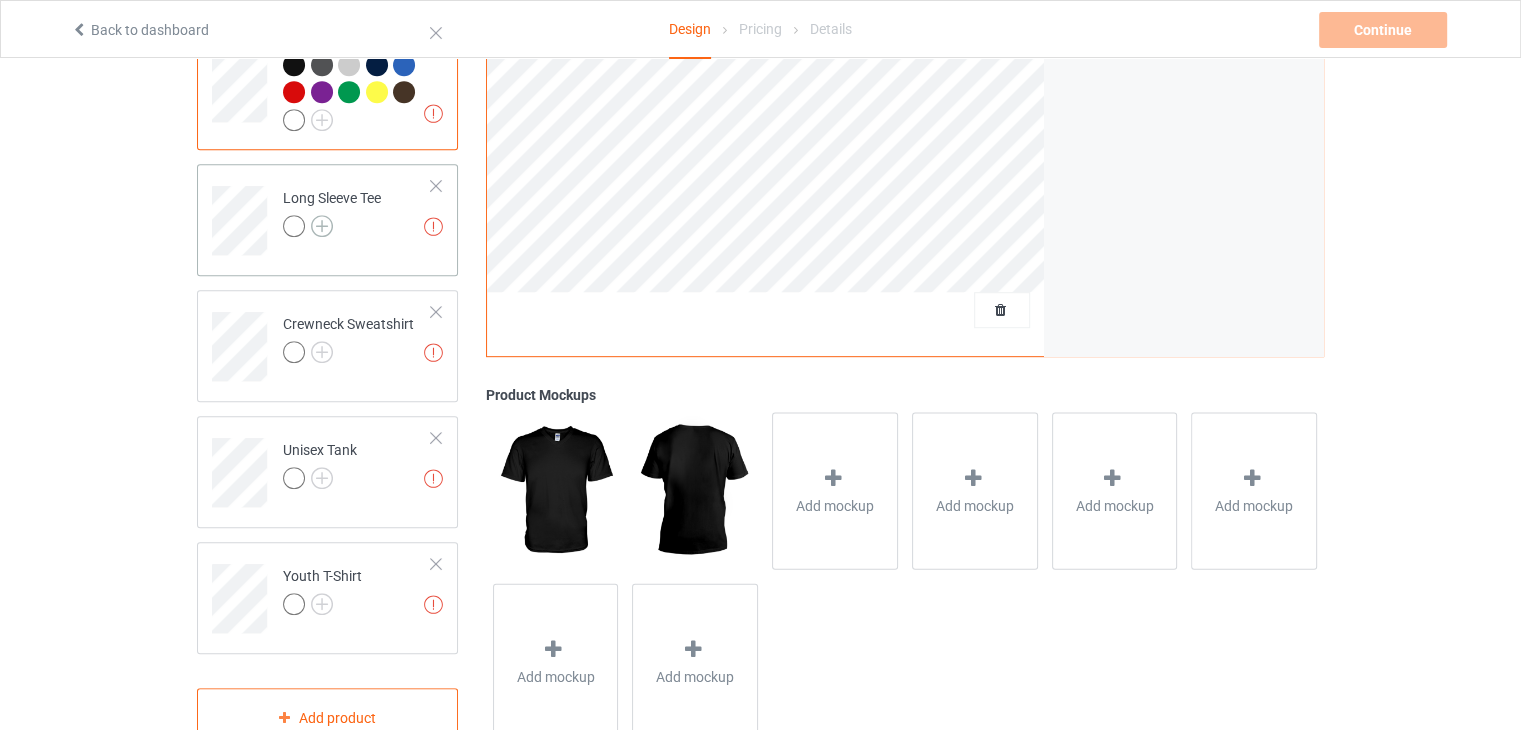 click at bounding box center (322, 226) 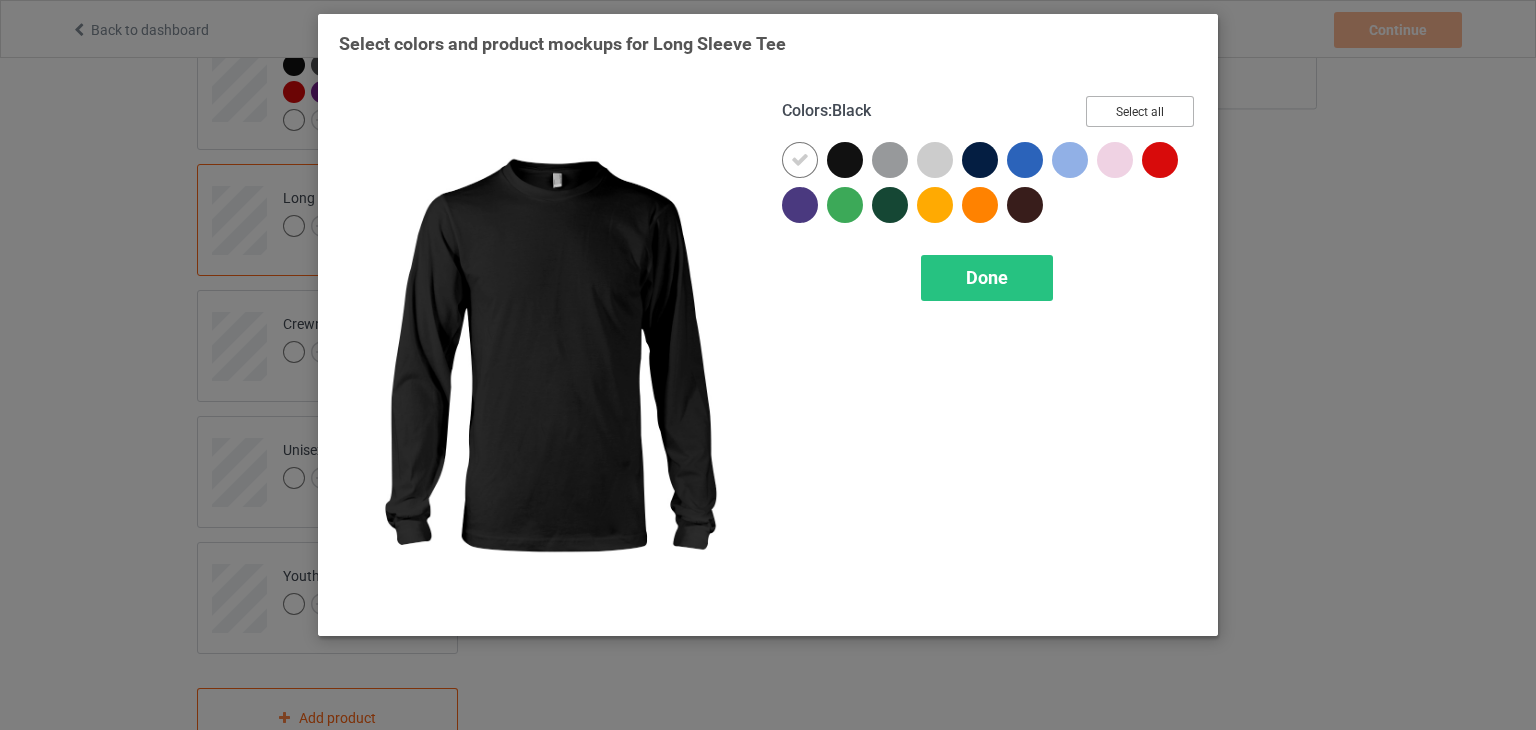 click on "Select all" at bounding box center [1140, 111] 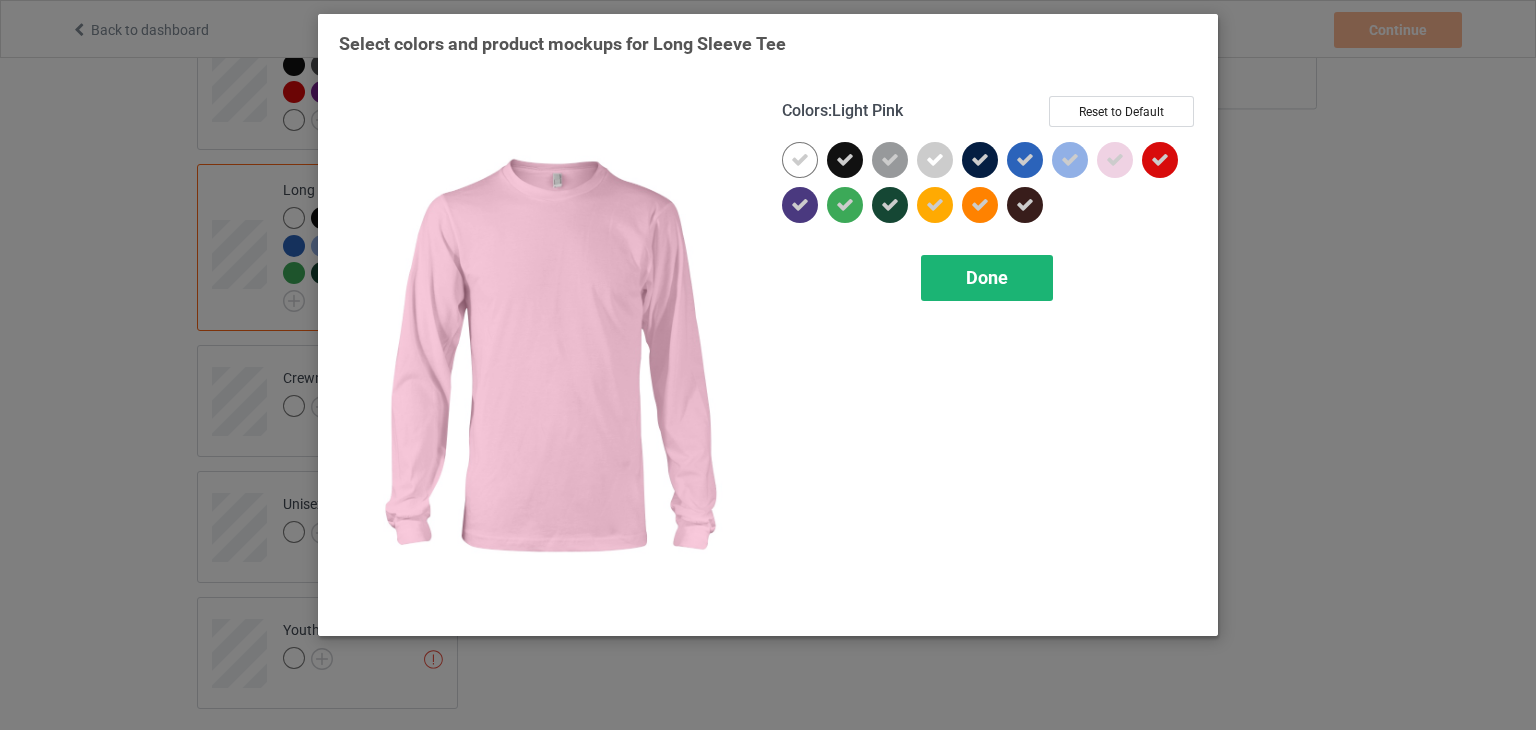 click on "Done" at bounding box center (987, 277) 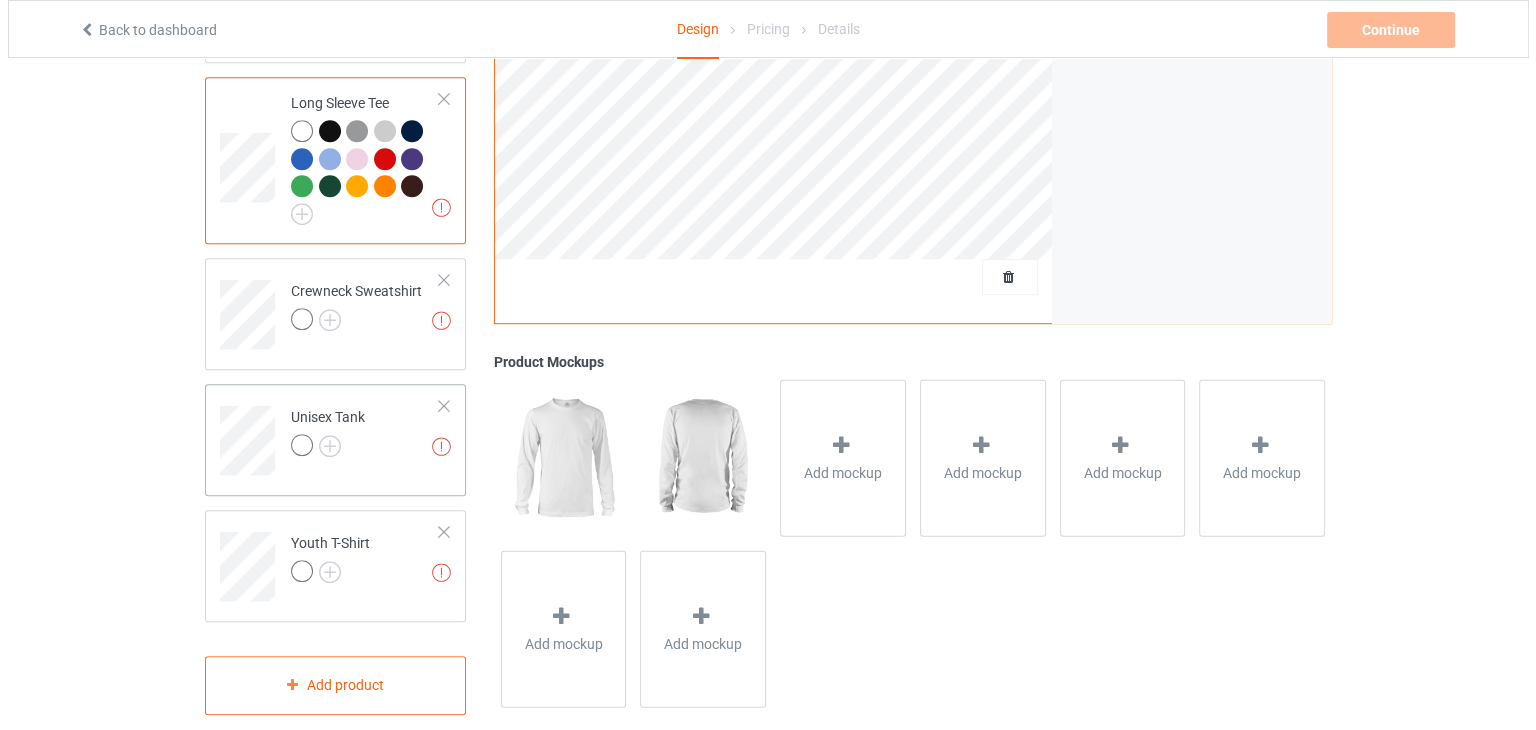 scroll, scrollTop: 1056, scrollLeft: 0, axis: vertical 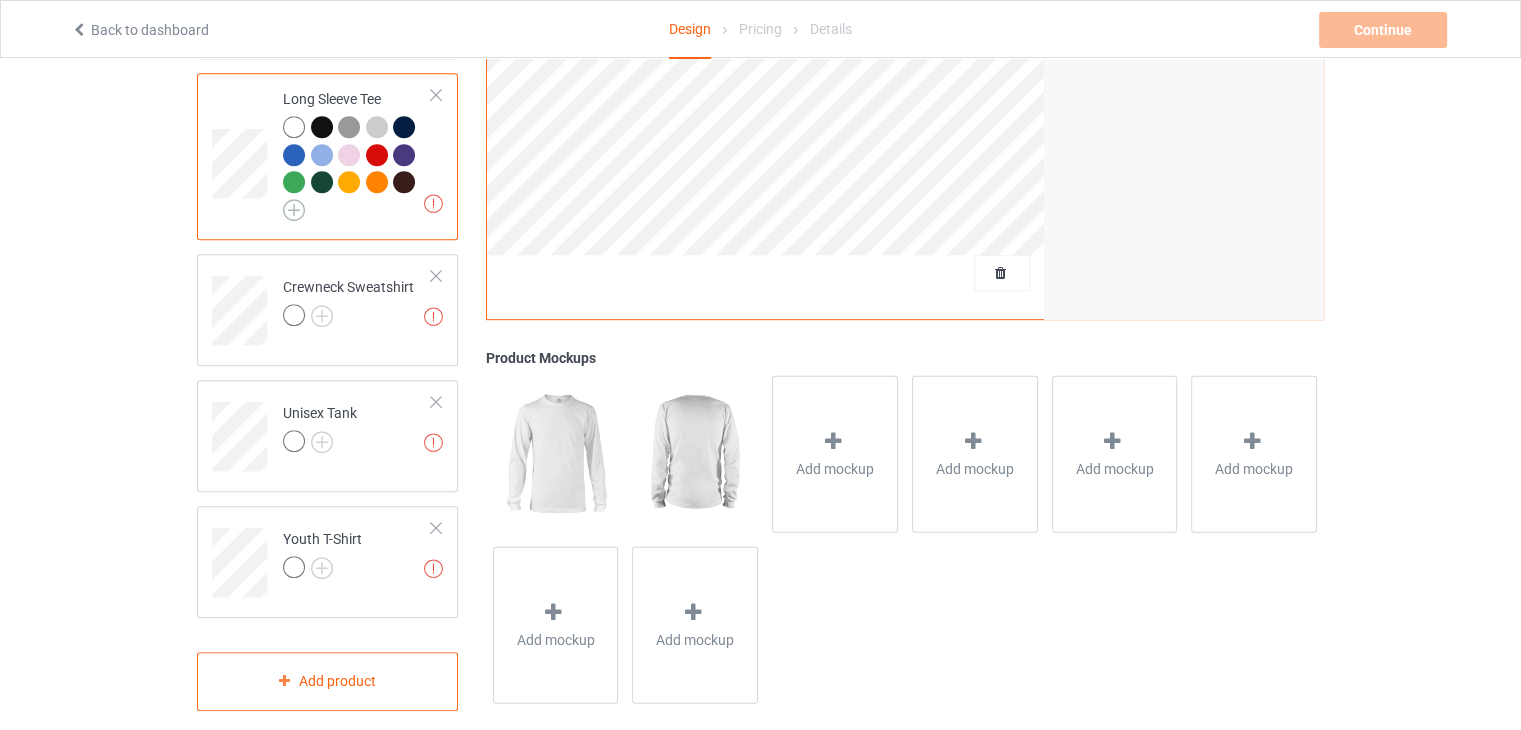 click at bounding box center [294, 210] 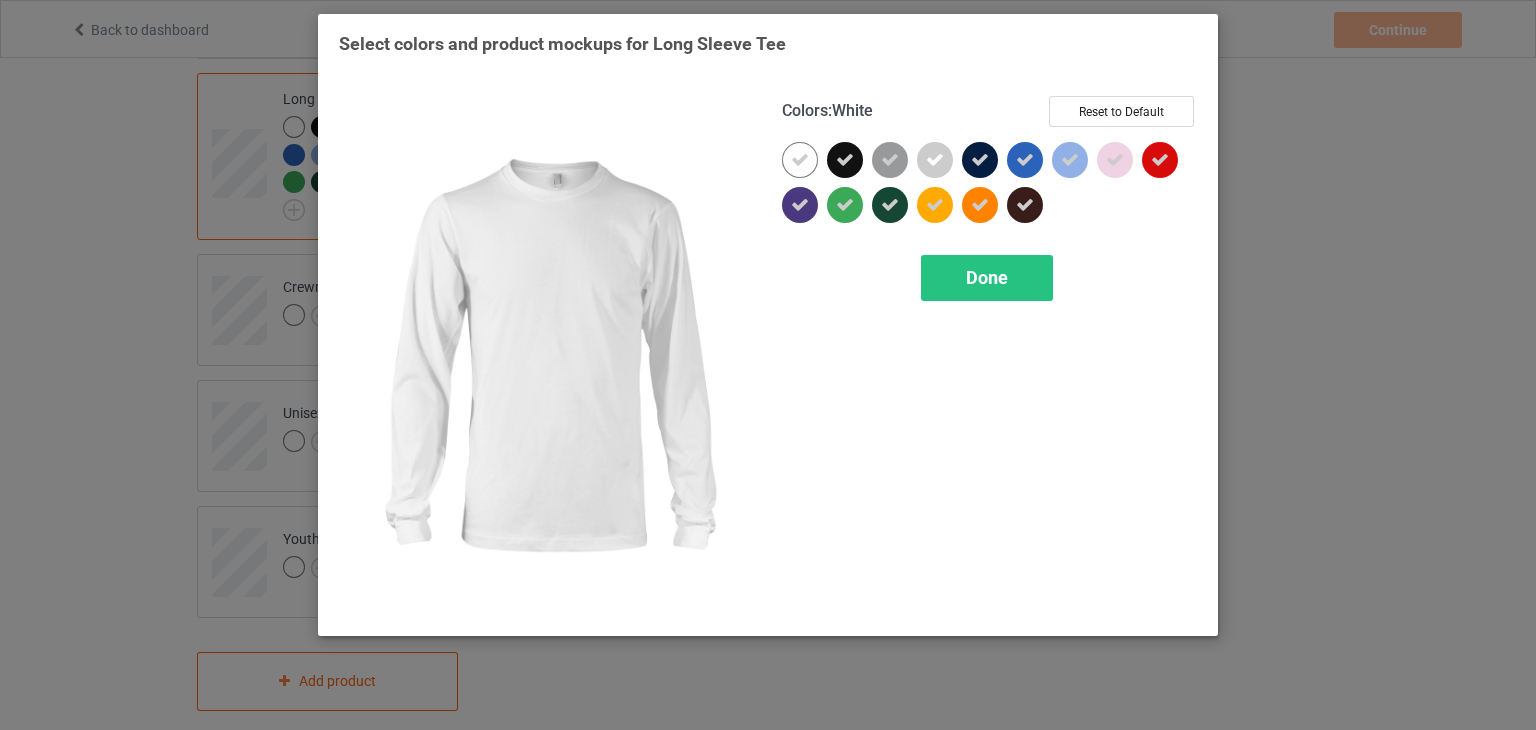 click at bounding box center [800, 160] 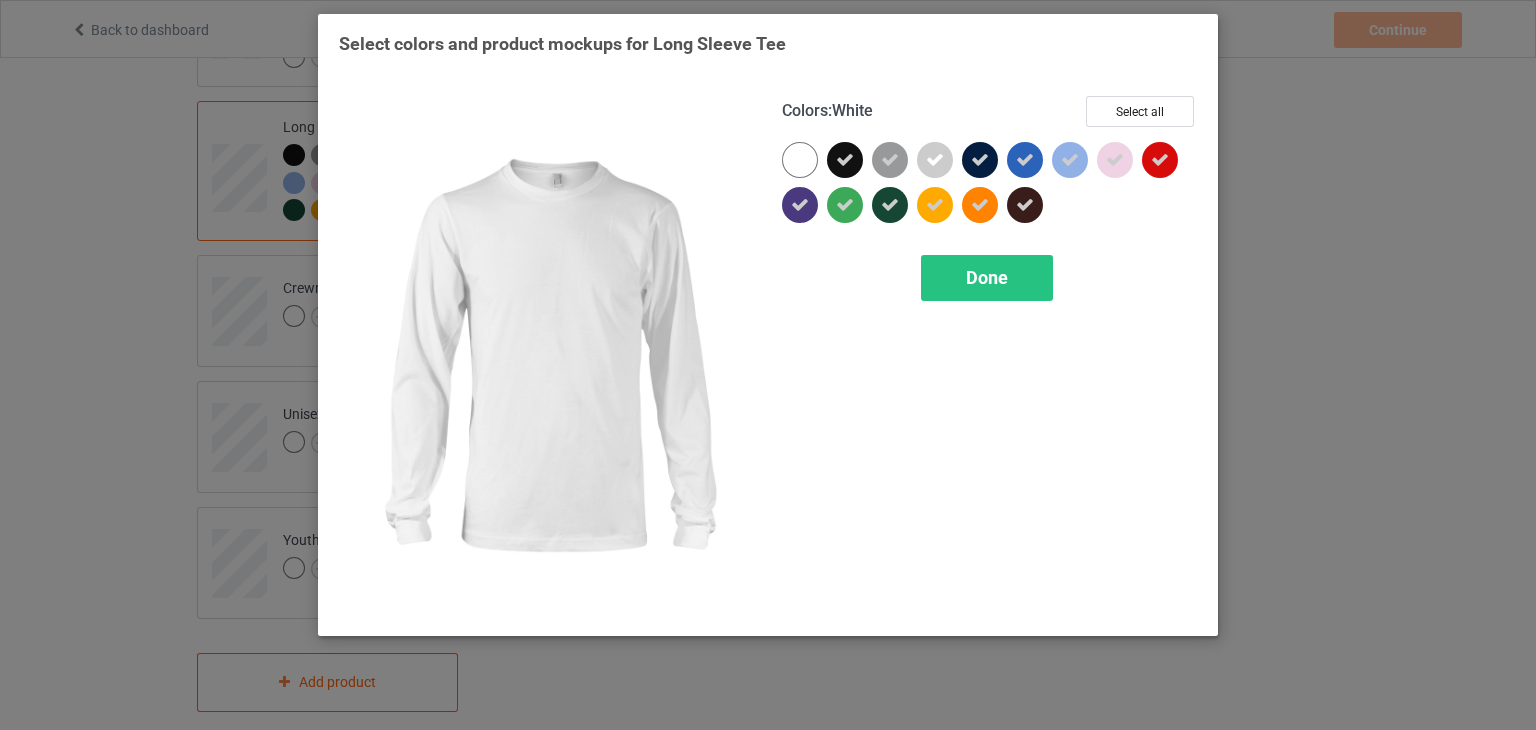 click at bounding box center (800, 160) 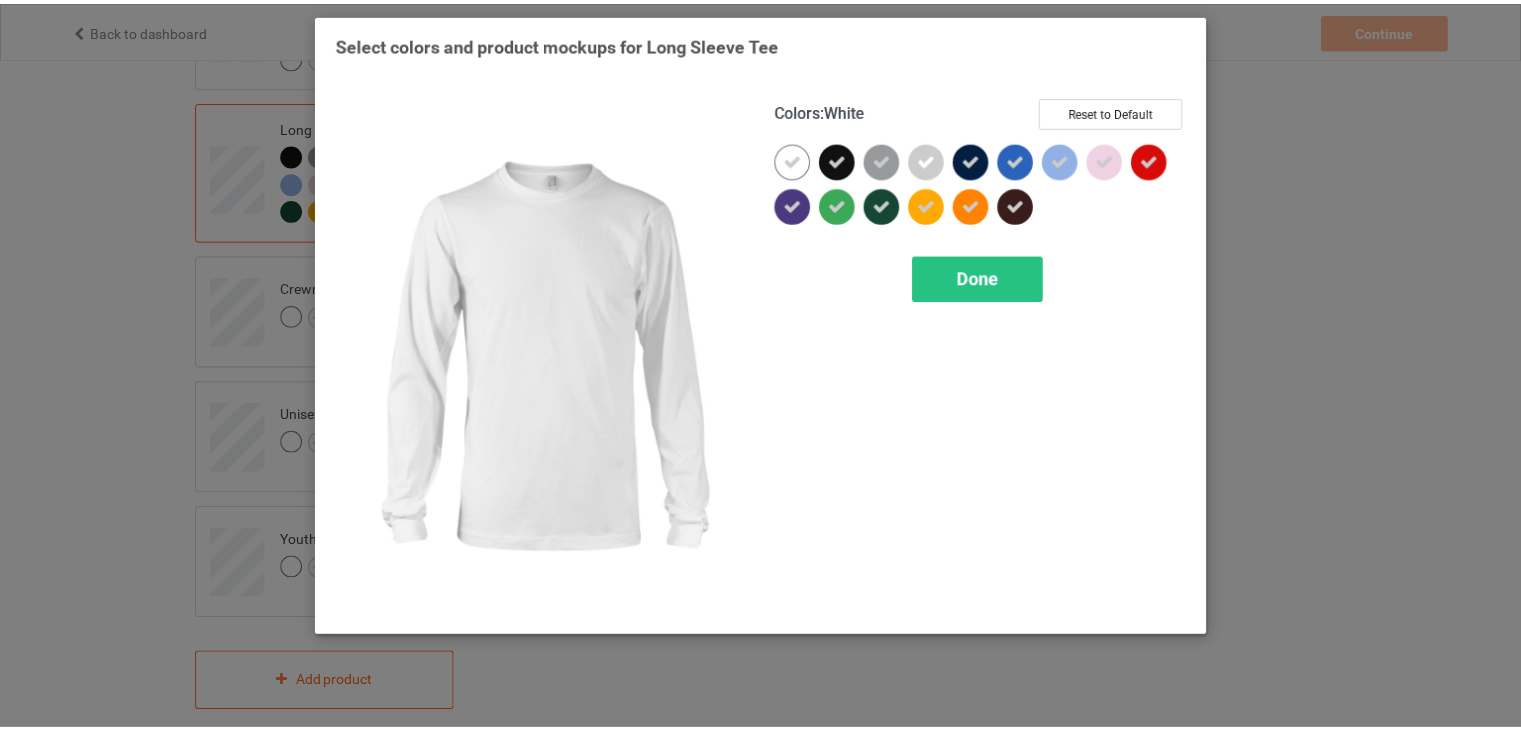 scroll, scrollTop: 1056, scrollLeft: 0, axis: vertical 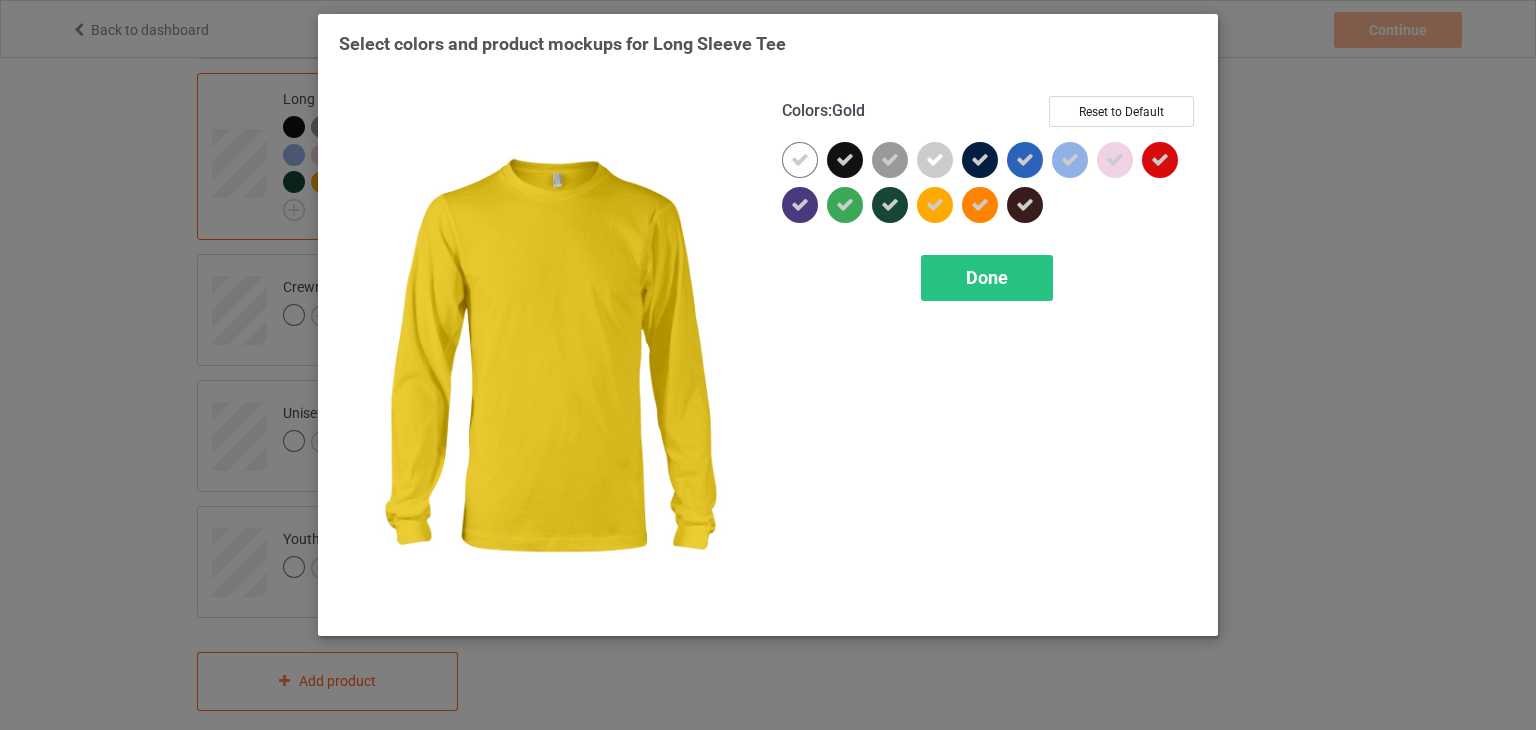 click on "Done" at bounding box center [987, 278] 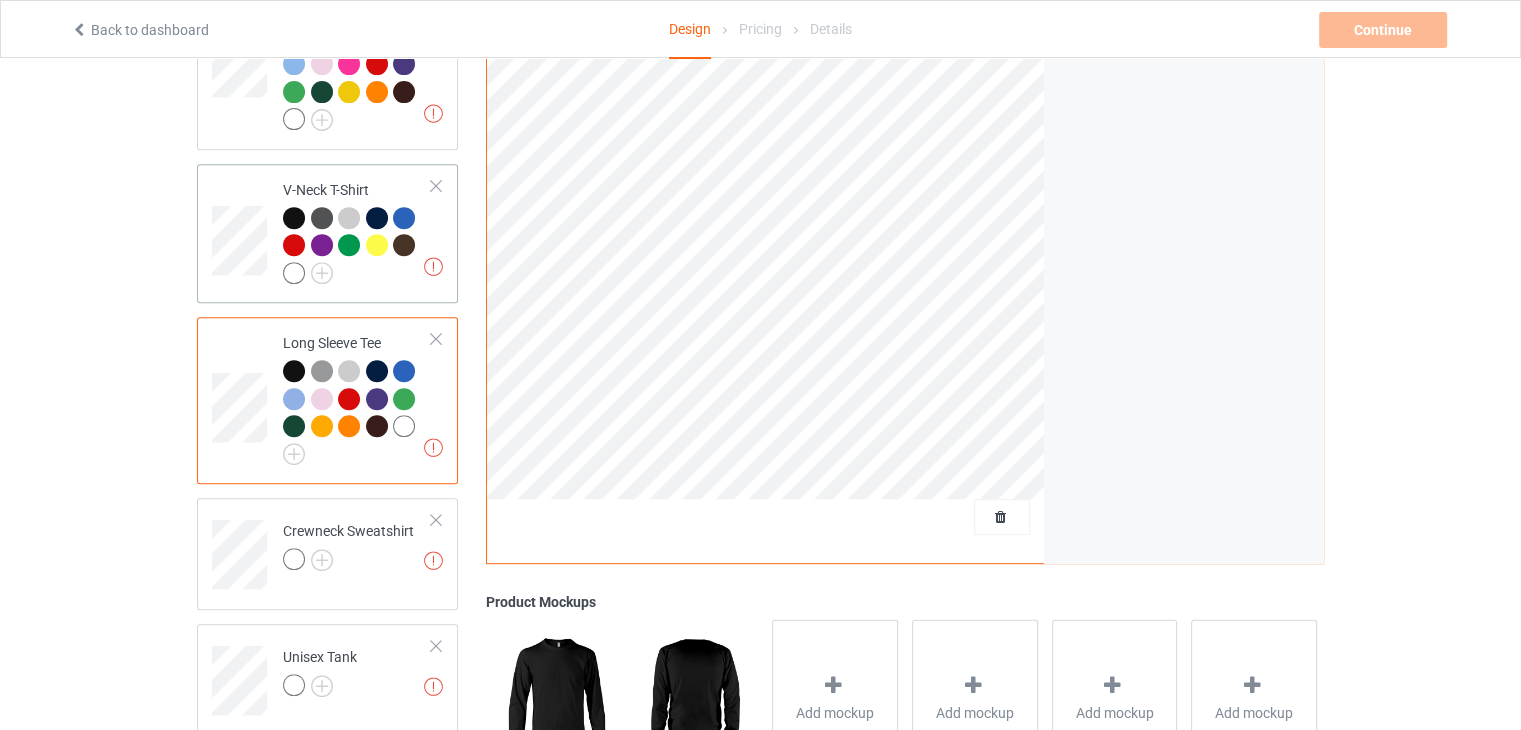 scroll, scrollTop: 1056, scrollLeft: 0, axis: vertical 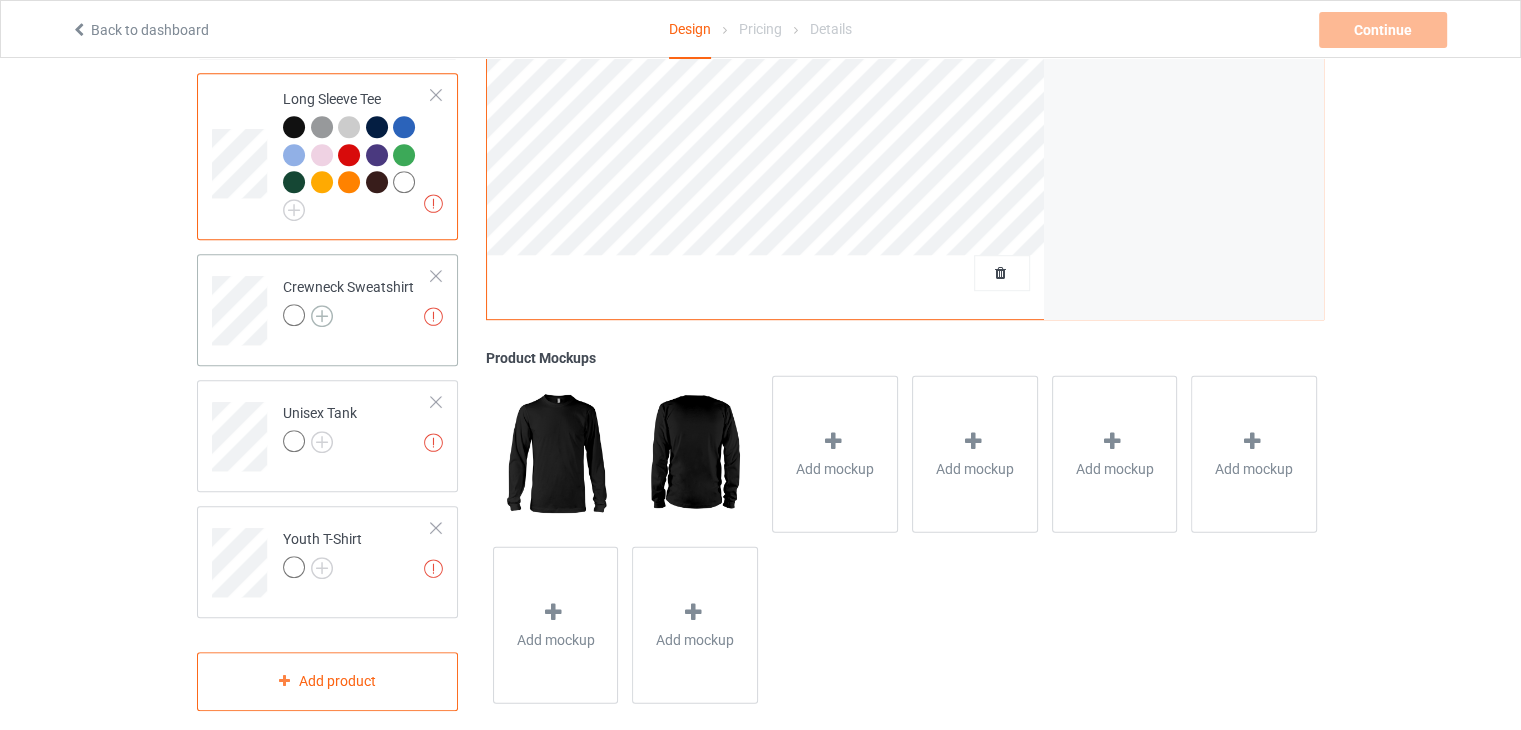 click at bounding box center [322, 316] 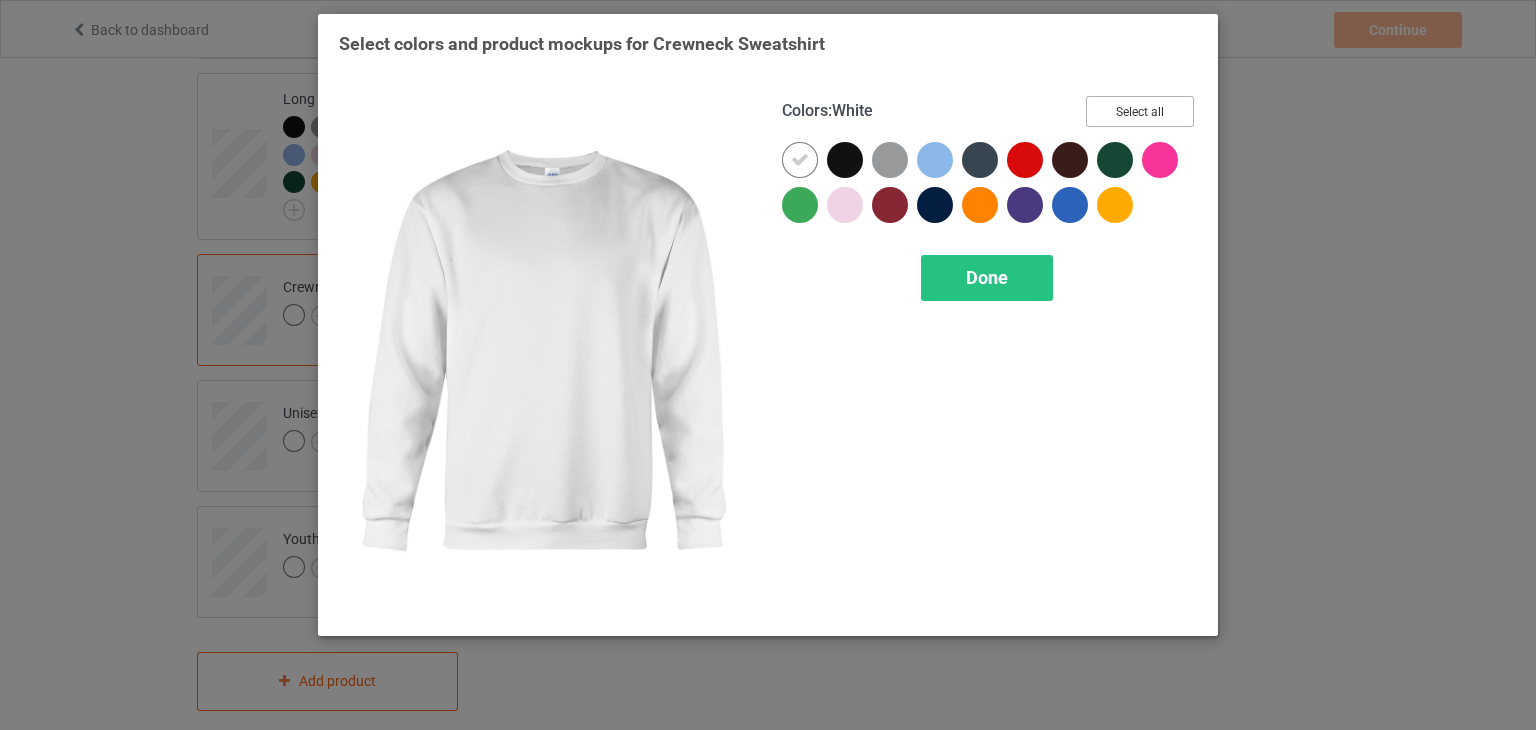 click on "Select all" at bounding box center [1140, 111] 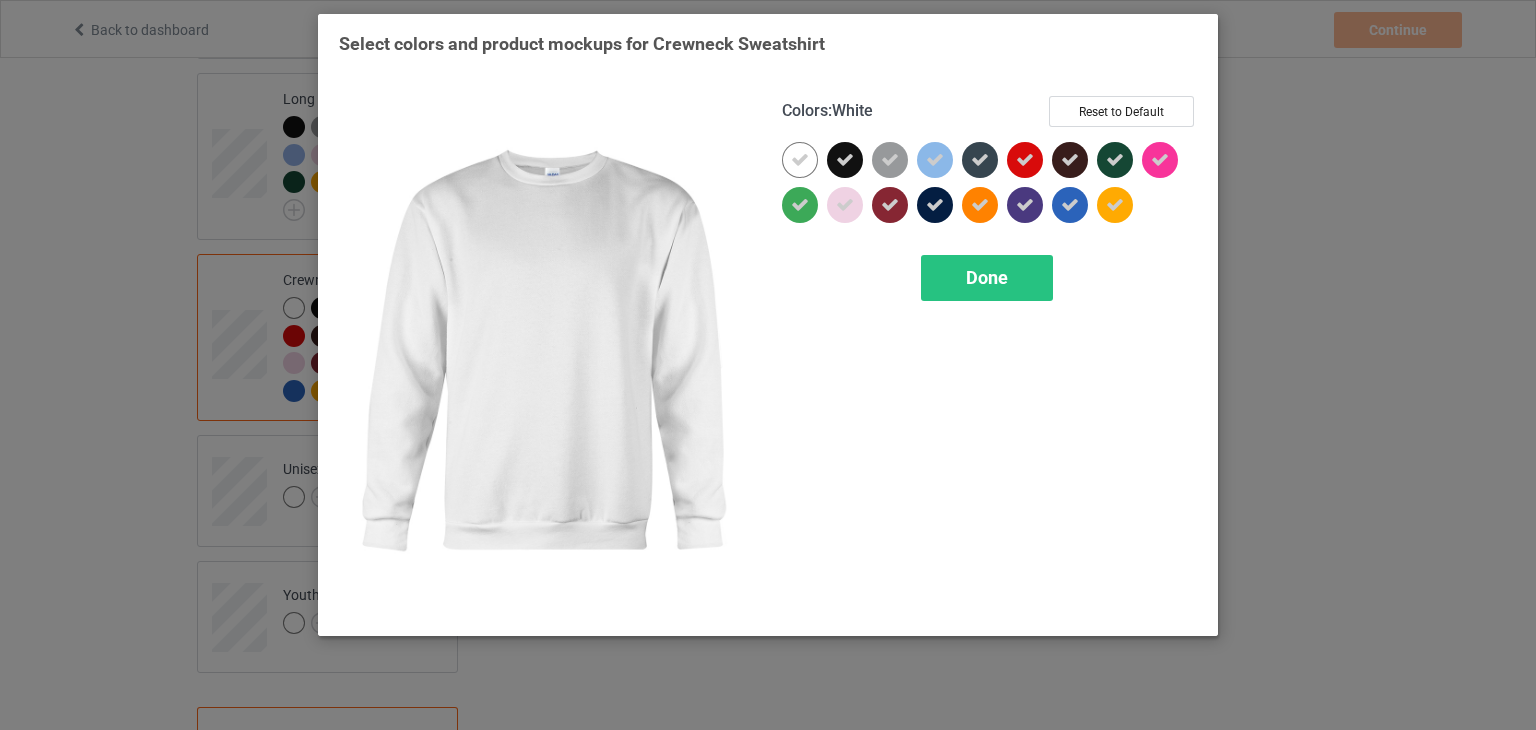 click at bounding box center [800, 160] 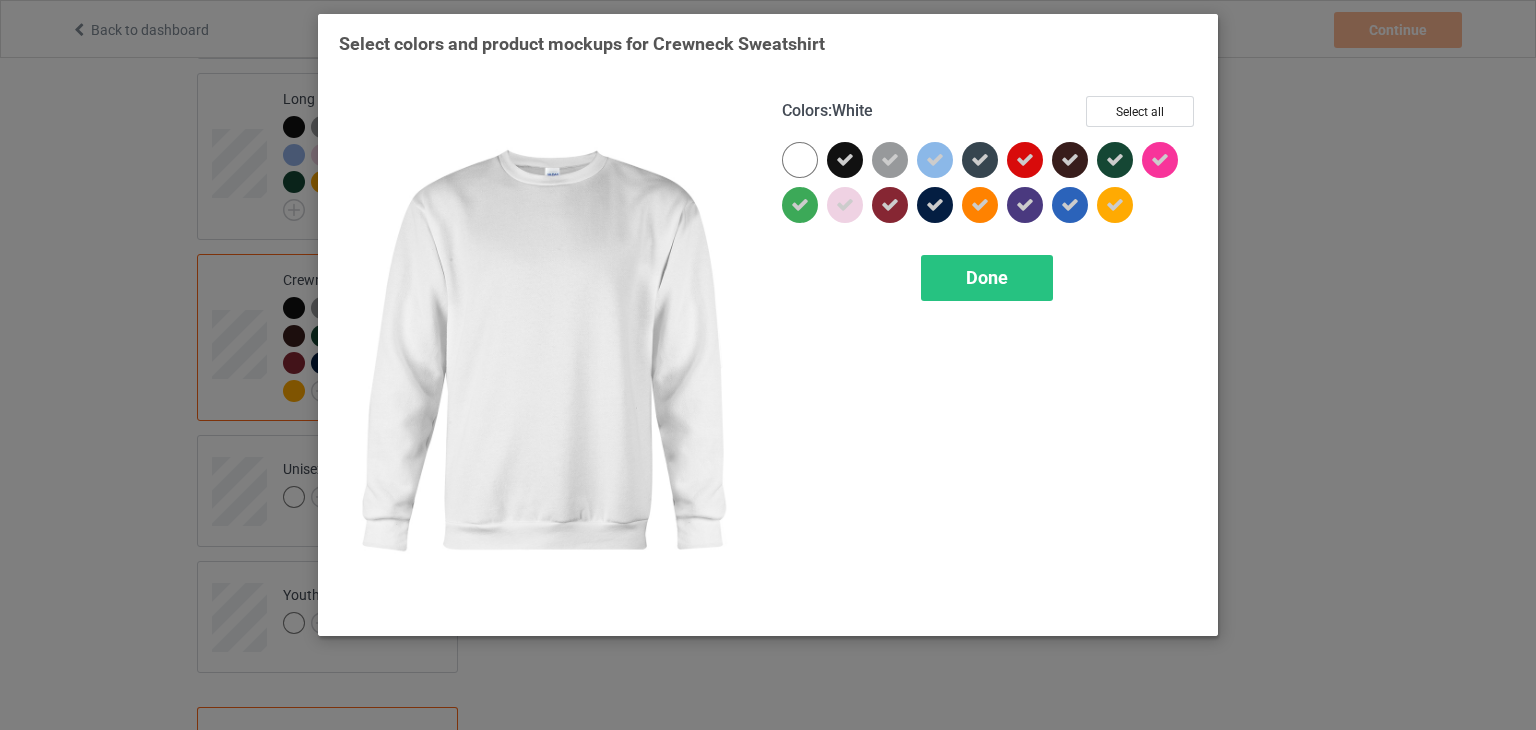 click at bounding box center [800, 160] 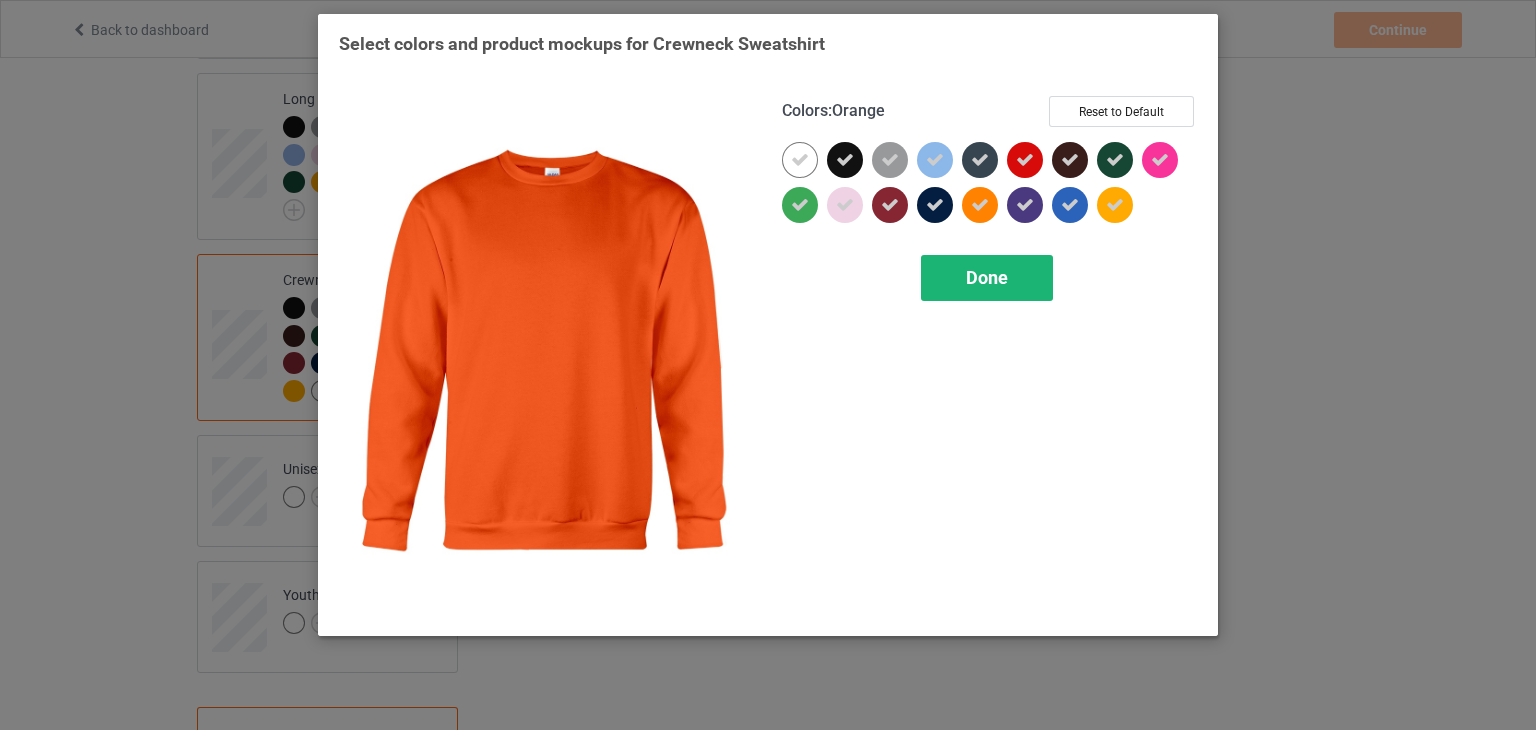 click on "Done" at bounding box center (987, 278) 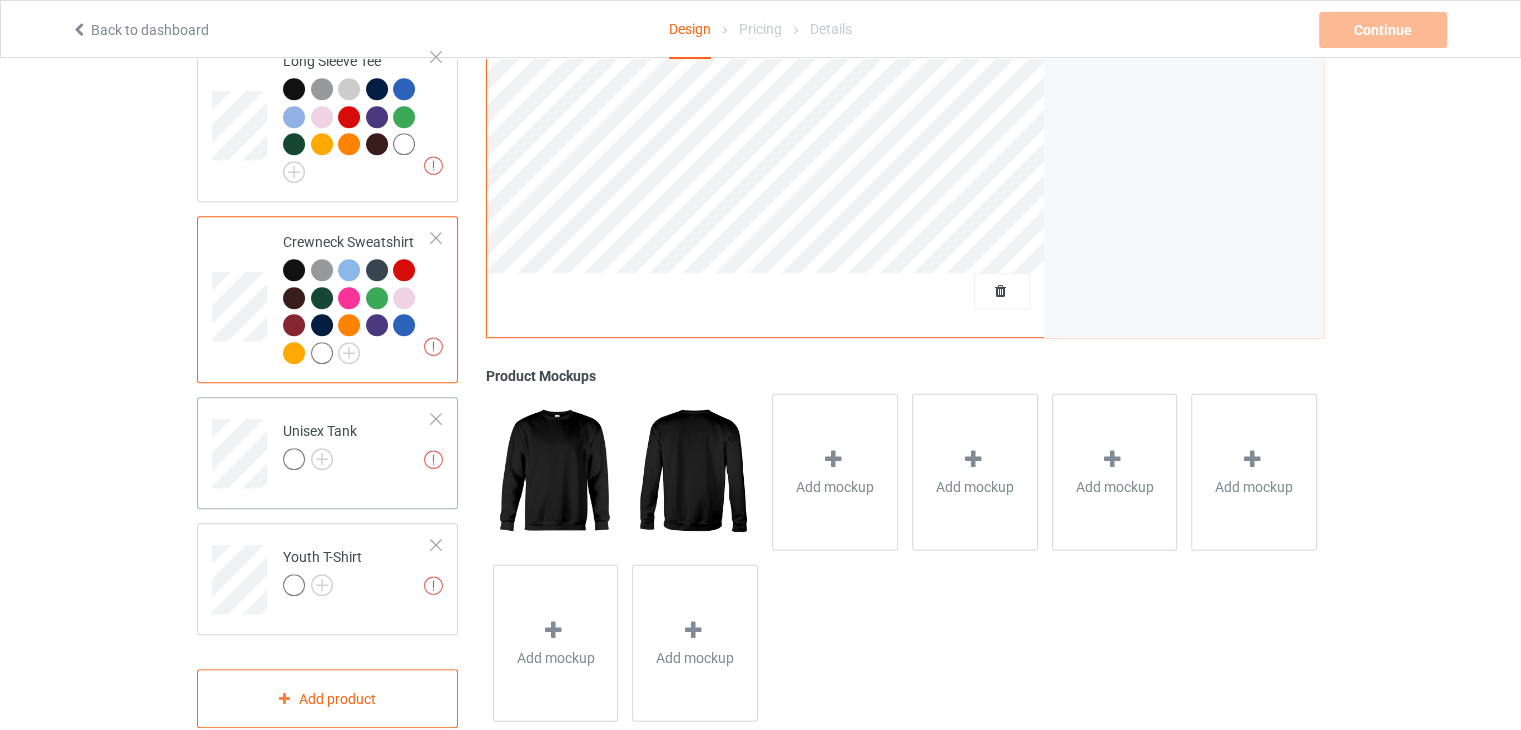 scroll, scrollTop: 1110, scrollLeft: 0, axis: vertical 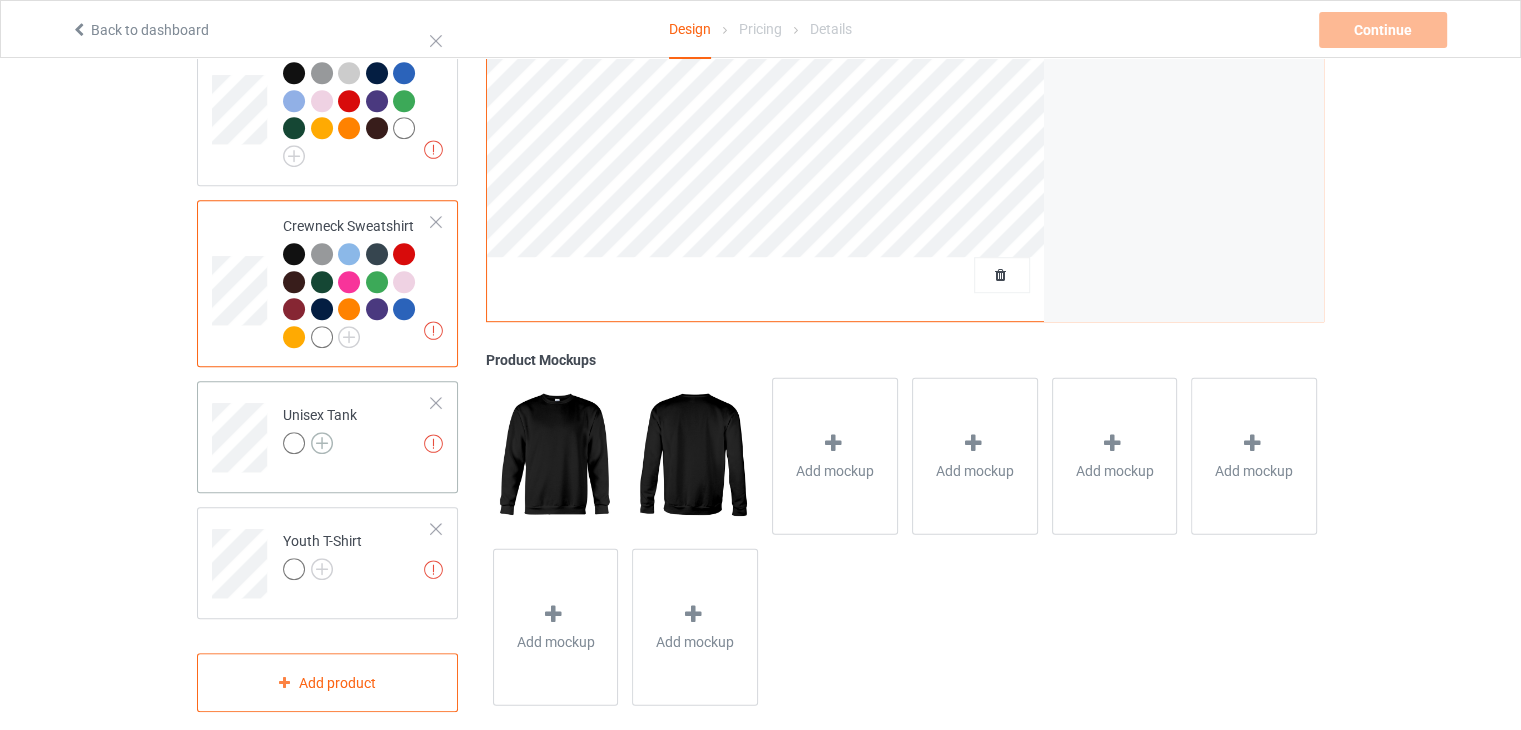 click at bounding box center (322, 443) 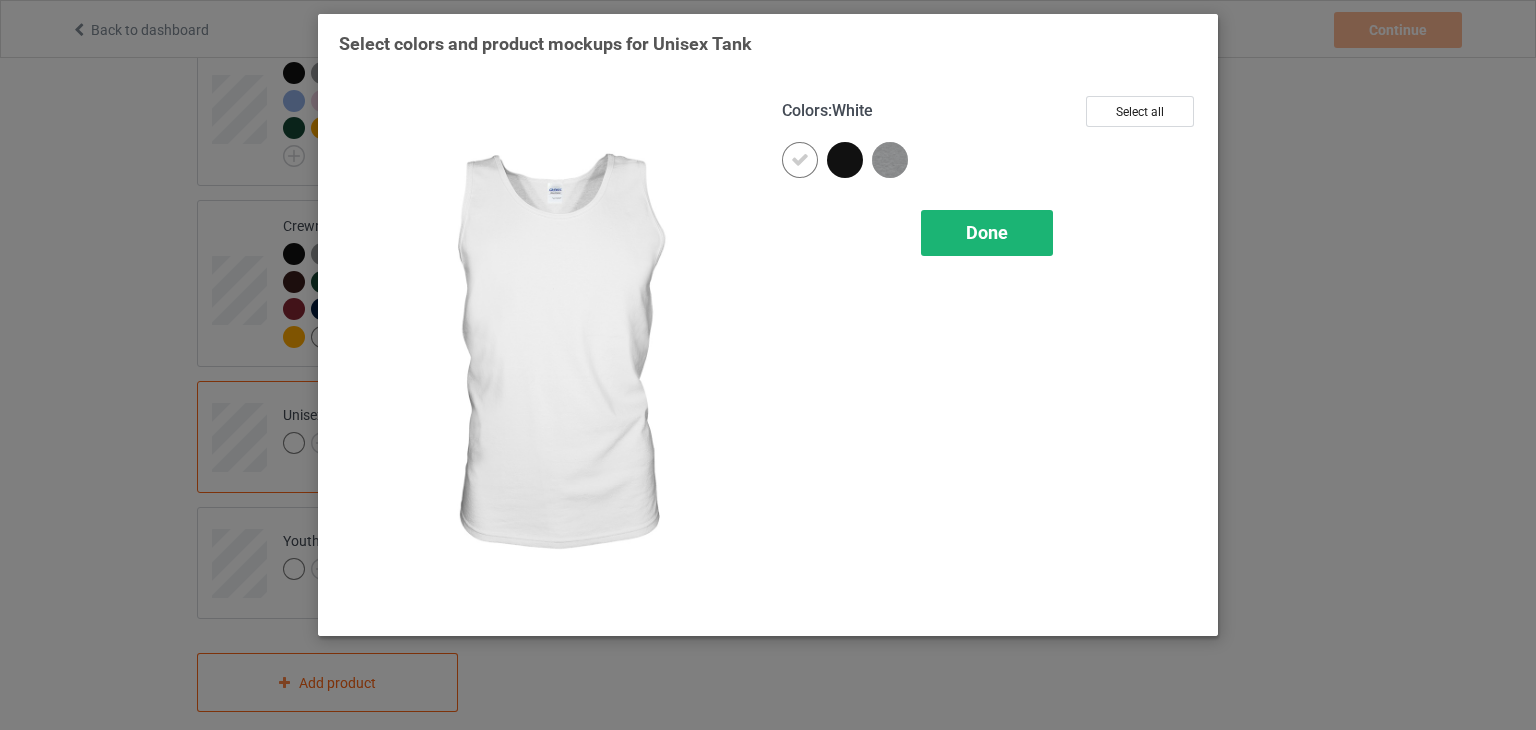 click on "Done" at bounding box center (987, 232) 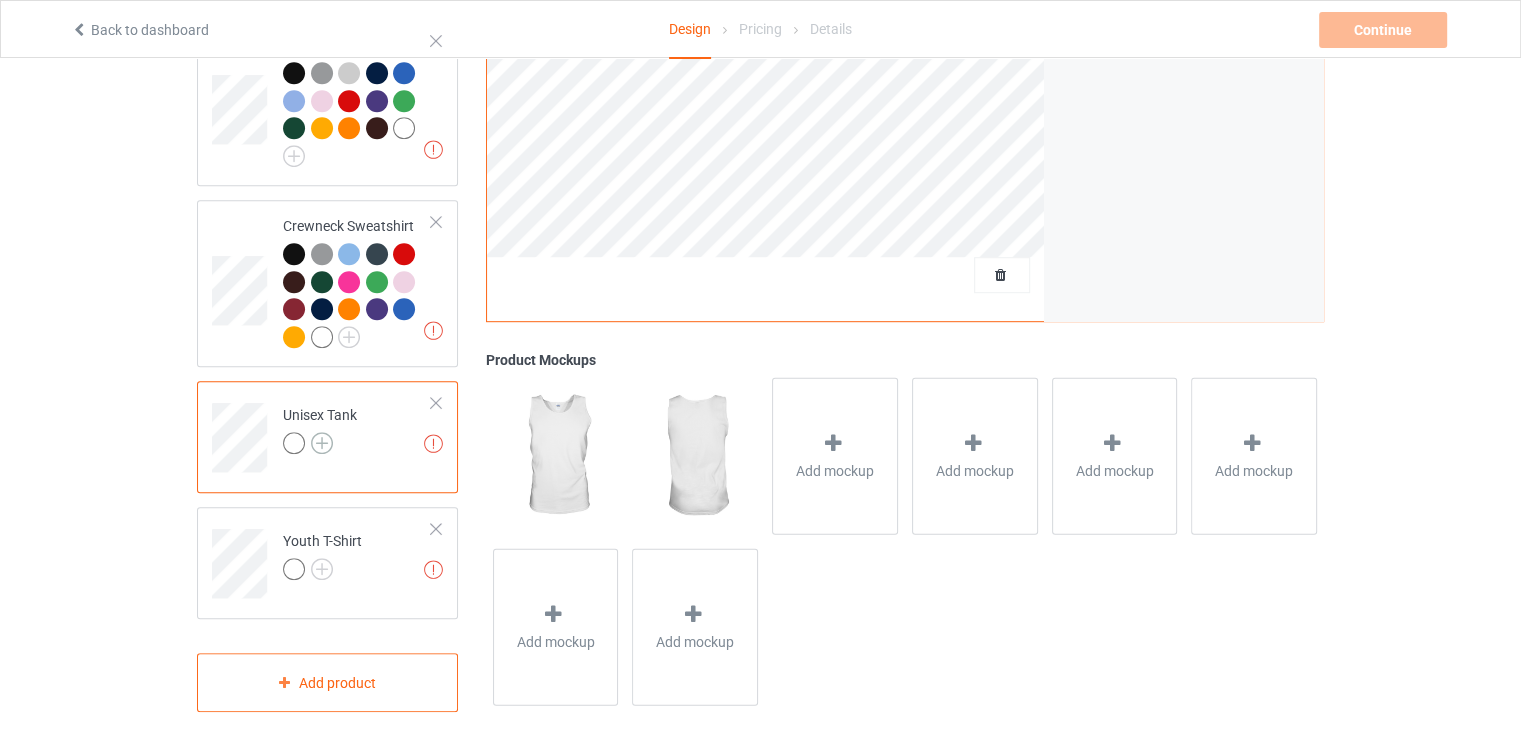 click at bounding box center (322, 443) 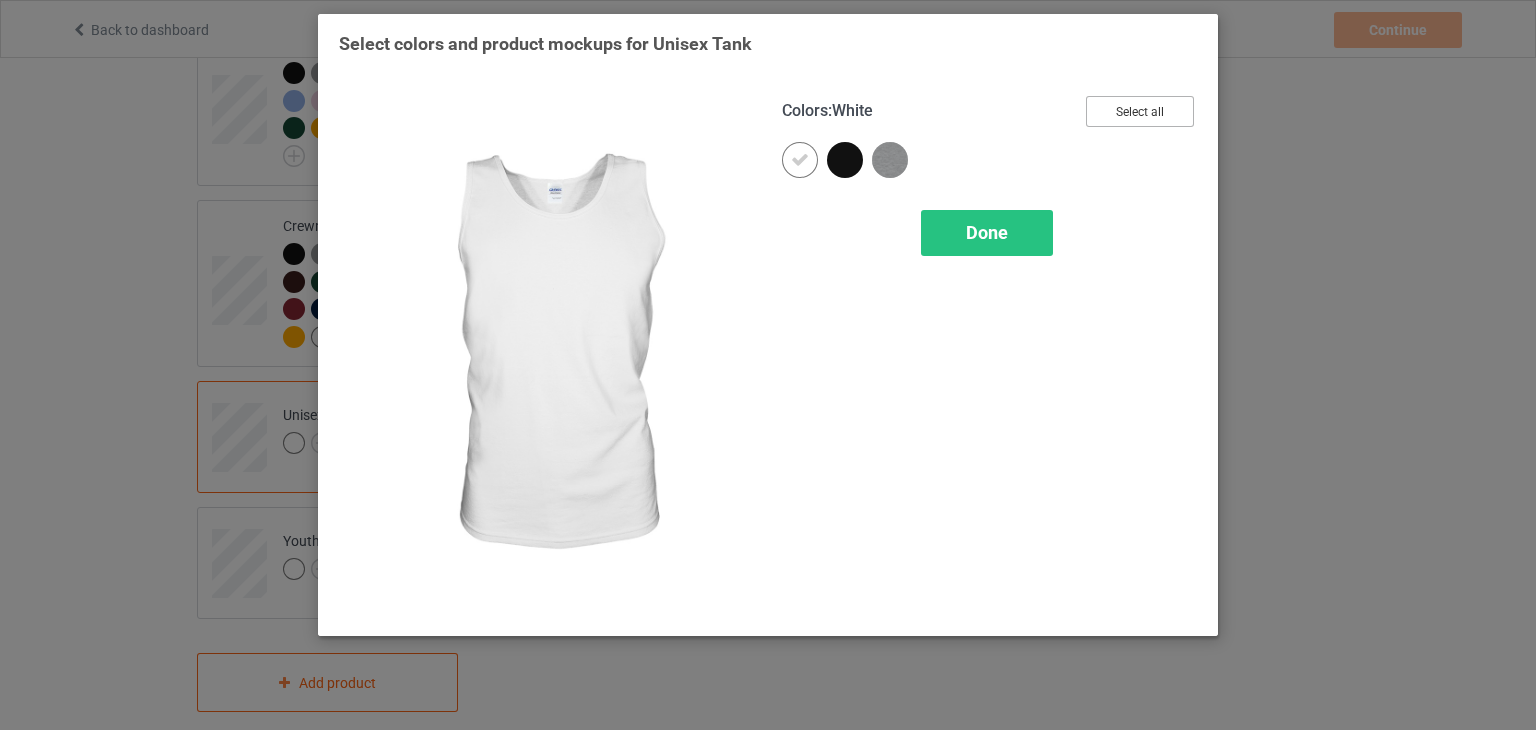 click on "Select all" at bounding box center (1140, 111) 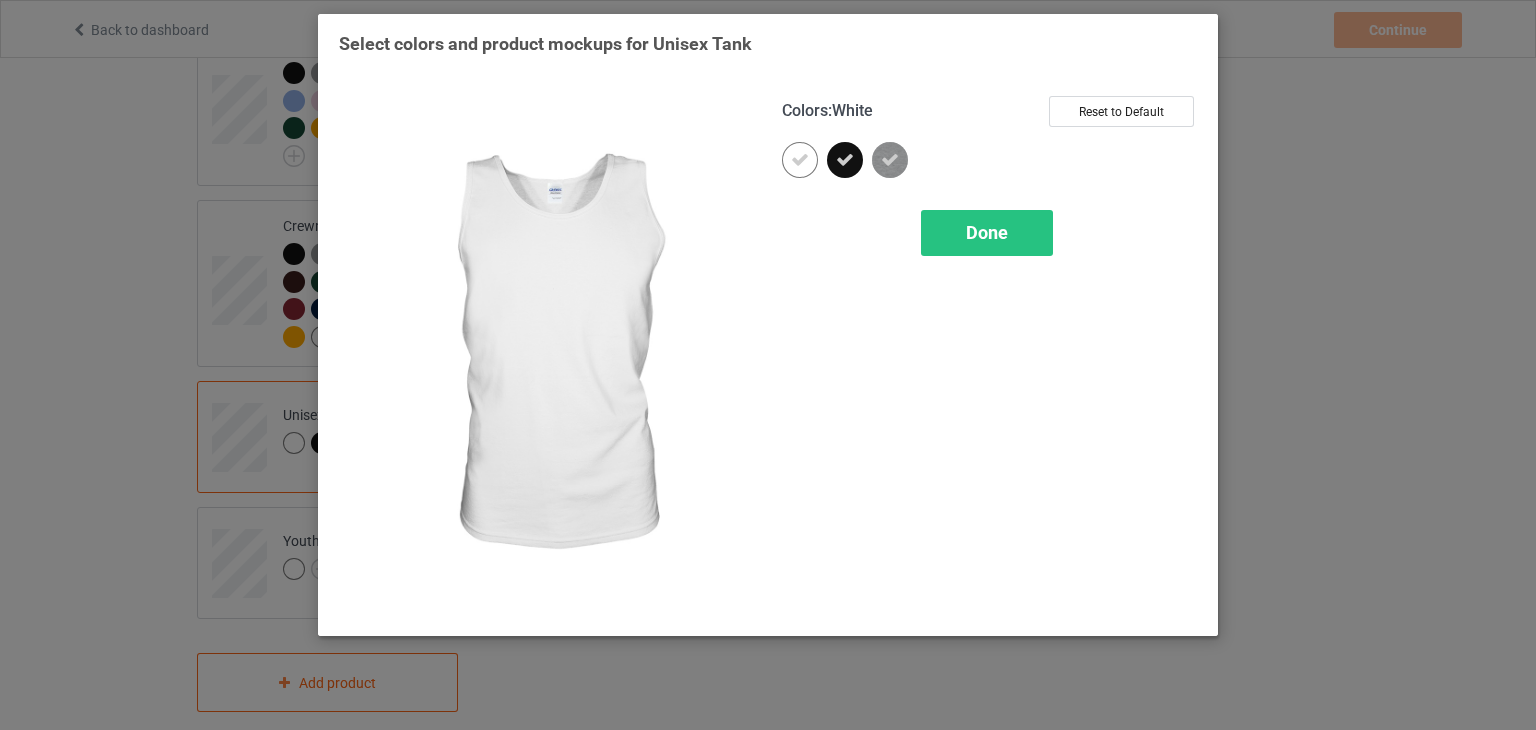 click at bounding box center [800, 160] 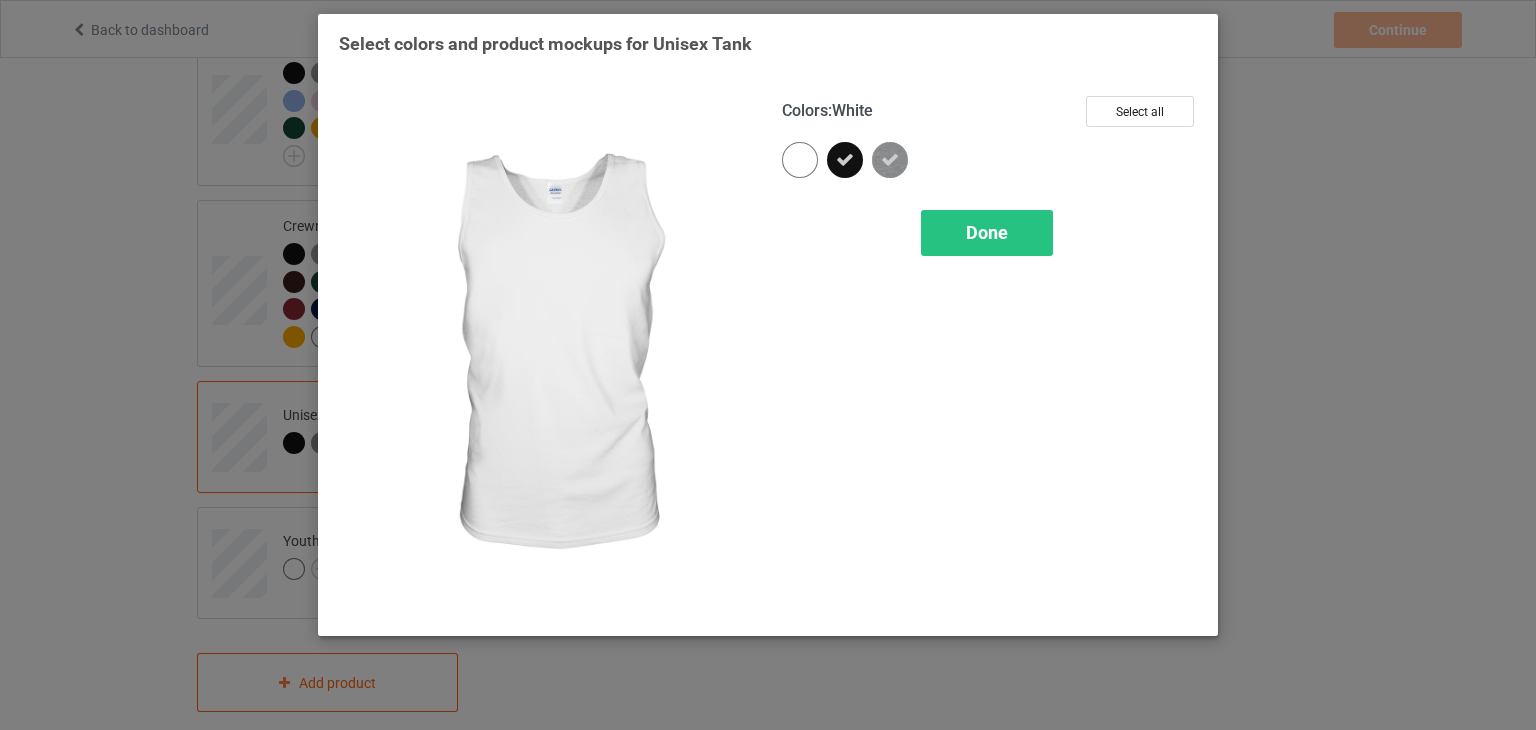drag, startPoint x: 799, startPoint y: 155, endPoint x: 814, endPoint y: 164, distance: 17.492855 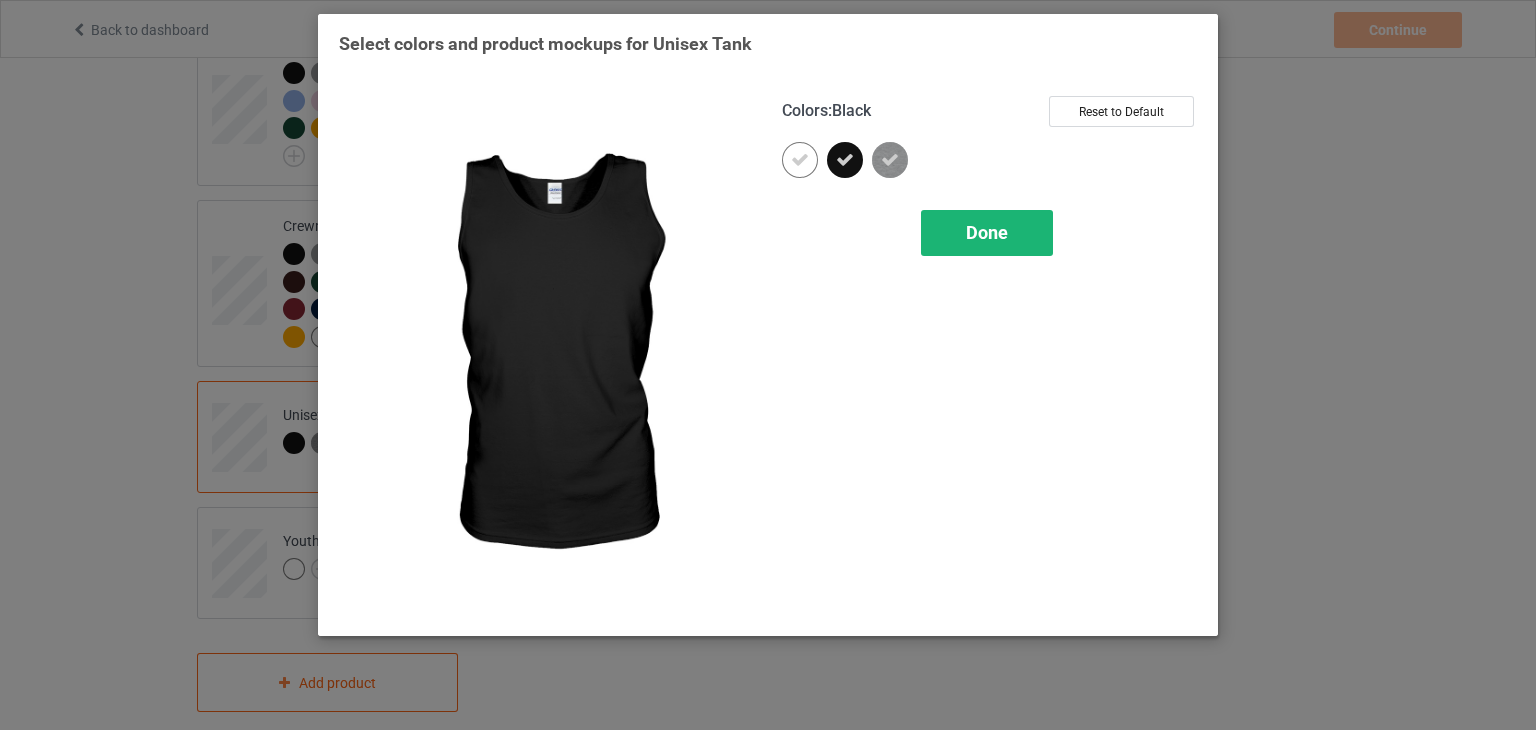 click on "Done" at bounding box center (987, 233) 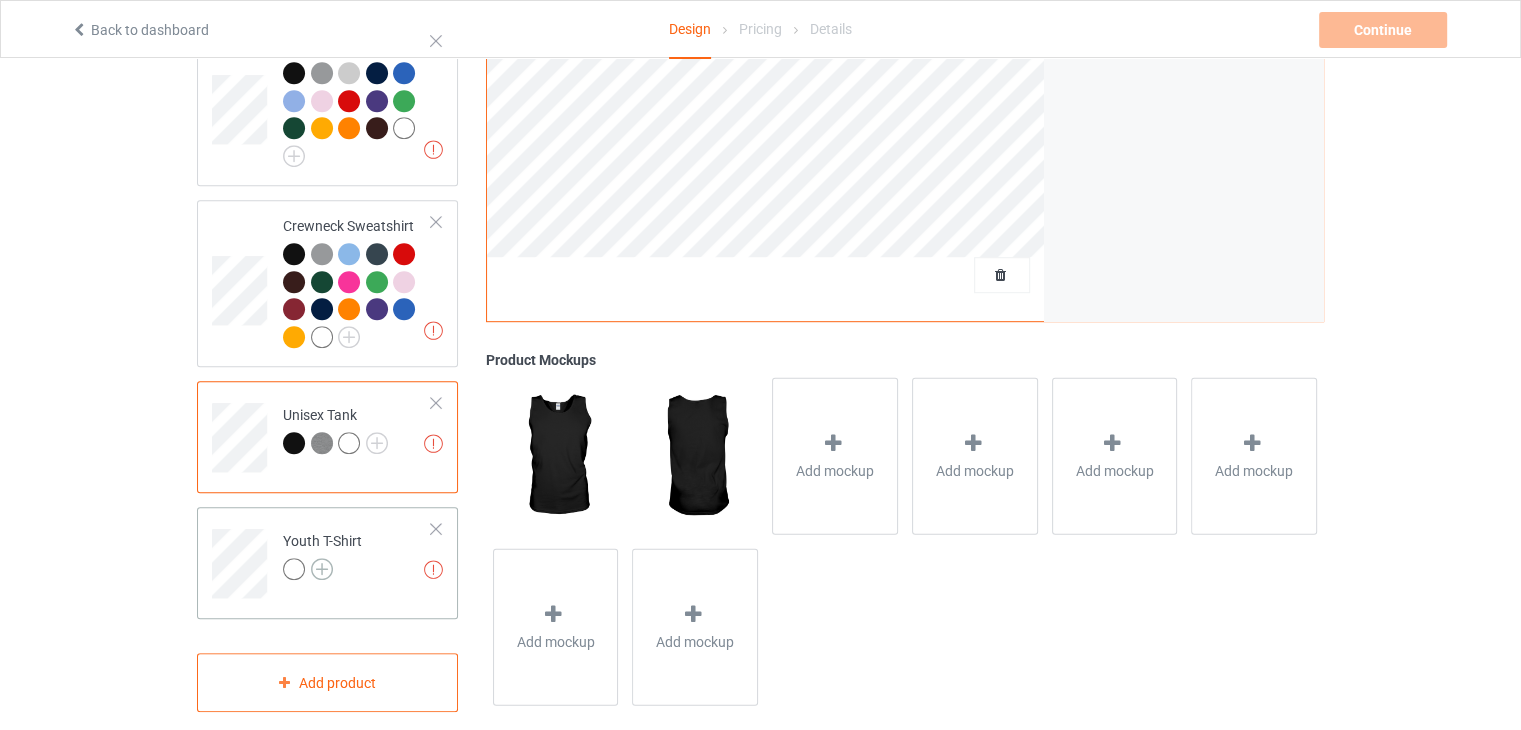 click at bounding box center (322, 569) 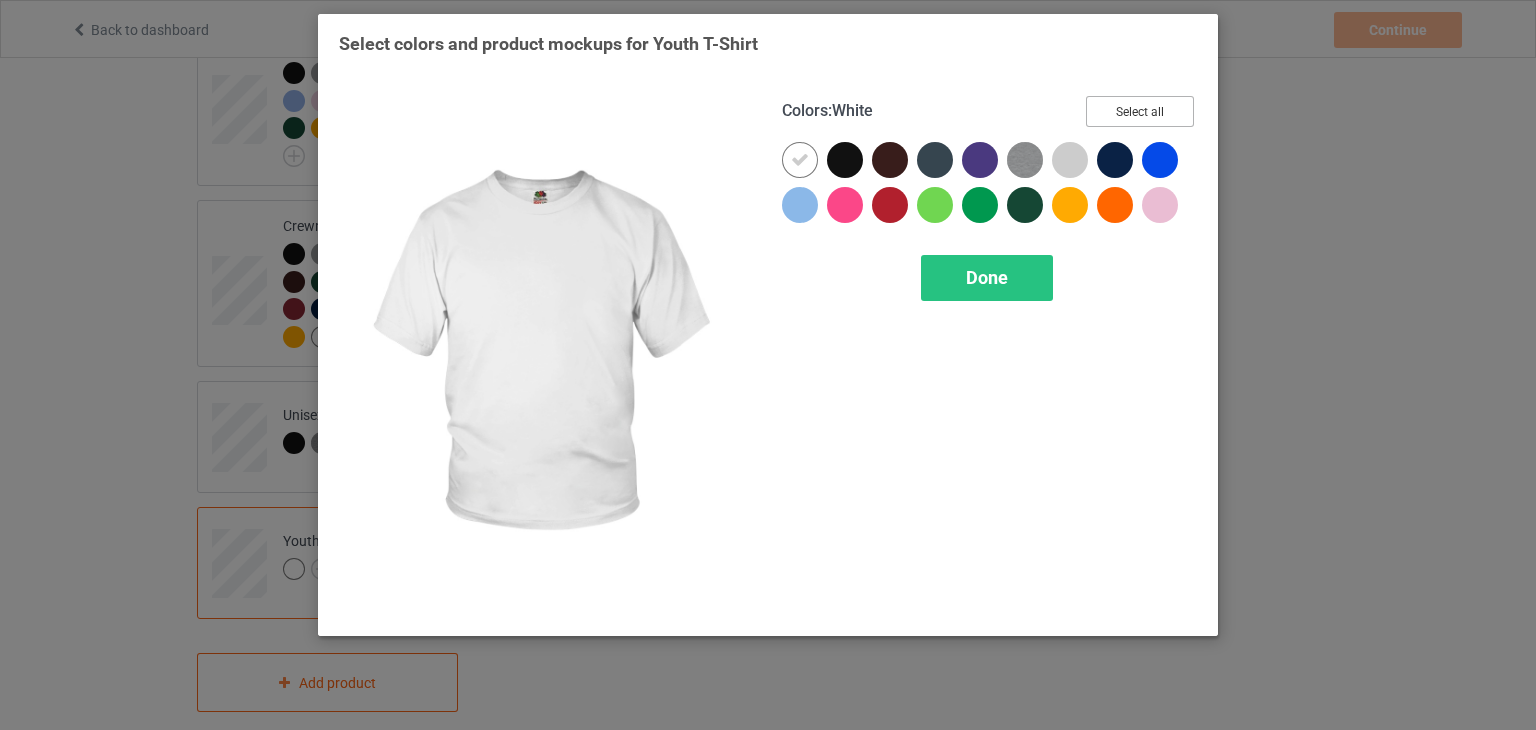 click on "Colors :  White Select all Done" at bounding box center [989, 355] 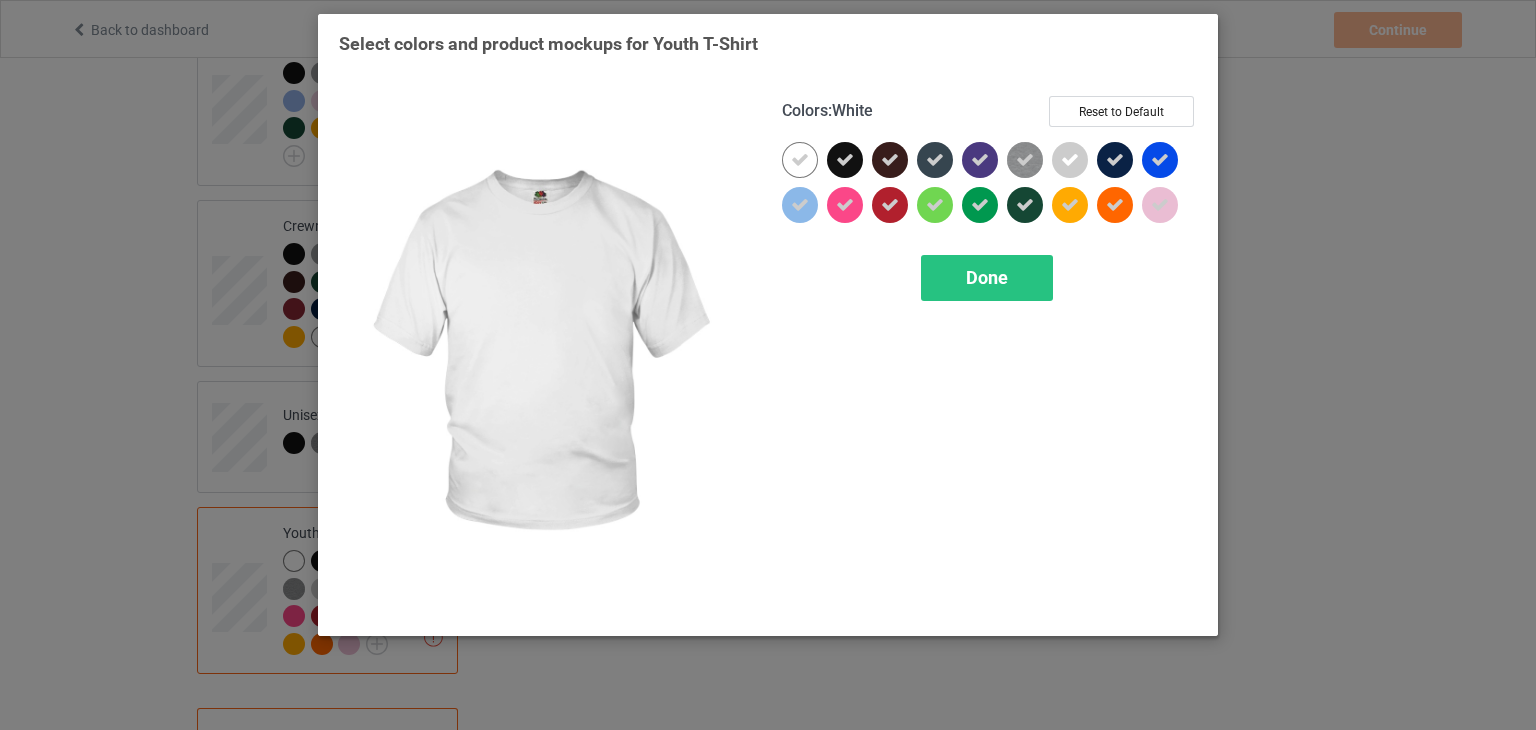 click at bounding box center (800, 160) 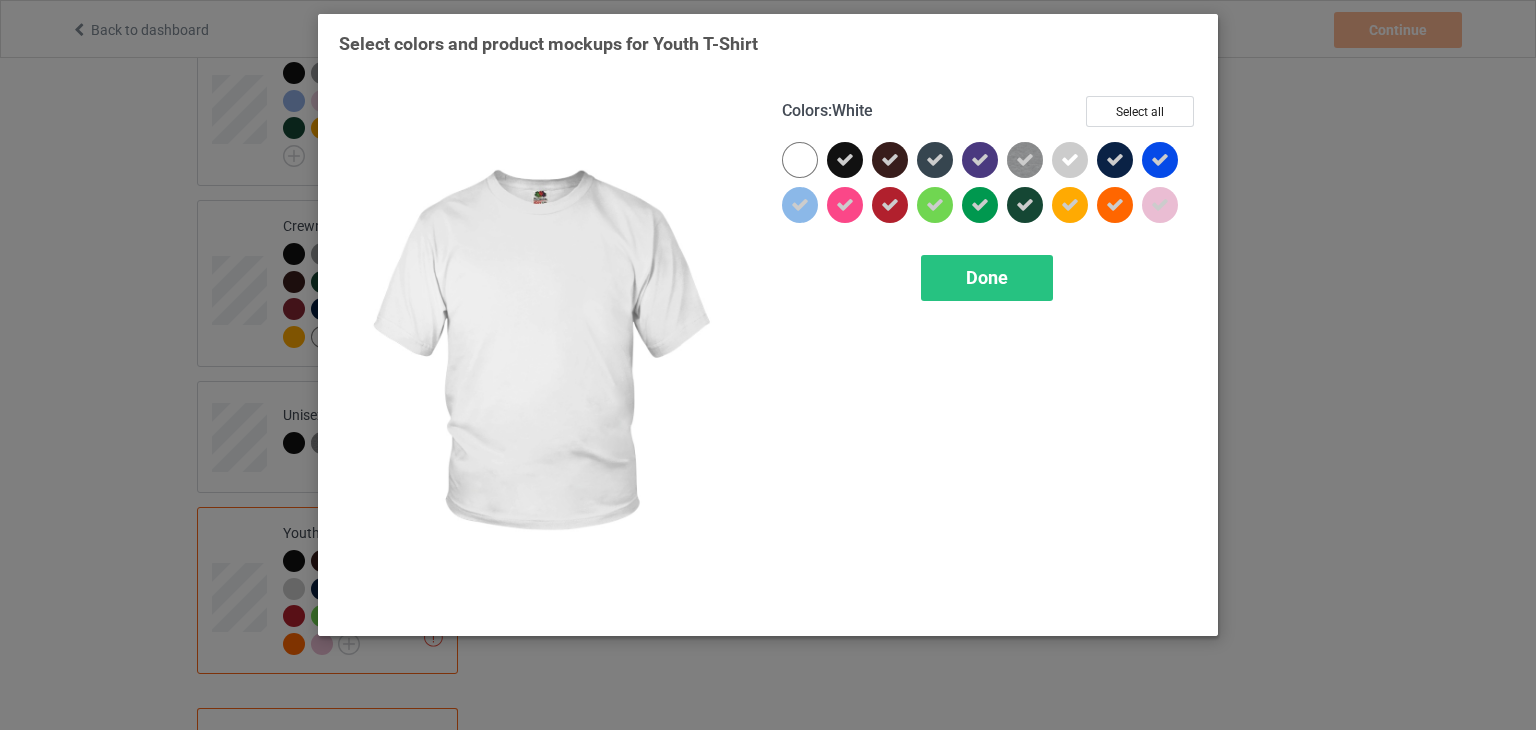 click at bounding box center [800, 160] 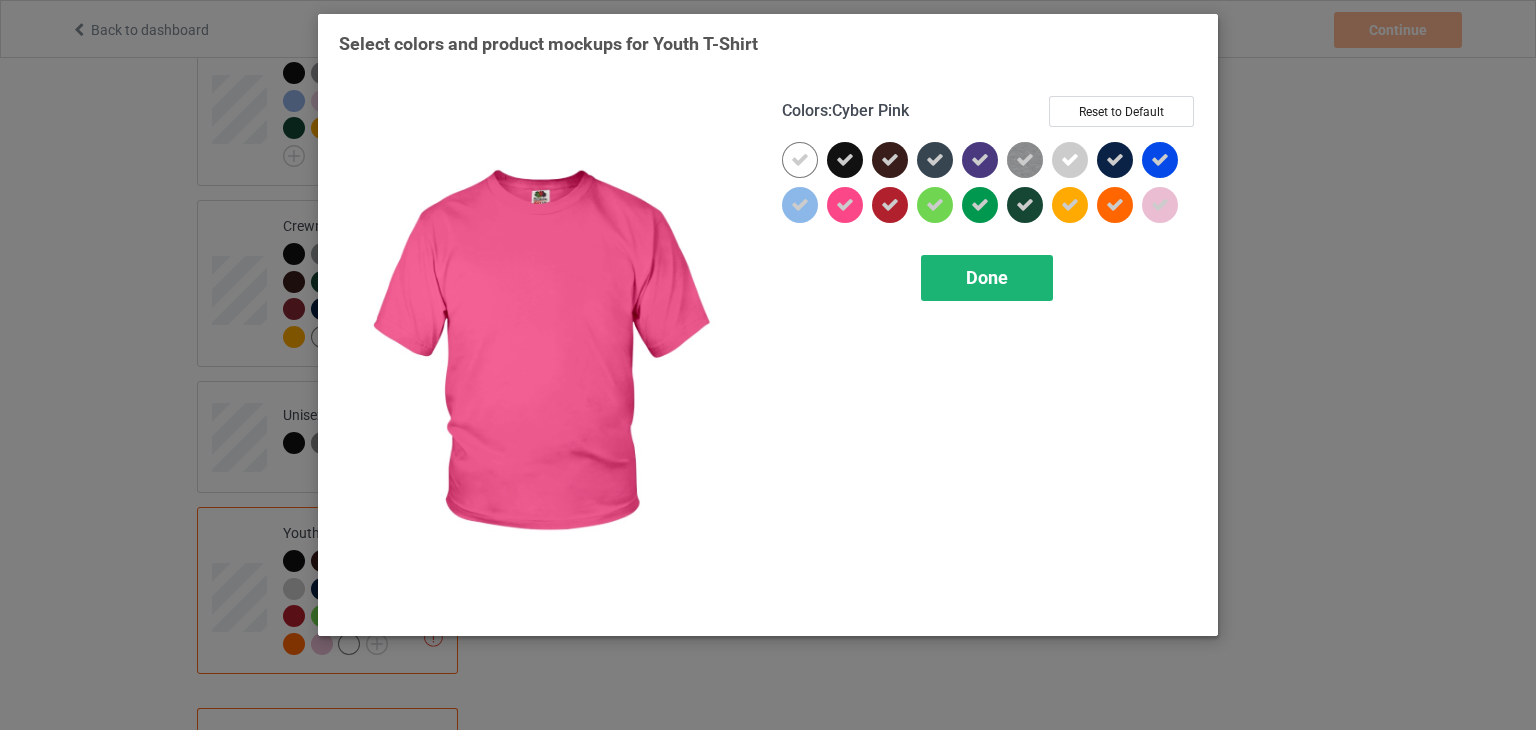 click on "Done" at bounding box center (987, 278) 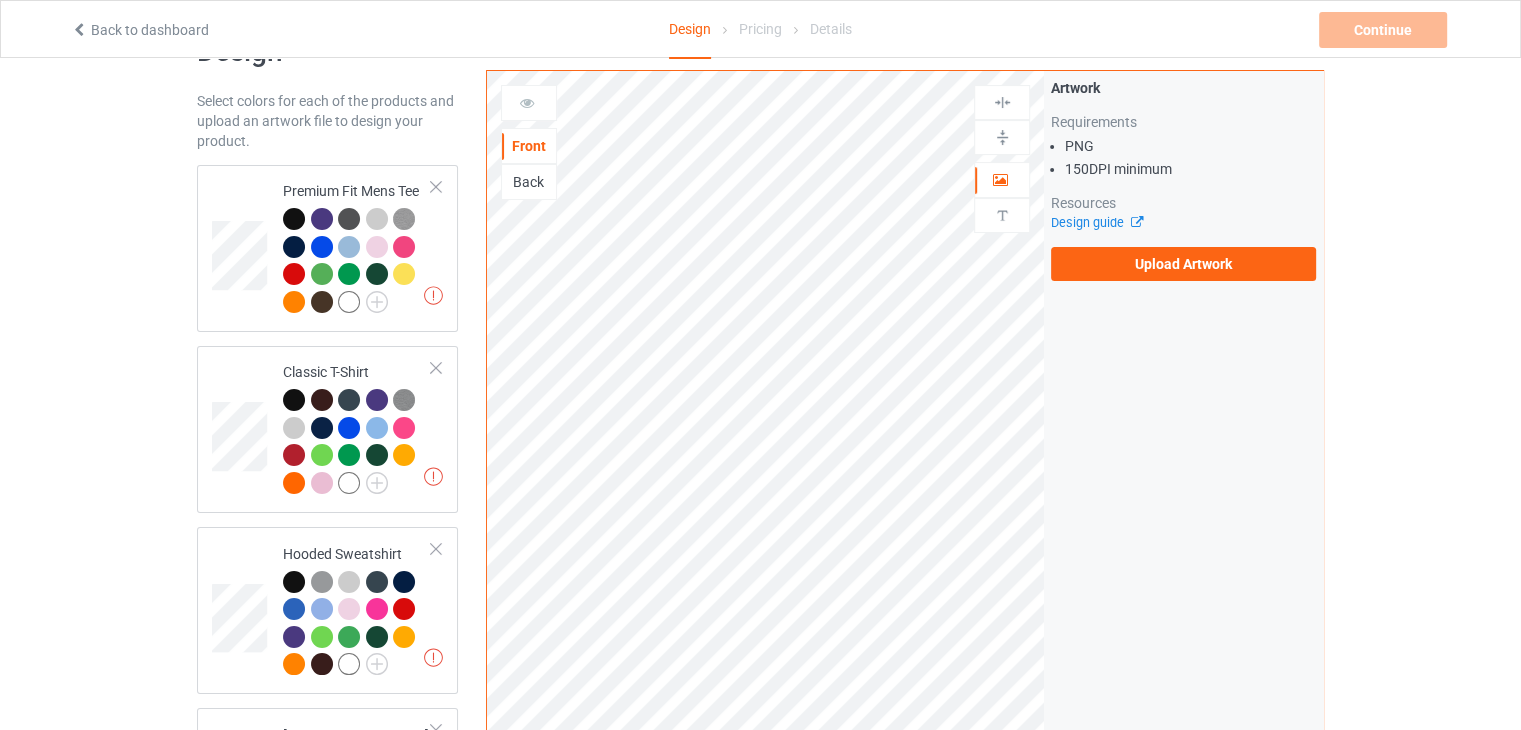 scroll, scrollTop: 0, scrollLeft: 0, axis: both 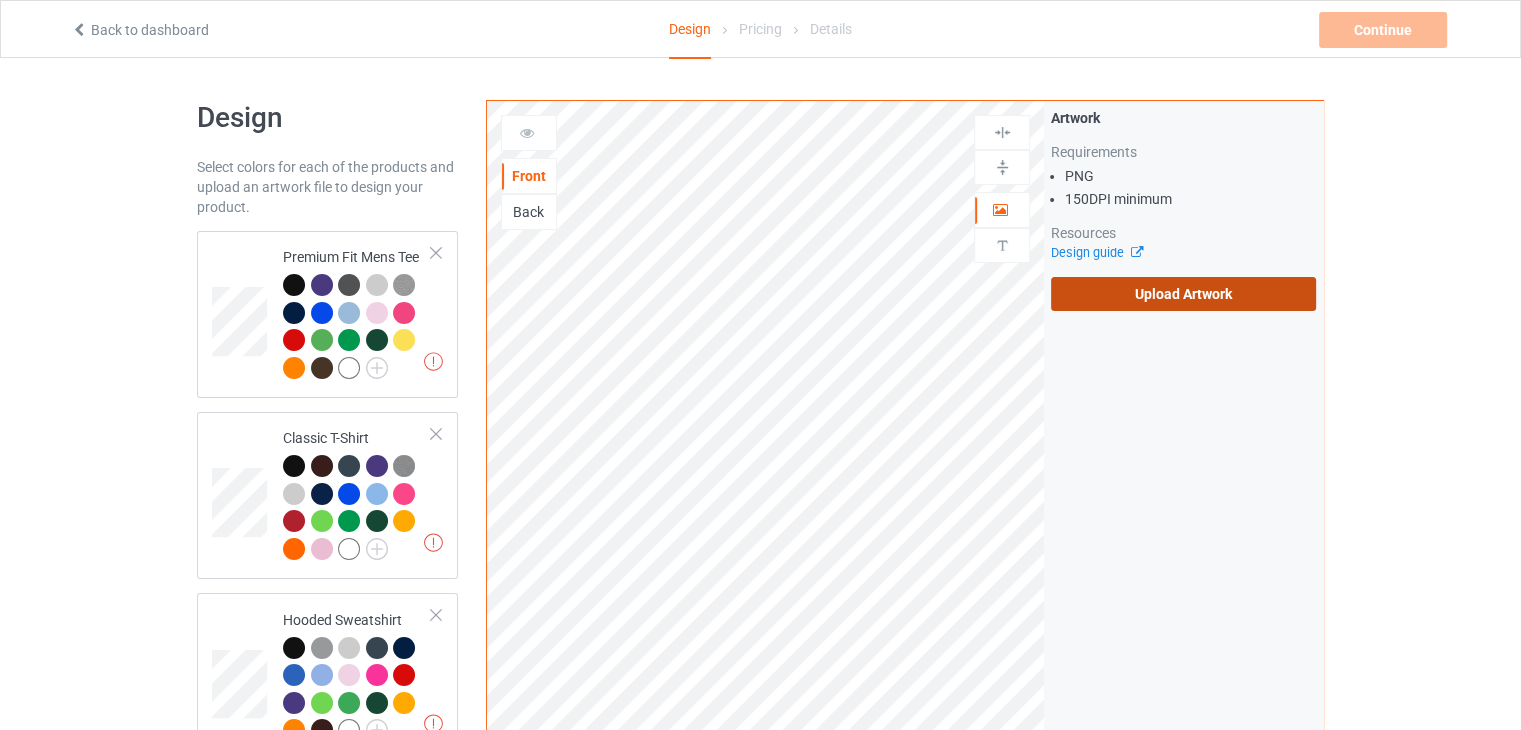 click on "Upload Artwork" at bounding box center [1183, 294] 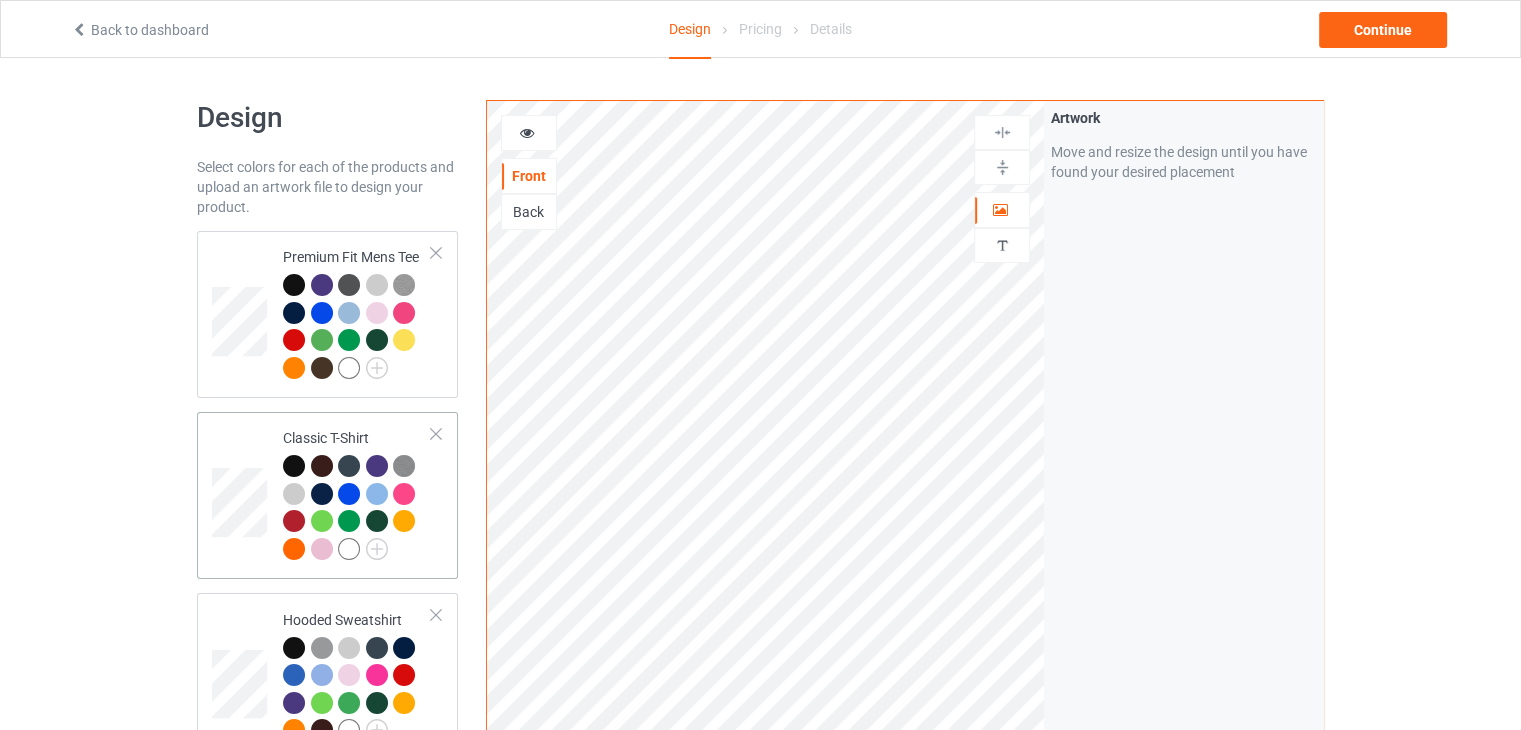 click on "Classic T-Shirt" at bounding box center [357, 495] 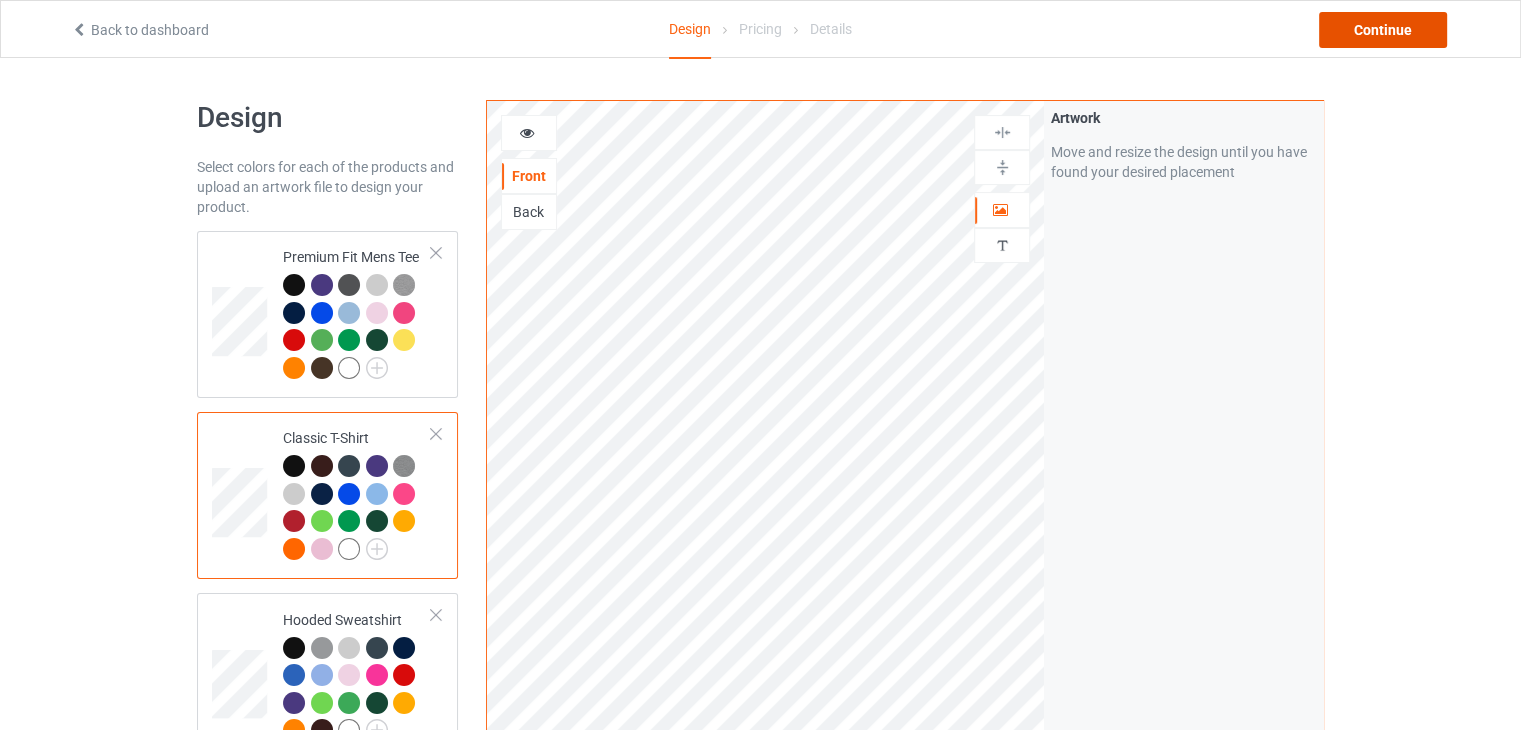 click on "Continue" at bounding box center [1383, 30] 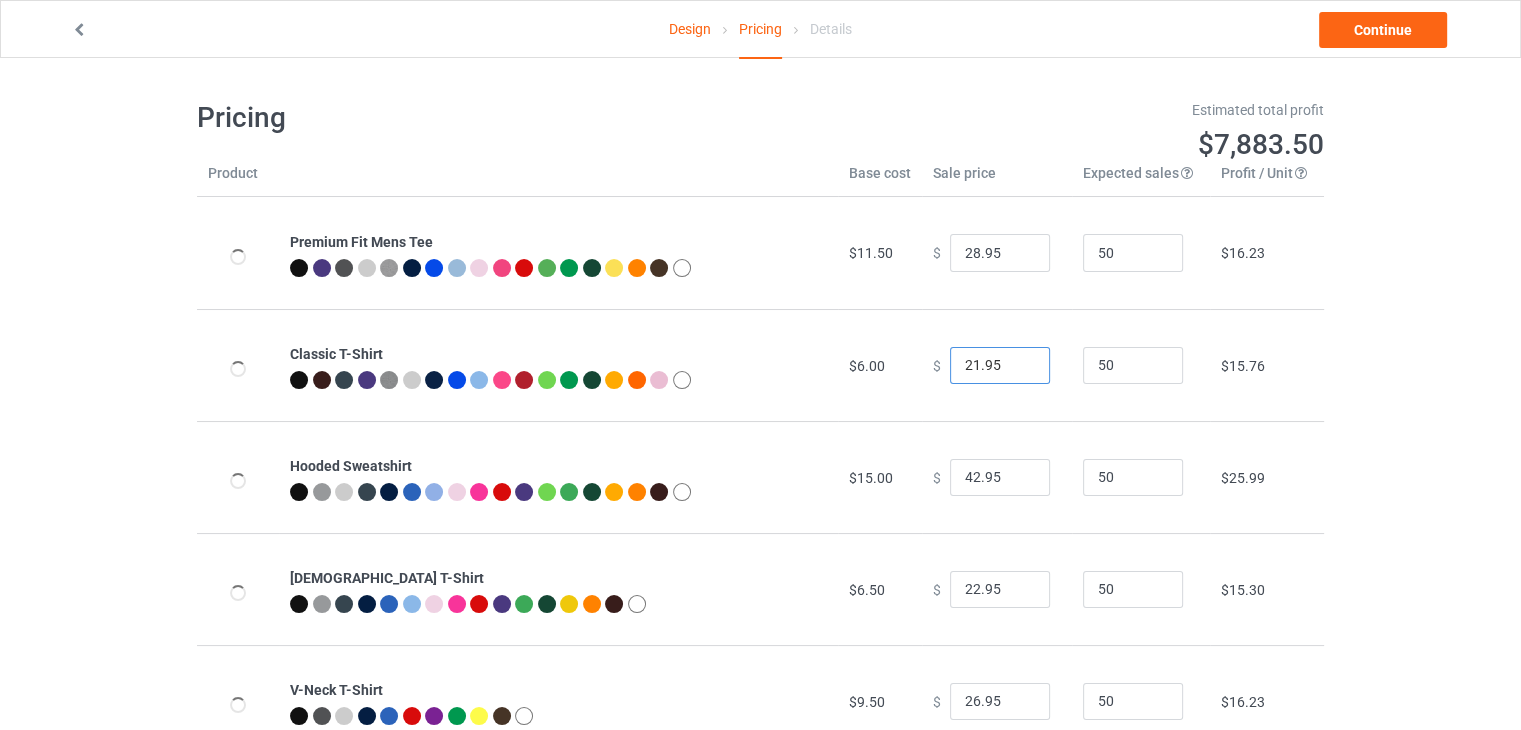click on "21.95" at bounding box center [1000, 366] 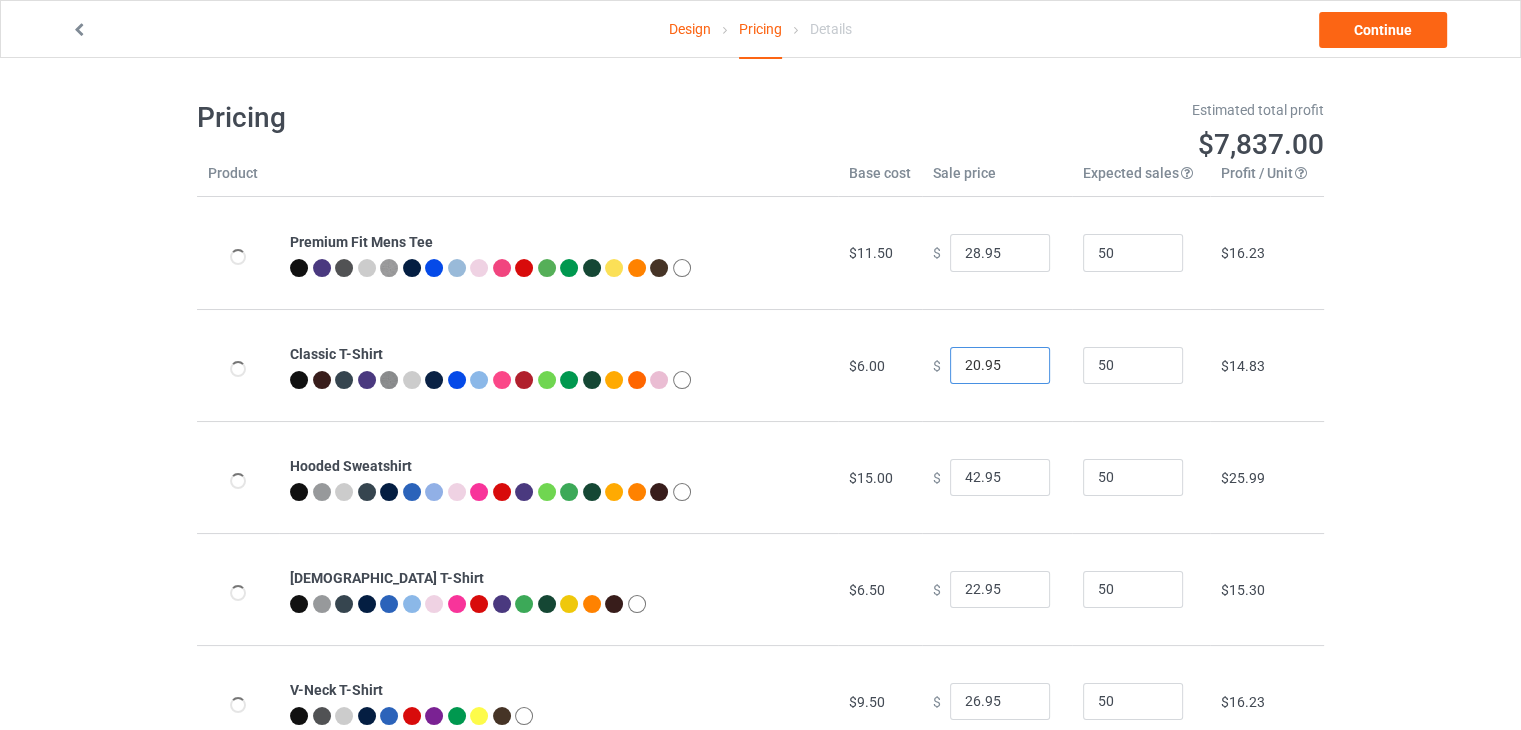 click on "20.95" at bounding box center (1000, 366) 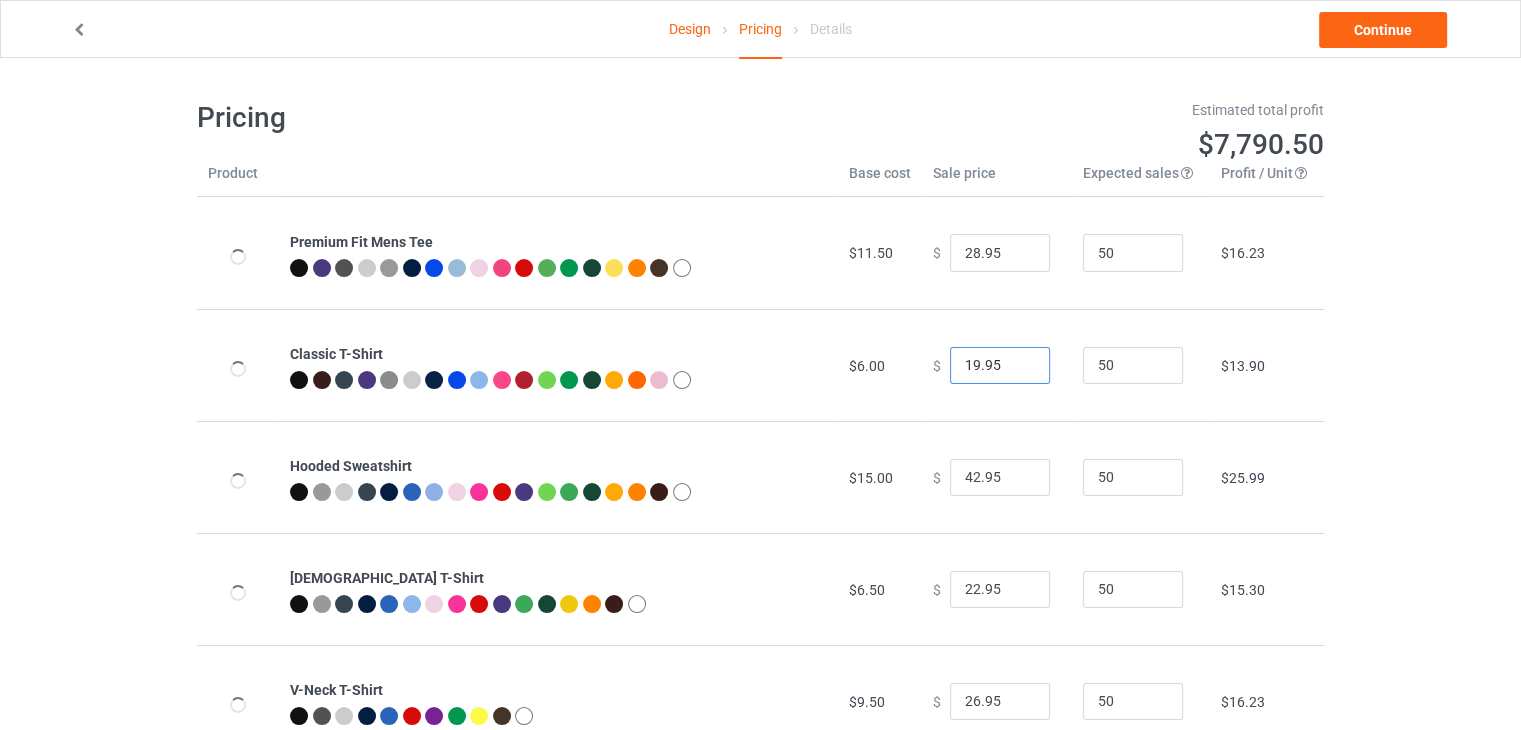 type on "19.95" 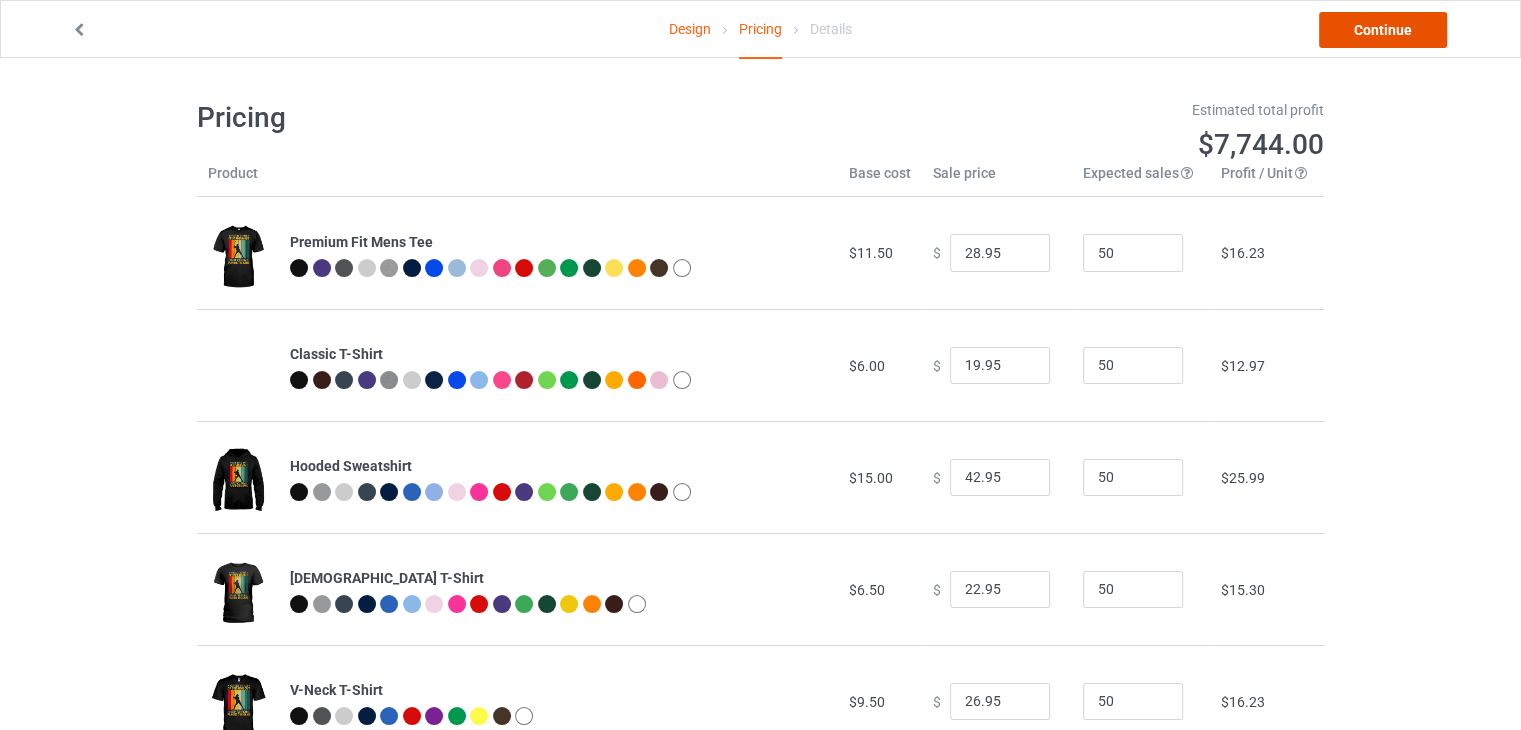 click on "Continue" at bounding box center (1383, 30) 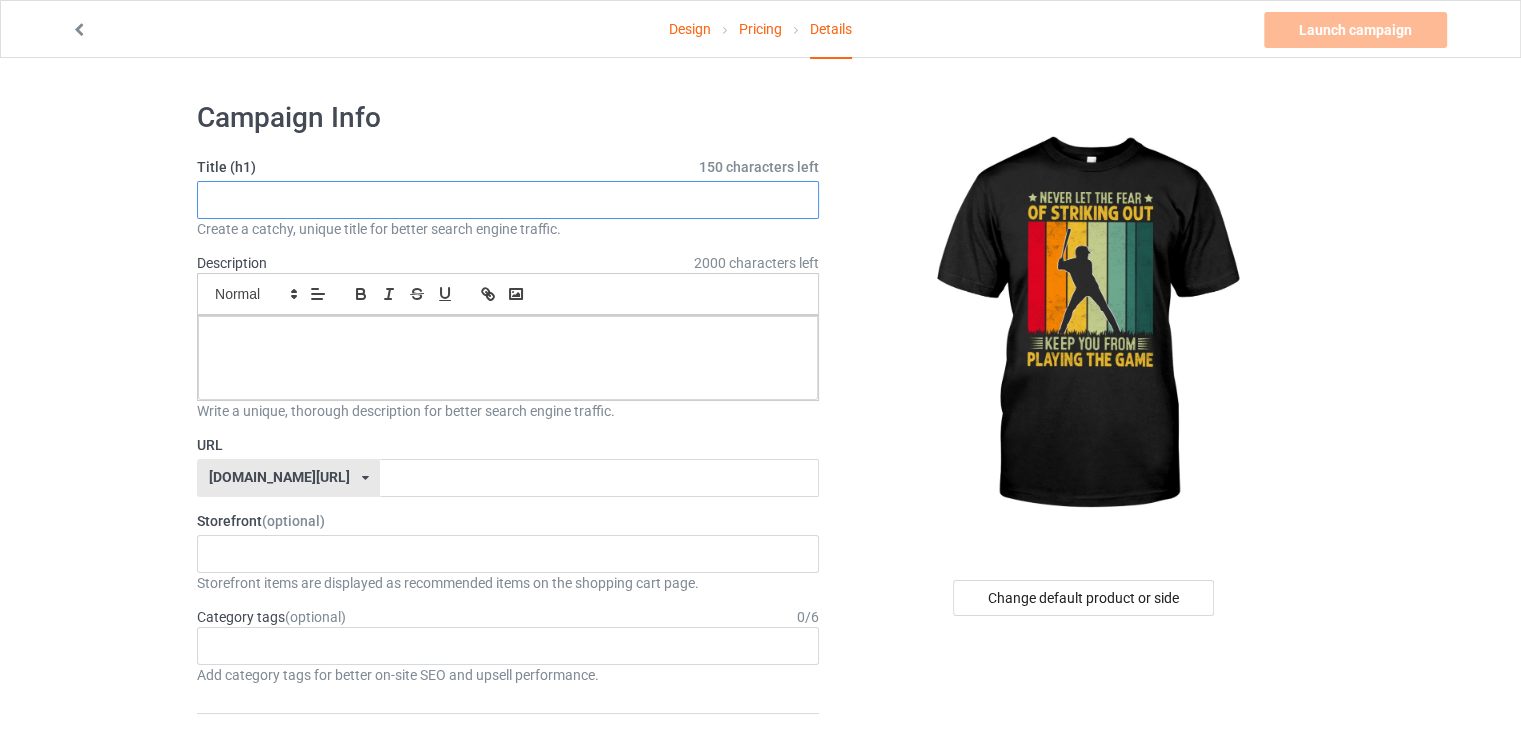 click at bounding box center [508, 200] 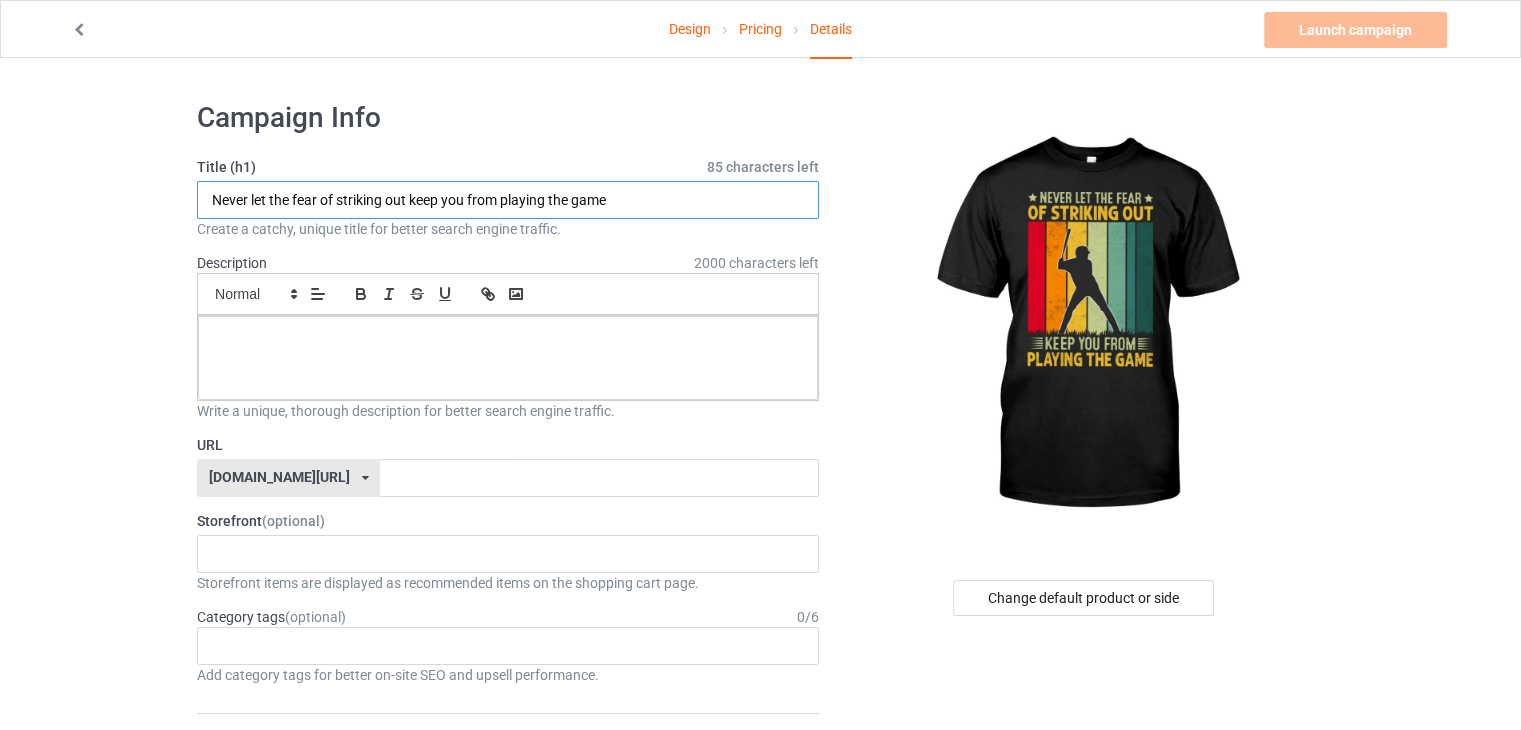 type on "Never let the fear of striking out keep you from playing the game" 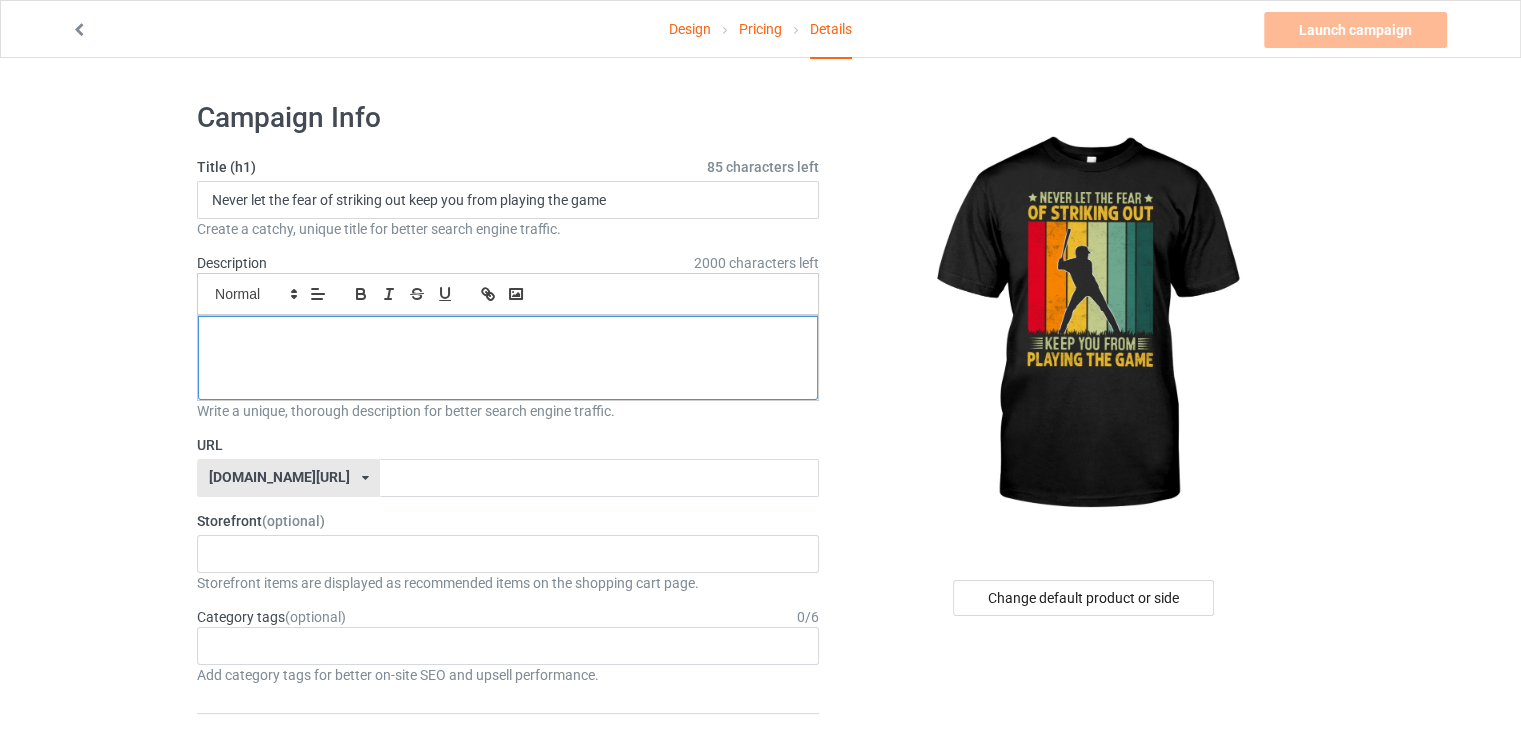 click at bounding box center [508, 338] 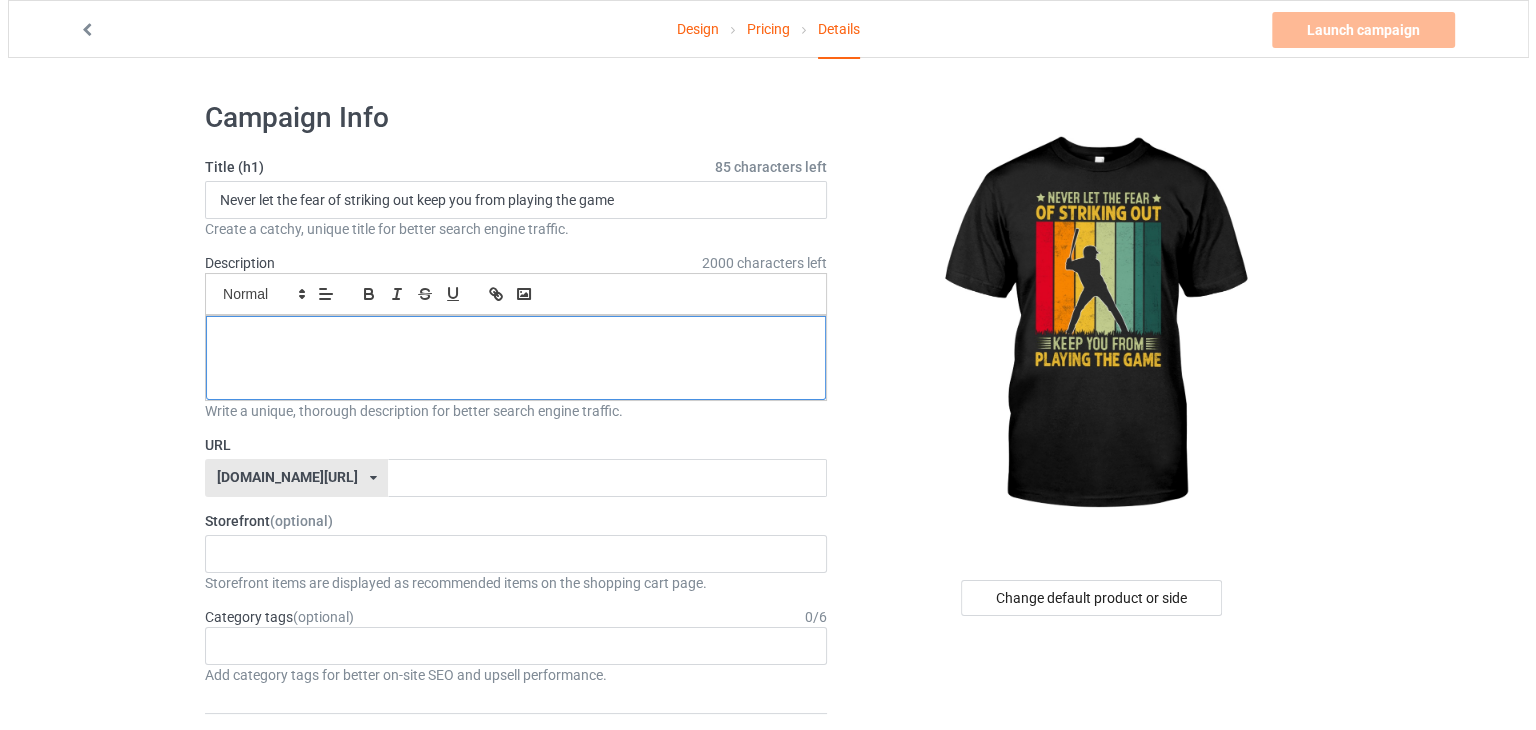 scroll, scrollTop: 0, scrollLeft: 0, axis: both 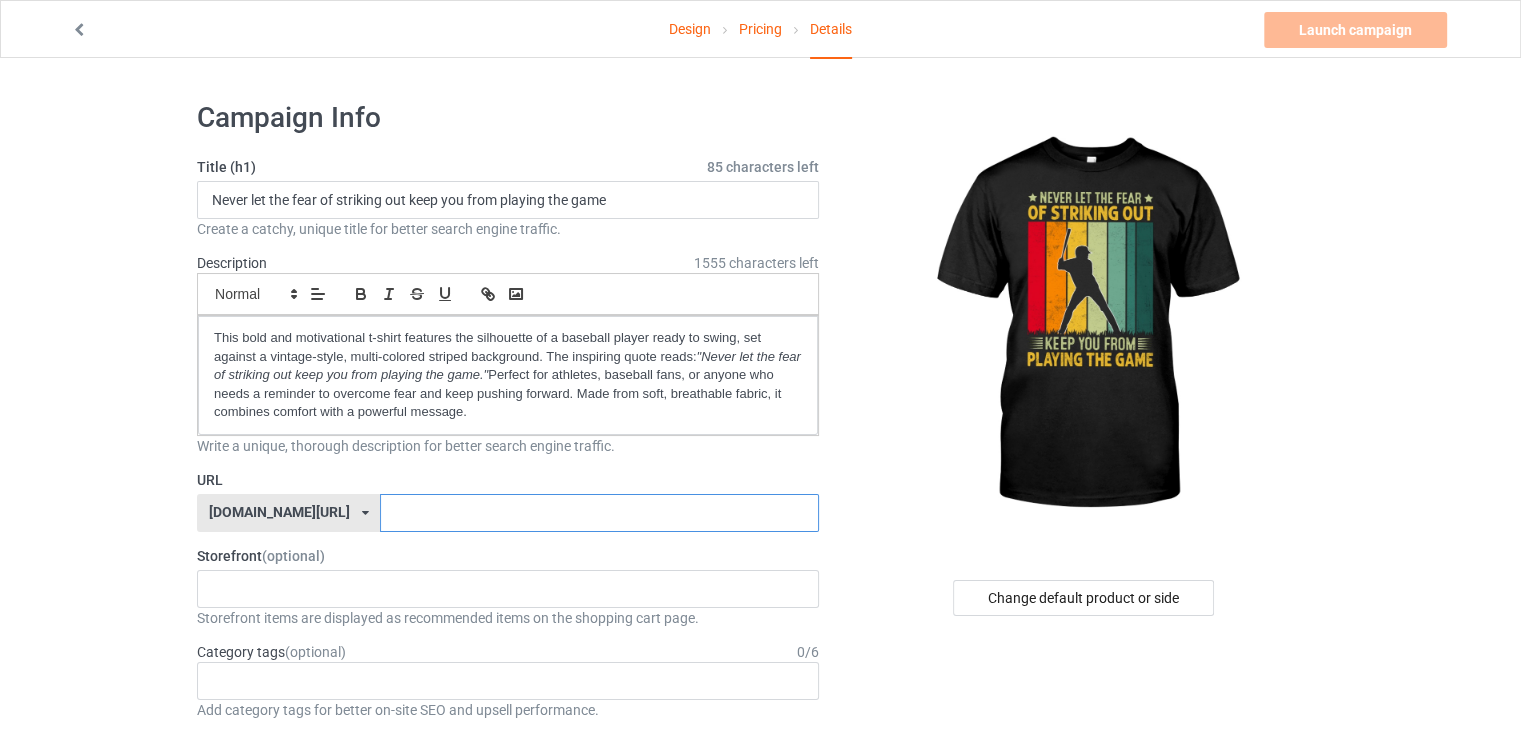 click at bounding box center (599, 513) 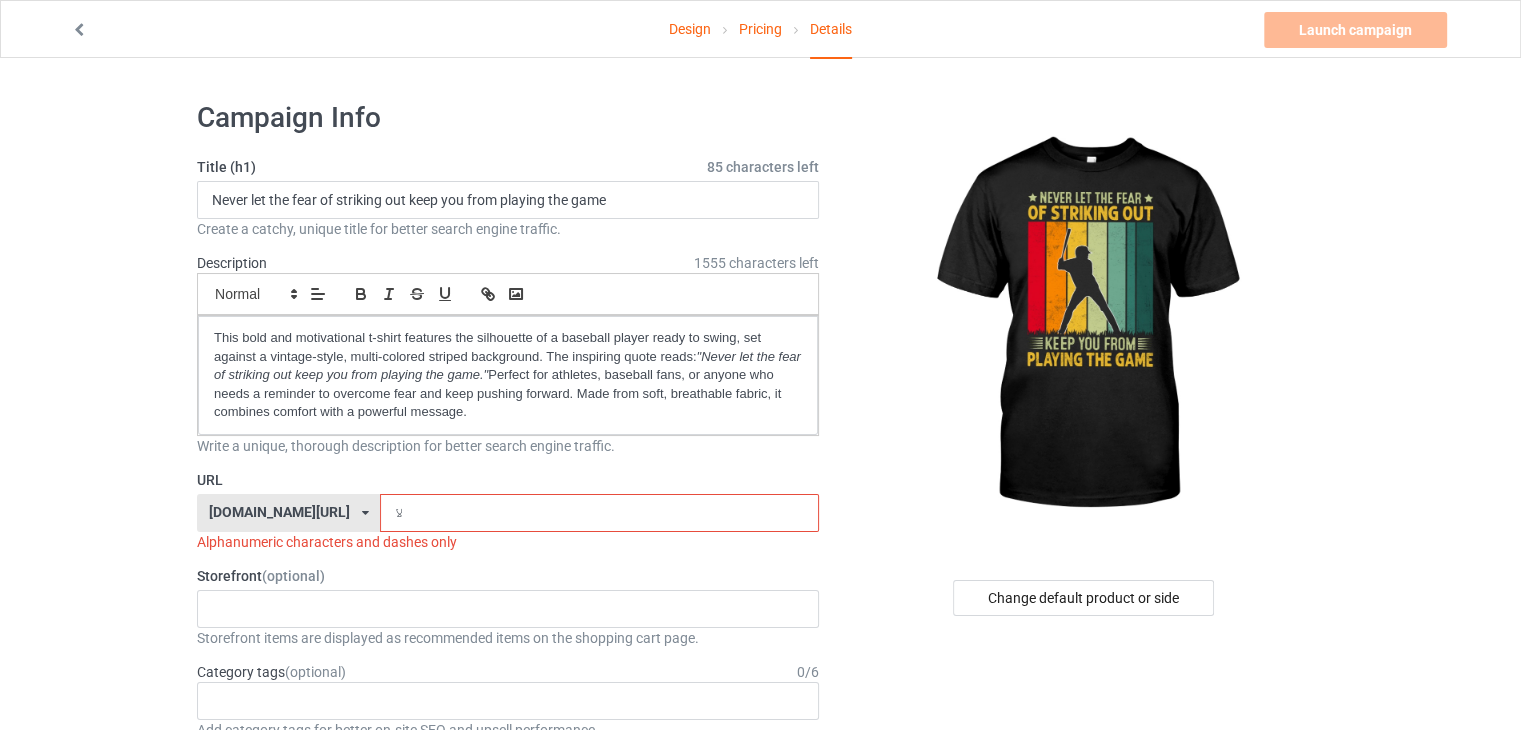 type on "ل" 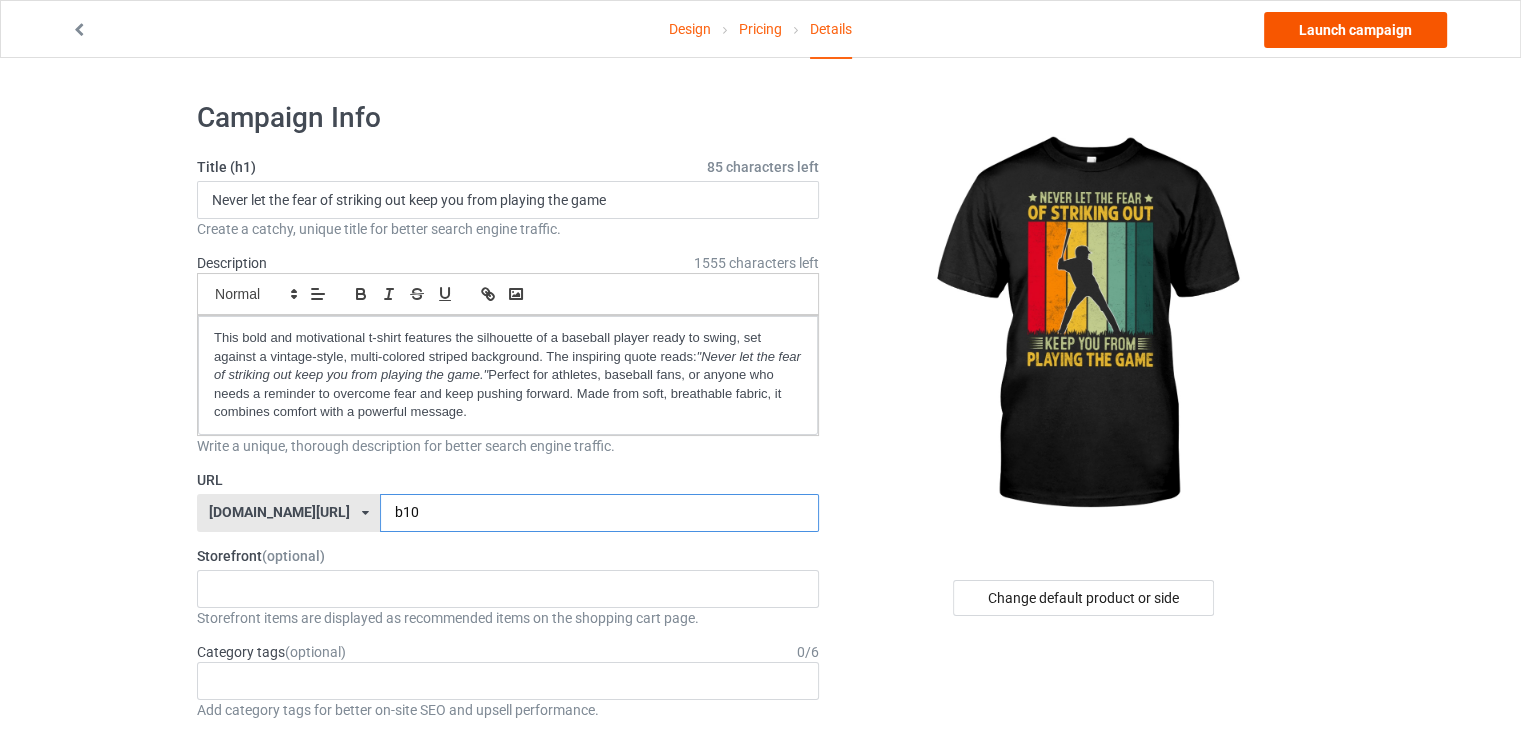 type on "b10" 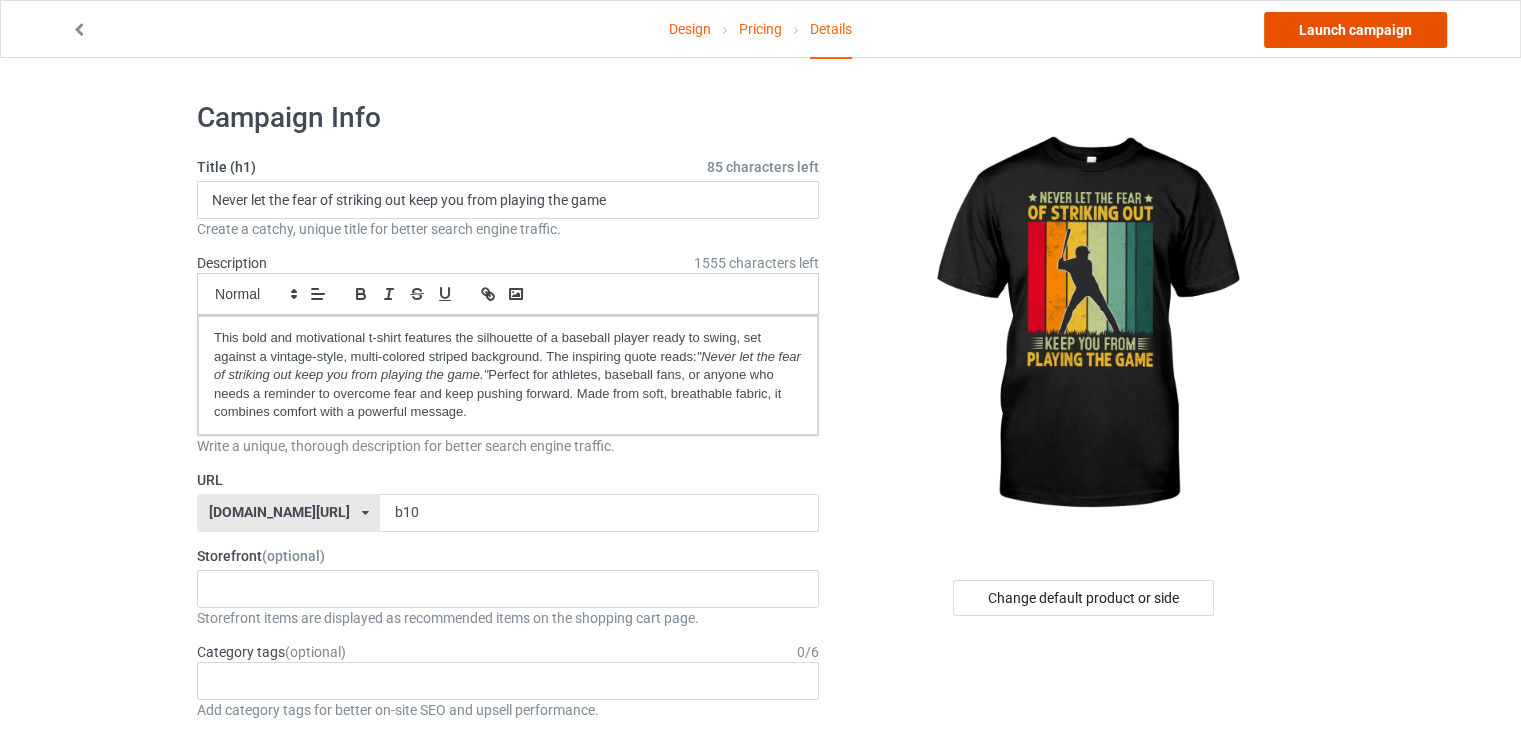 click on "Launch campaign" at bounding box center [1355, 30] 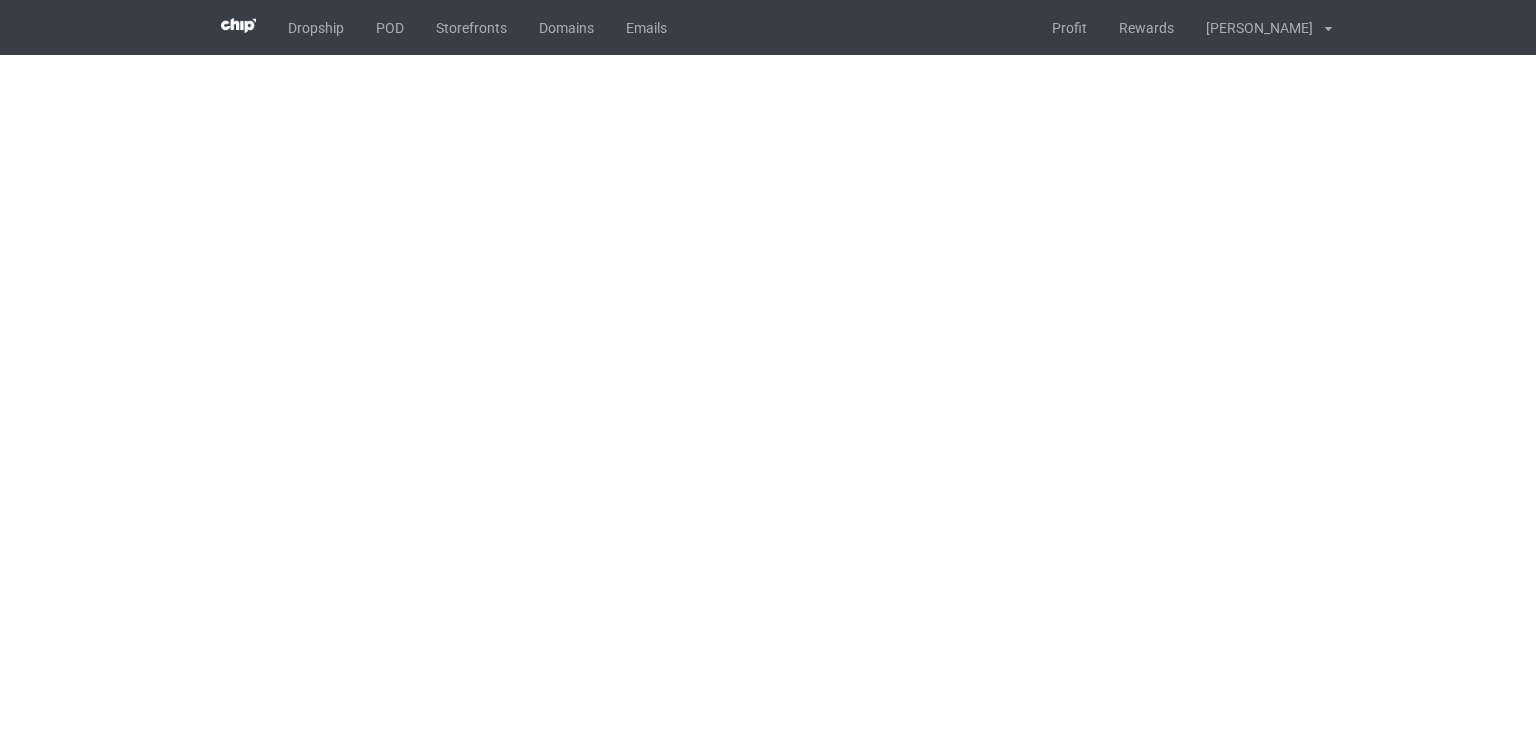 scroll, scrollTop: 0, scrollLeft: 0, axis: both 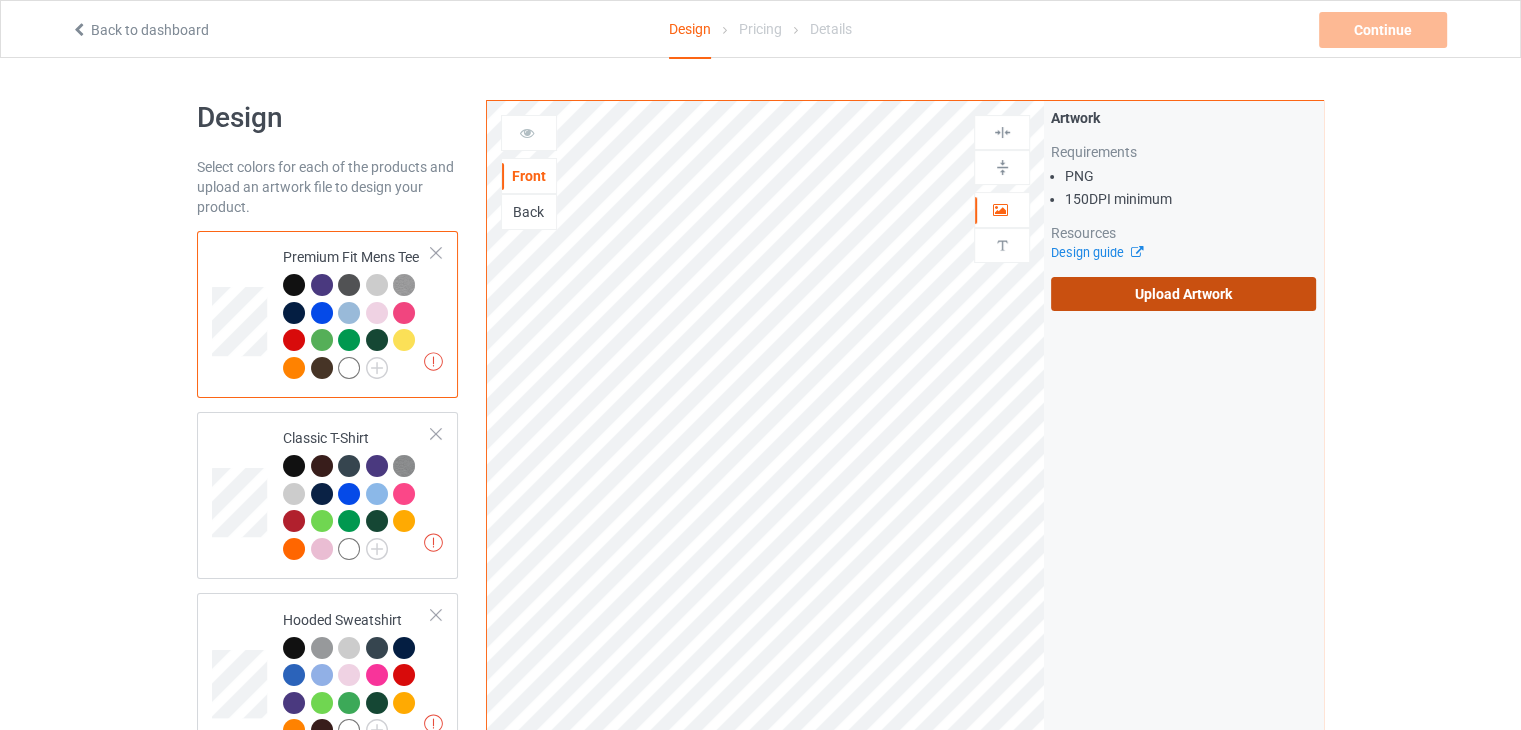 click on "Upload Artwork" at bounding box center (1183, 294) 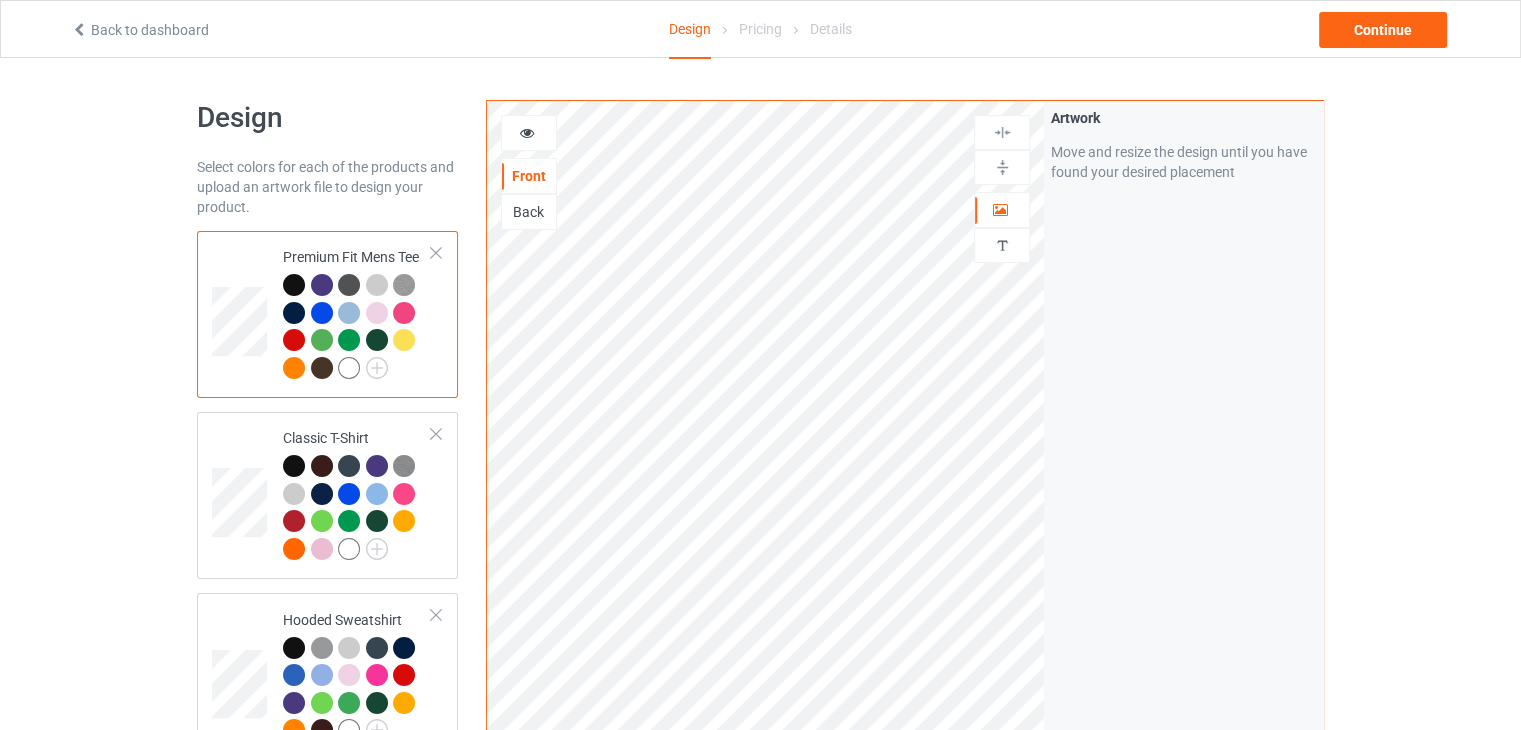 click on "Back to dashboard Design Pricing Details Continue" at bounding box center (760, 29) 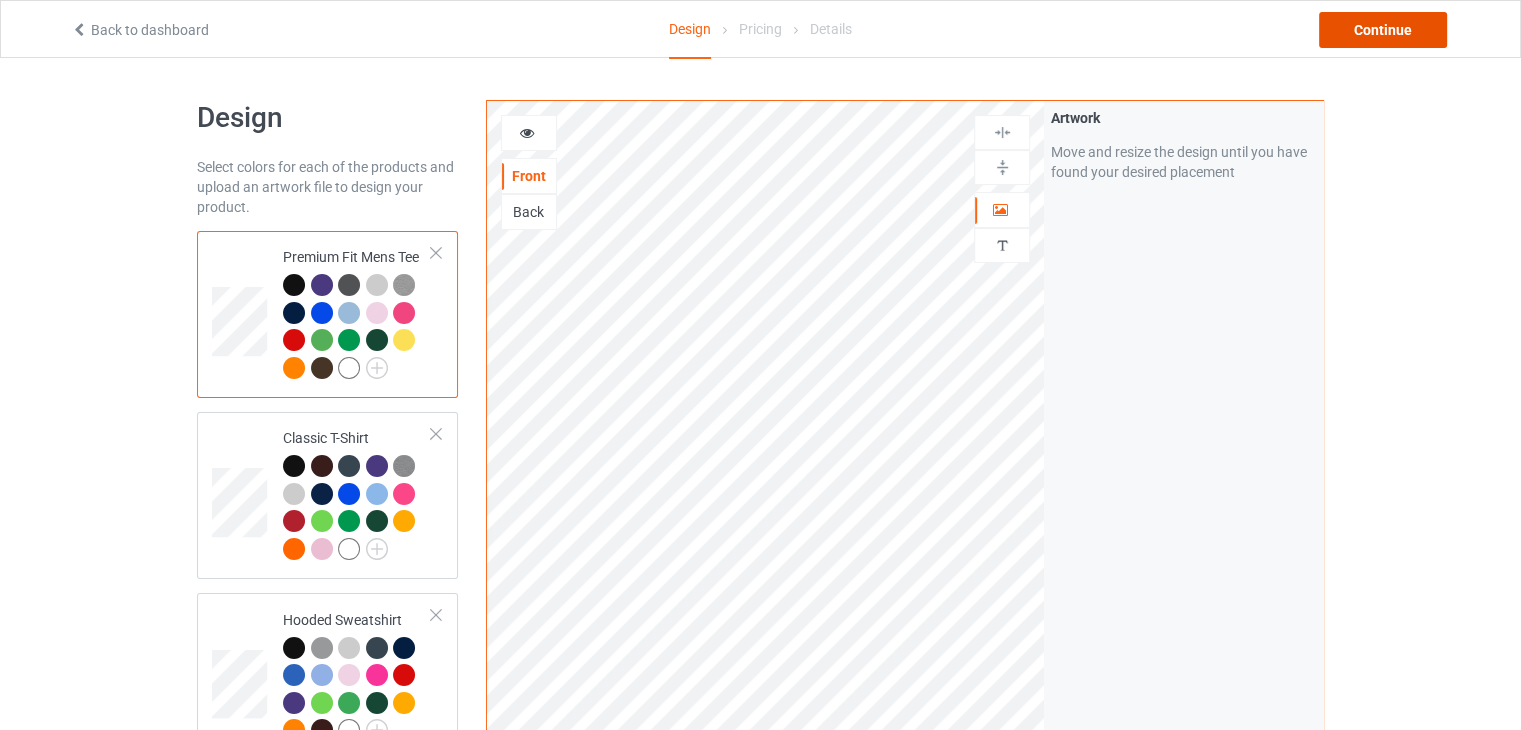 click on "Continue" at bounding box center [1383, 30] 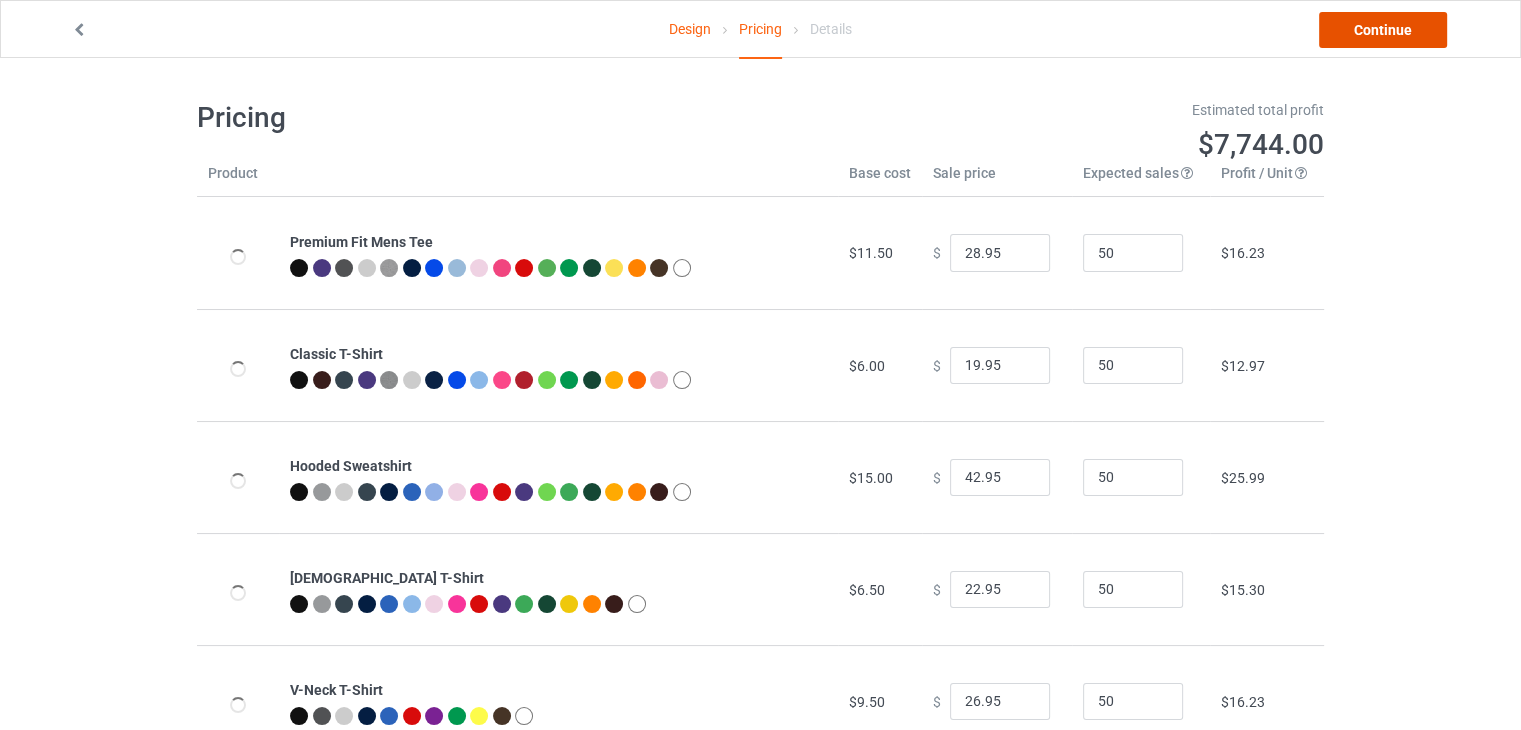 click on "Continue" at bounding box center (1383, 30) 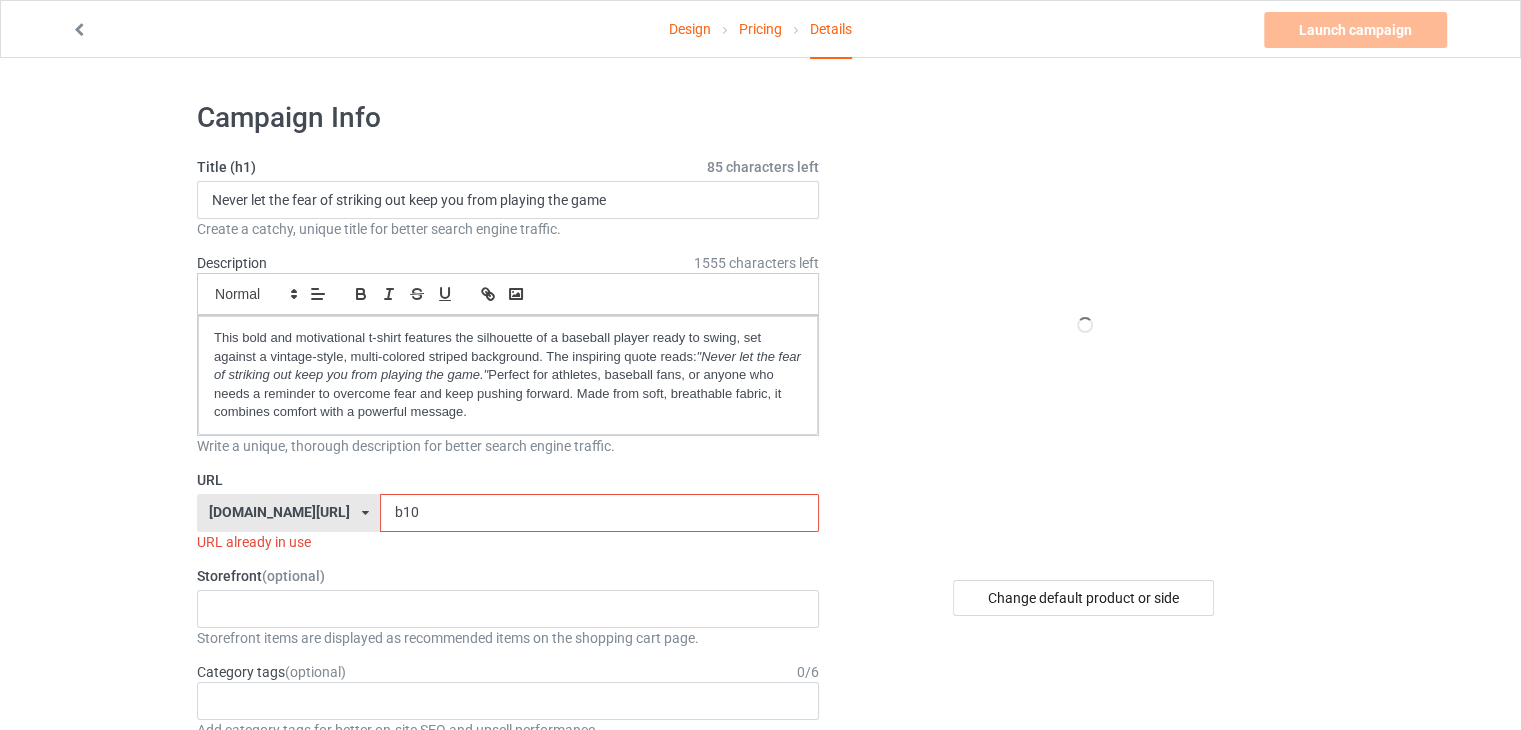 click on "b10" at bounding box center (599, 513) 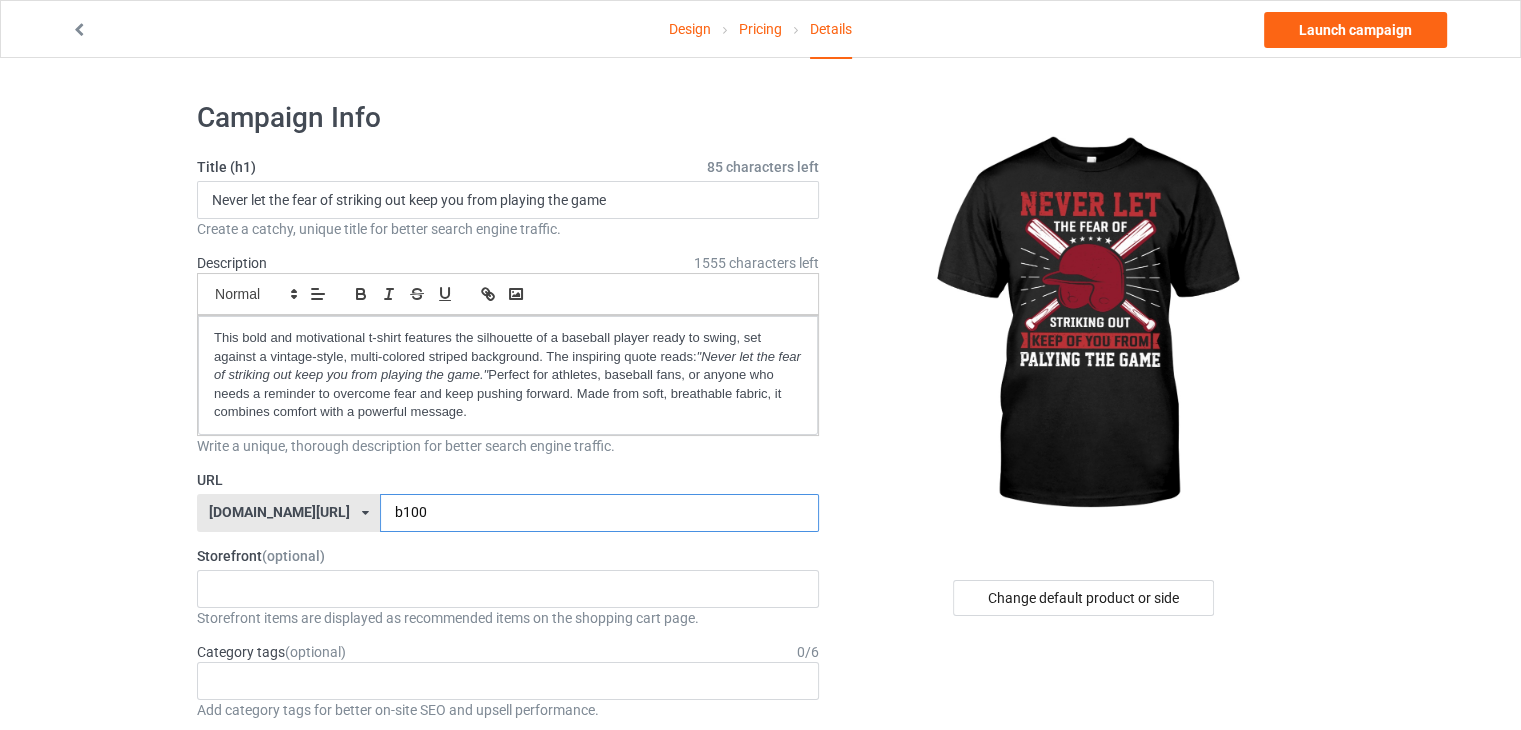 type on "b100" 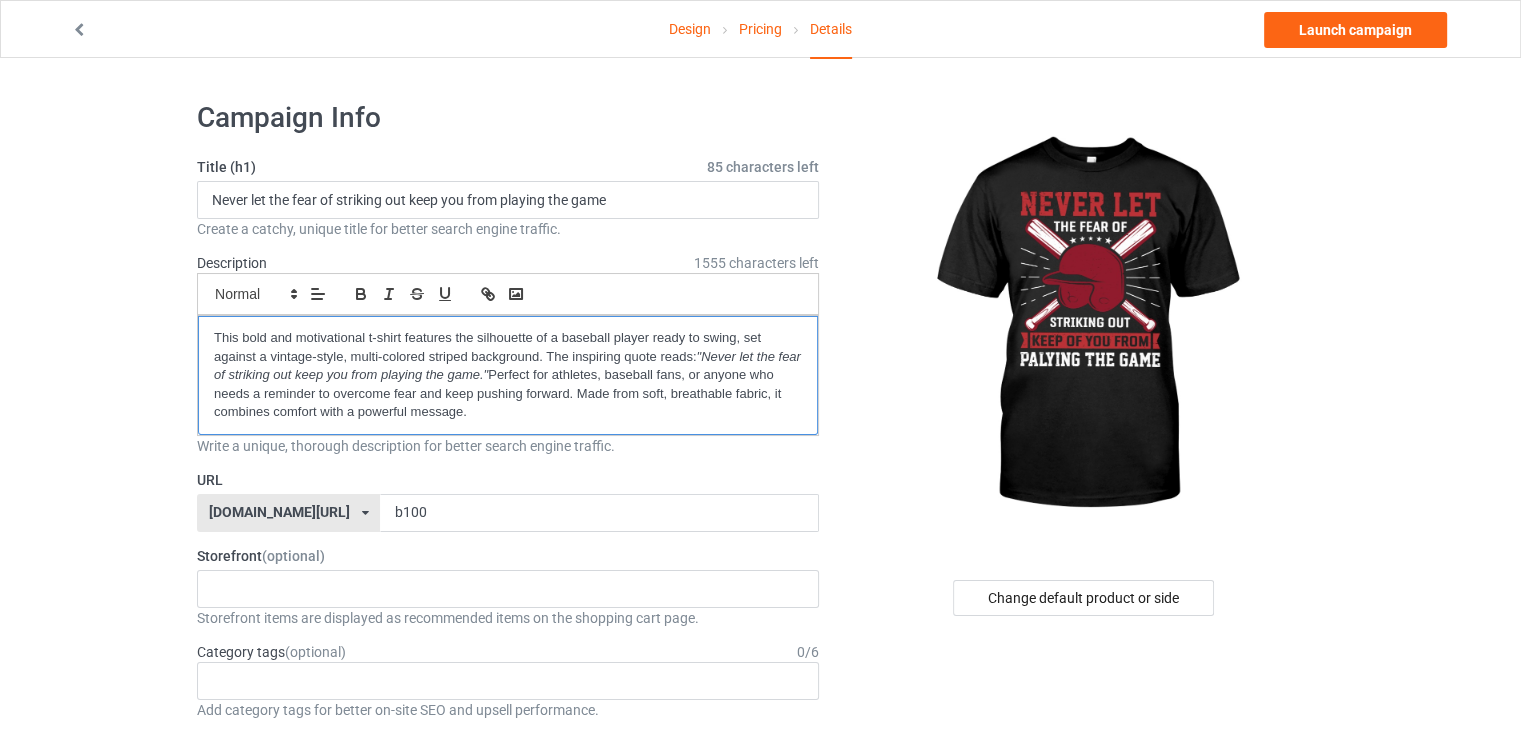 drag, startPoint x: 494, startPoint y: 414, endPoint x: 0, endPoint y: 241, distance: 523.4167 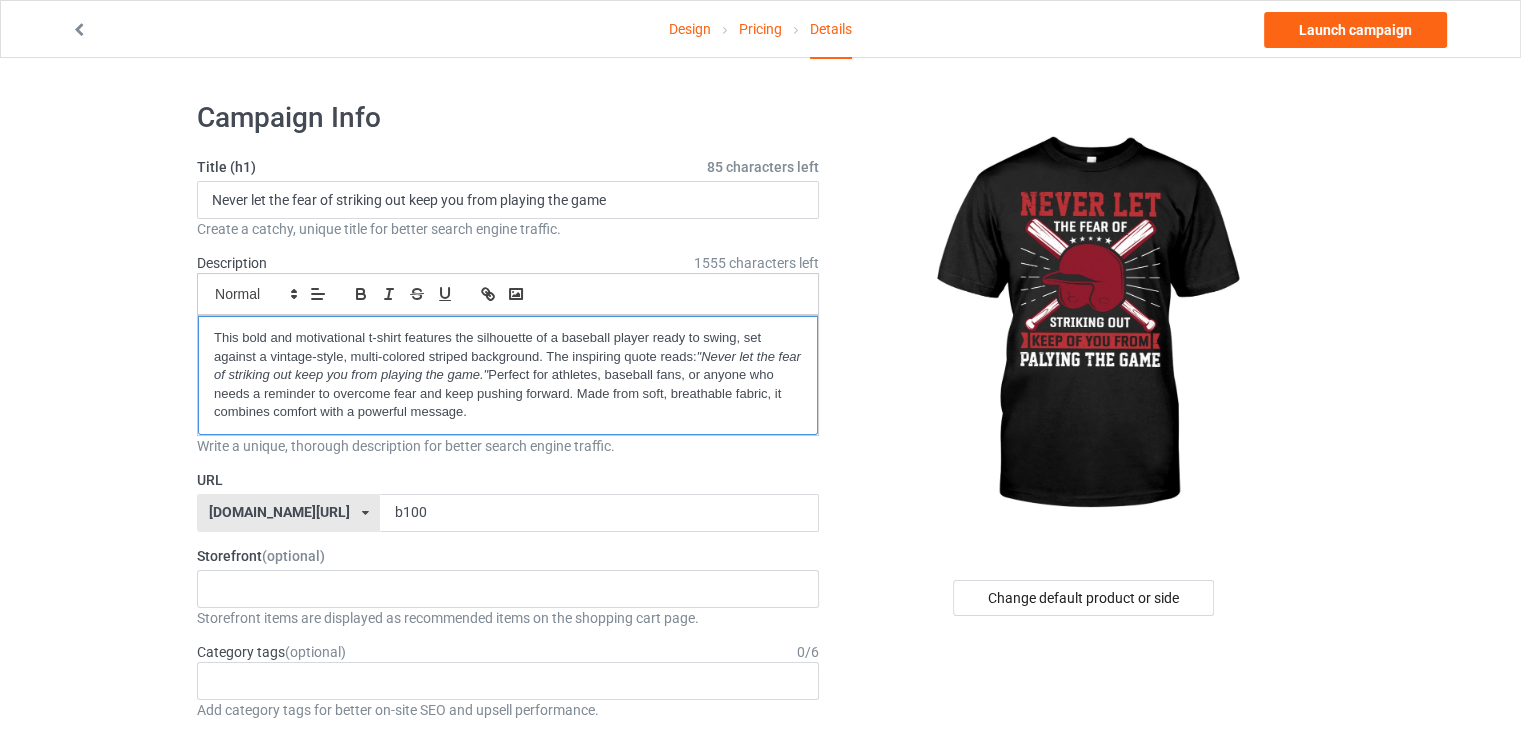 click on "Design Pricing Details Launch campaign Campaign Info Title (h1) 85   characters left Never let the fear of striking out keep you from playing the game Create a catchy, unique title for better search engine traffic. Description 1555   characters left       Small Normal Large Big Huge                                                                                     This bold and motivational t-shirt features the silhouette of a baseball player ready to swing, set against a vintage-style, multi-colored striped background. The inspiring quote reads:  "Never let the fear of striking out keep you from playing the game."  Perfect for athletes, baseball fans, or anyone who needs a reminder to overcome fear and keep pushing forward. Made from soft, breathable fabric, it combines comfort with a powerful message. Write a unique, thorough description for better search engine traffic. URL [DOMAIN_NAME][URL] [DOMAIN_NAME][URL] [DOMAIN_NAME][URL] 60d785ab4edd74283fa1dbb9 587d0d41cee36fd012c64a69 b100 Storefront (optional) (optional)" at bounding box center [760, 1112] 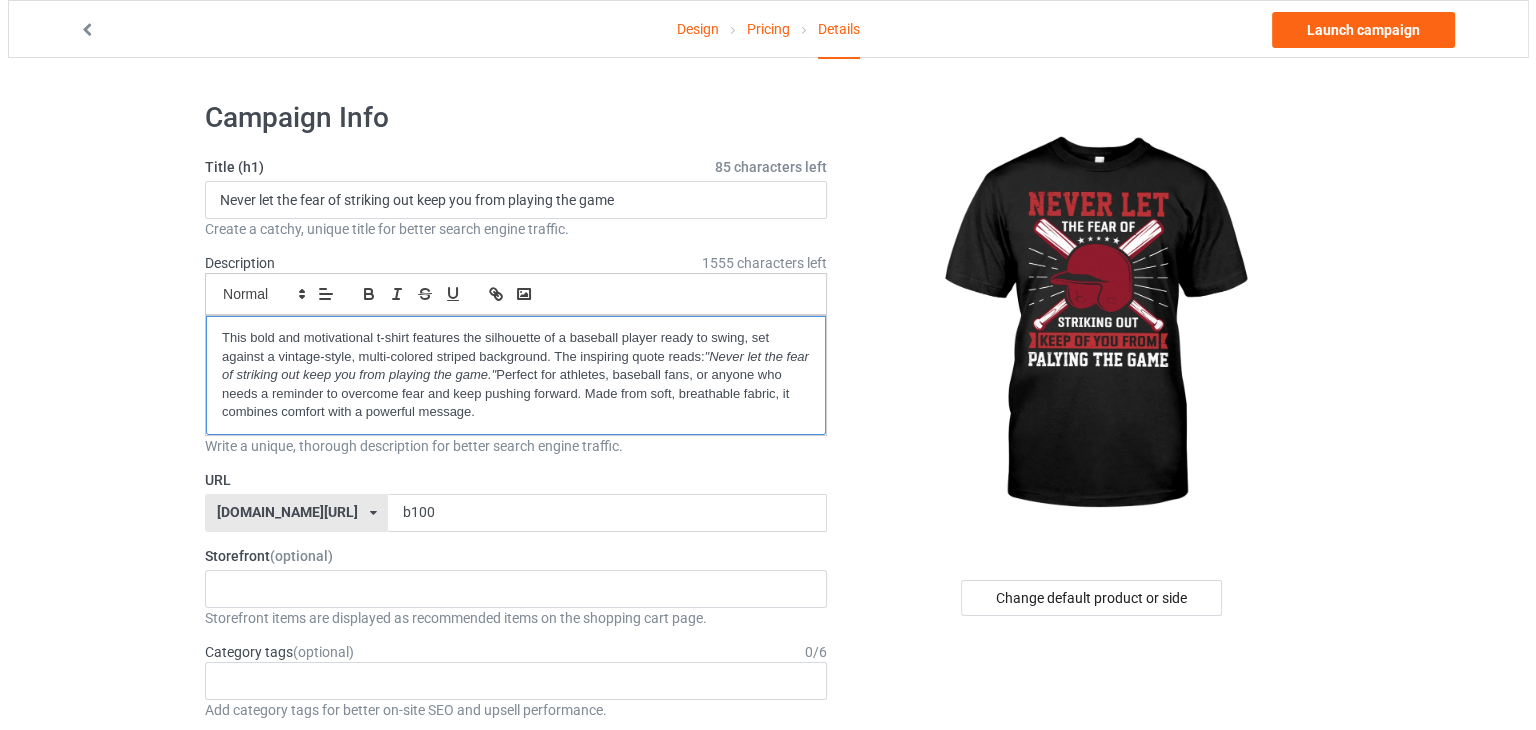 scroll, scrollTop: 0, scrollLeft: 0, axis: both 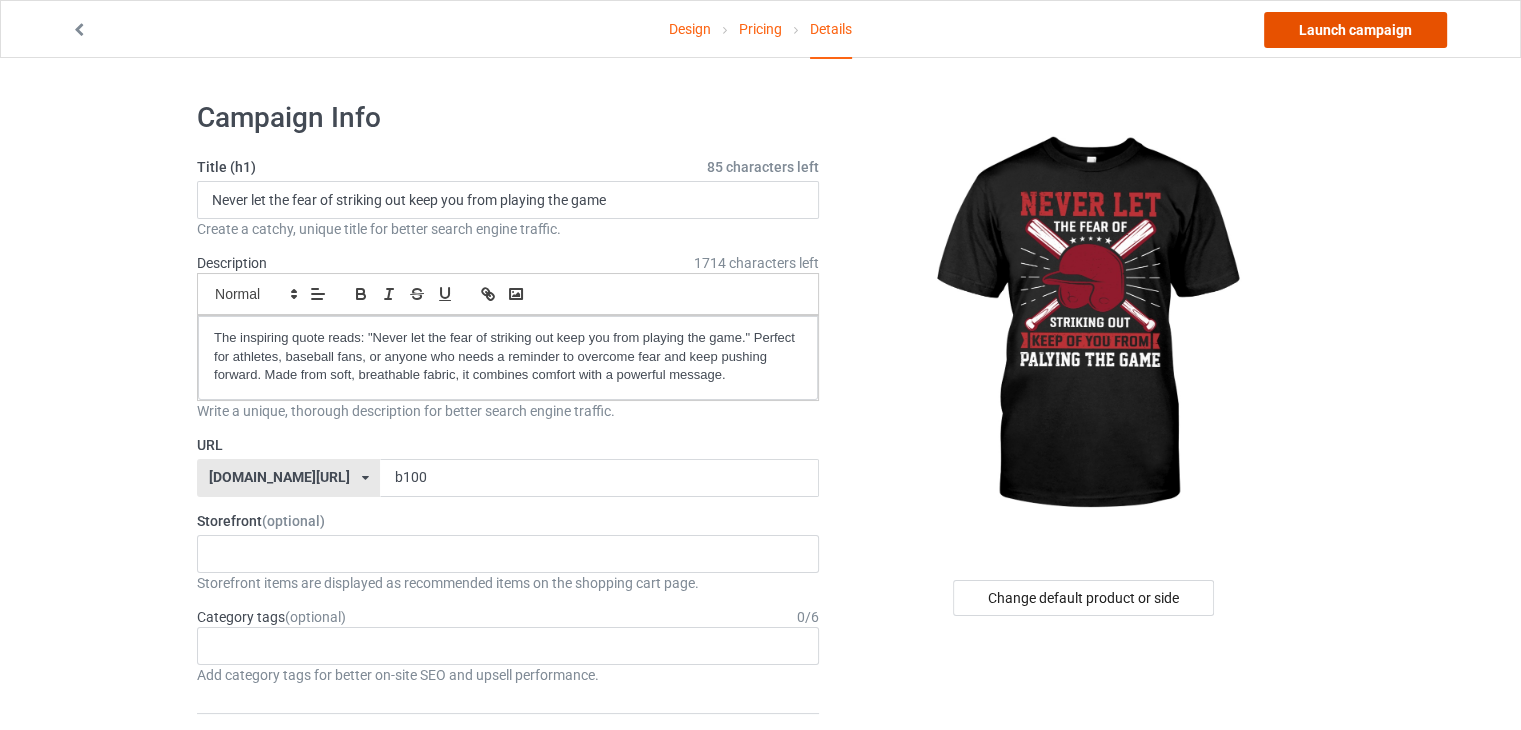 click on "Launch campaign" at bounding box center (1355, 30) 